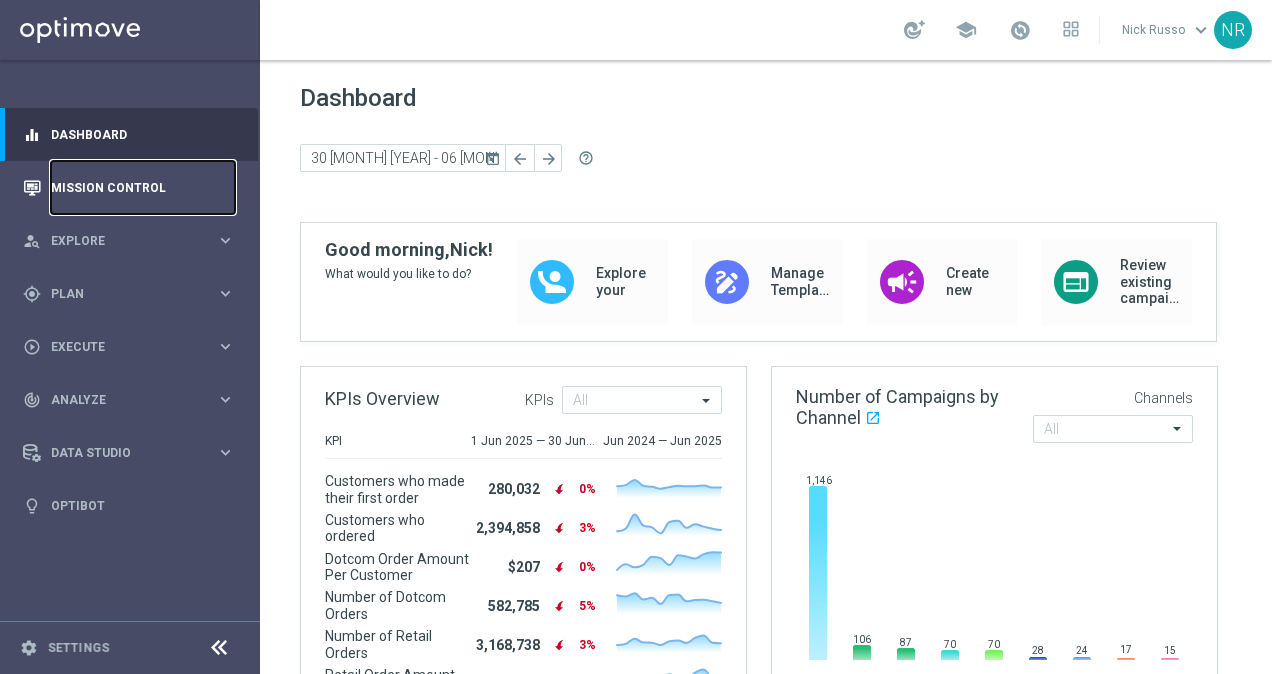 scroll, scrollTop: 0, scrollLeft: 0, axis: both 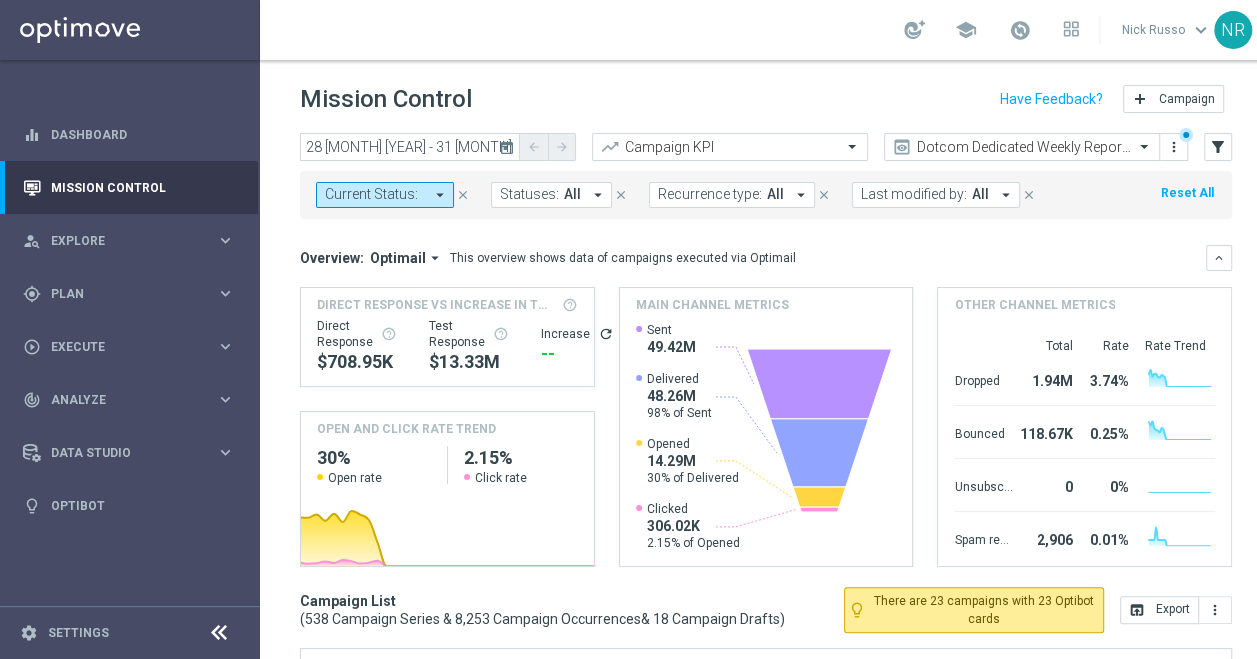 click on "today" 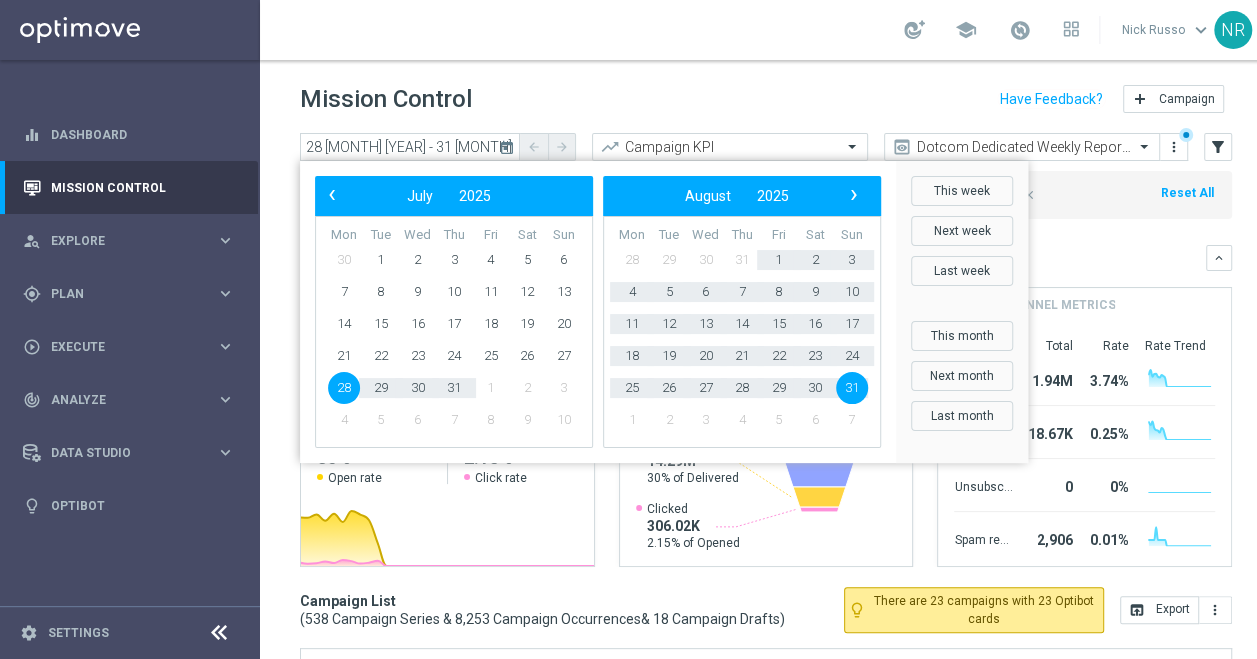 click on "Mission Control
add
Campaign" 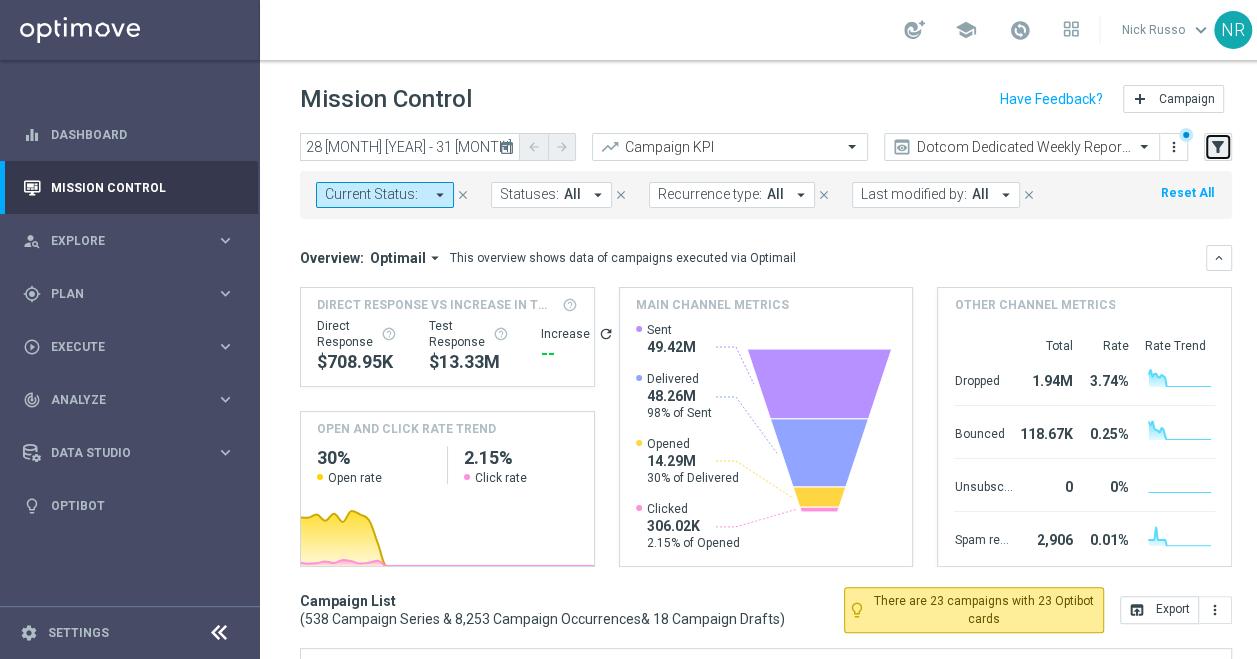 click on "filter_alt" at bounding box center [1218, 147] 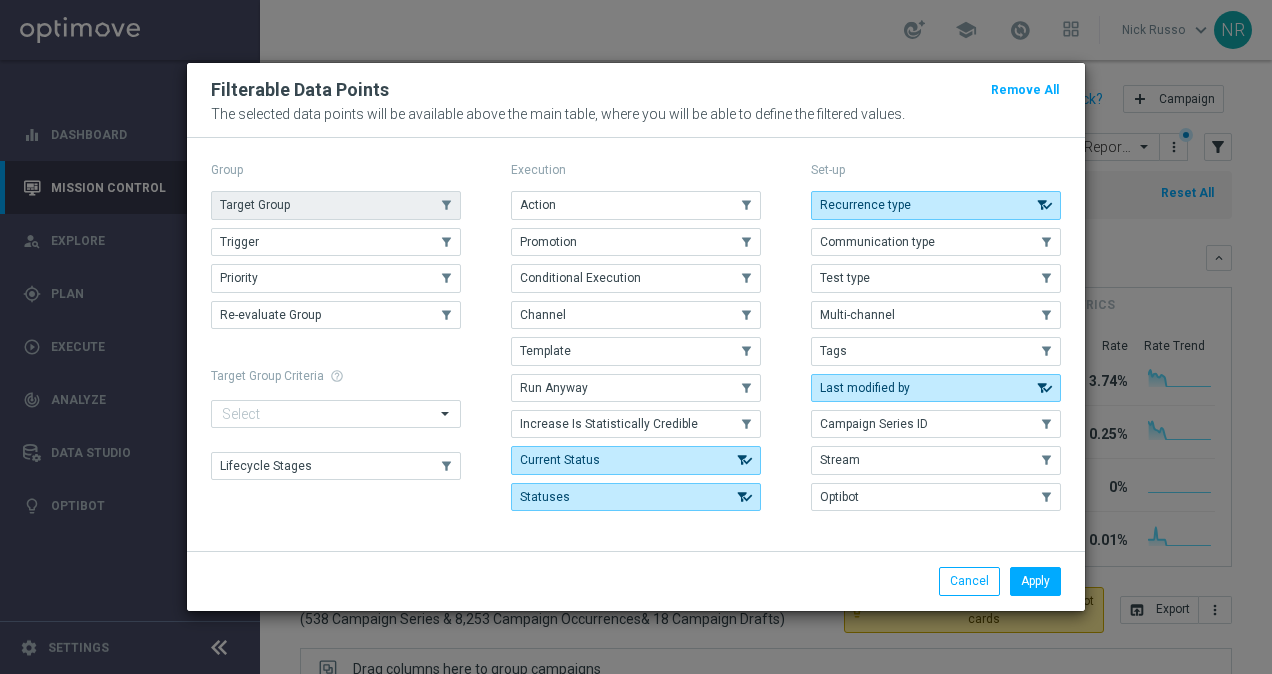 click on "Target Group" at bounding box center (336, 205) 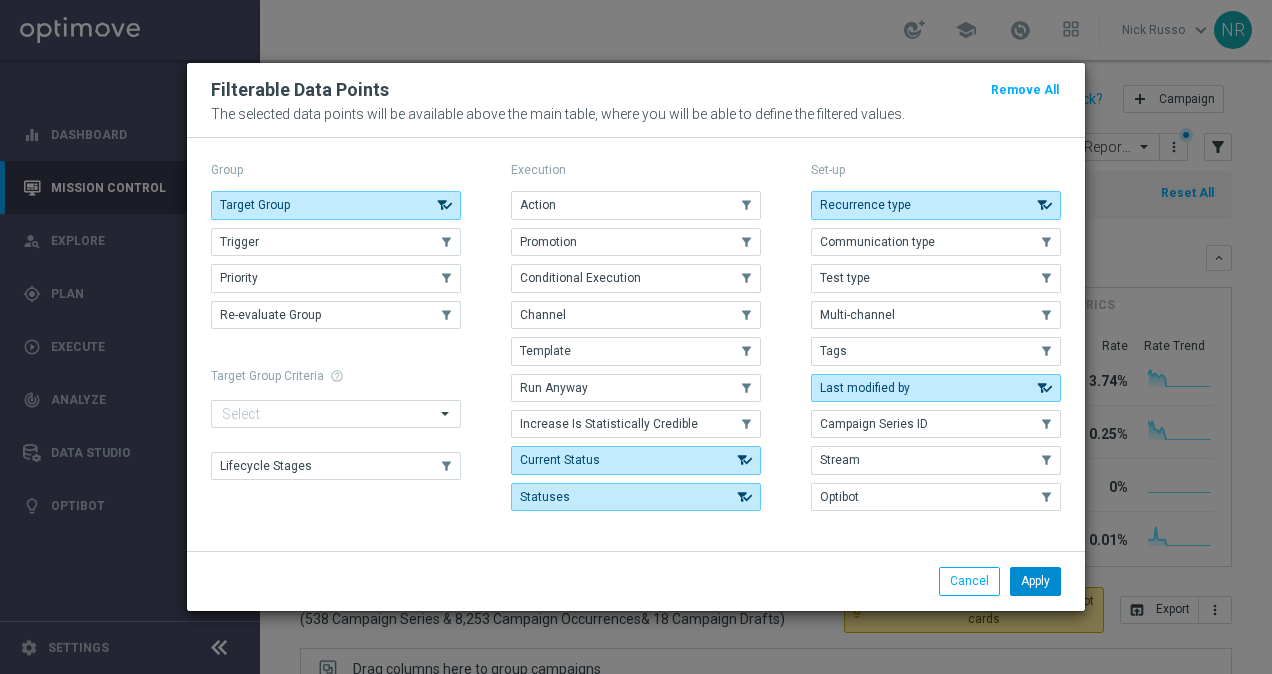 click on "Apply" at bounding box center [1035, 581] 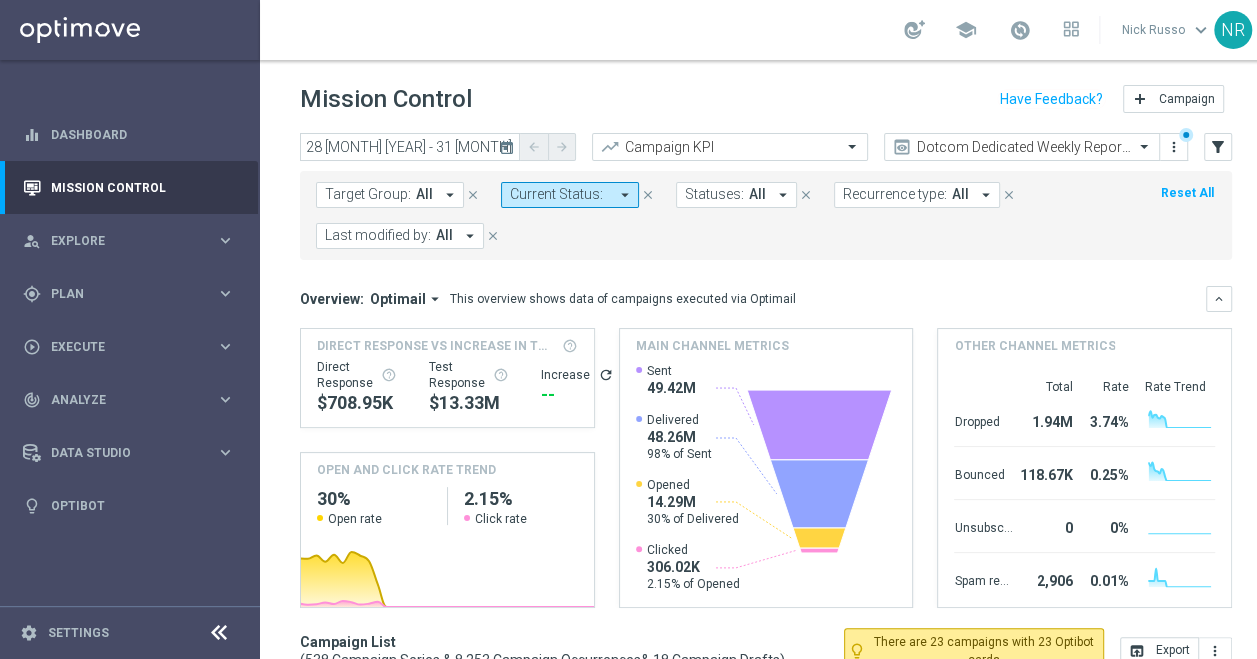 click on "Target Group:
All
arrow_drop_down
close
Current Status:
arrow_drop_down
close
Statuses:
All
arrow_drop_down
close
Recurrence type:
All
arrow_drop_down
close
Last modified by:
All
arrow_drop_down
close
Reset All" 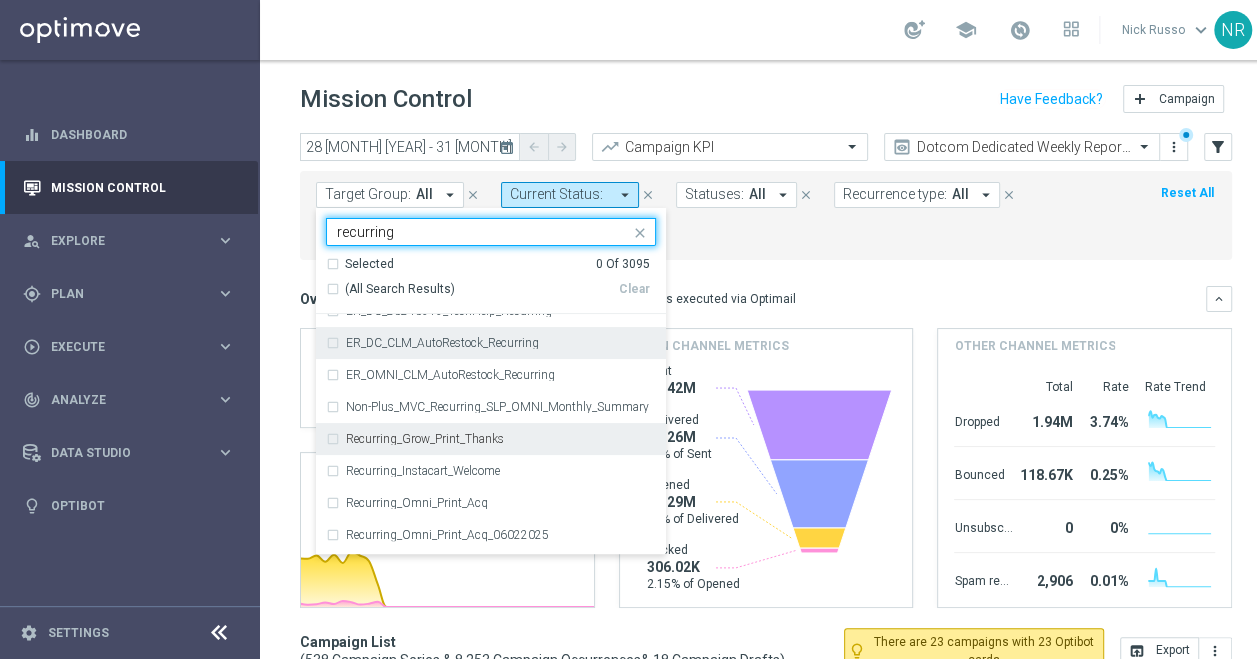scroll, scrollTop: 84, scrollLeft: 0, axis: vertical 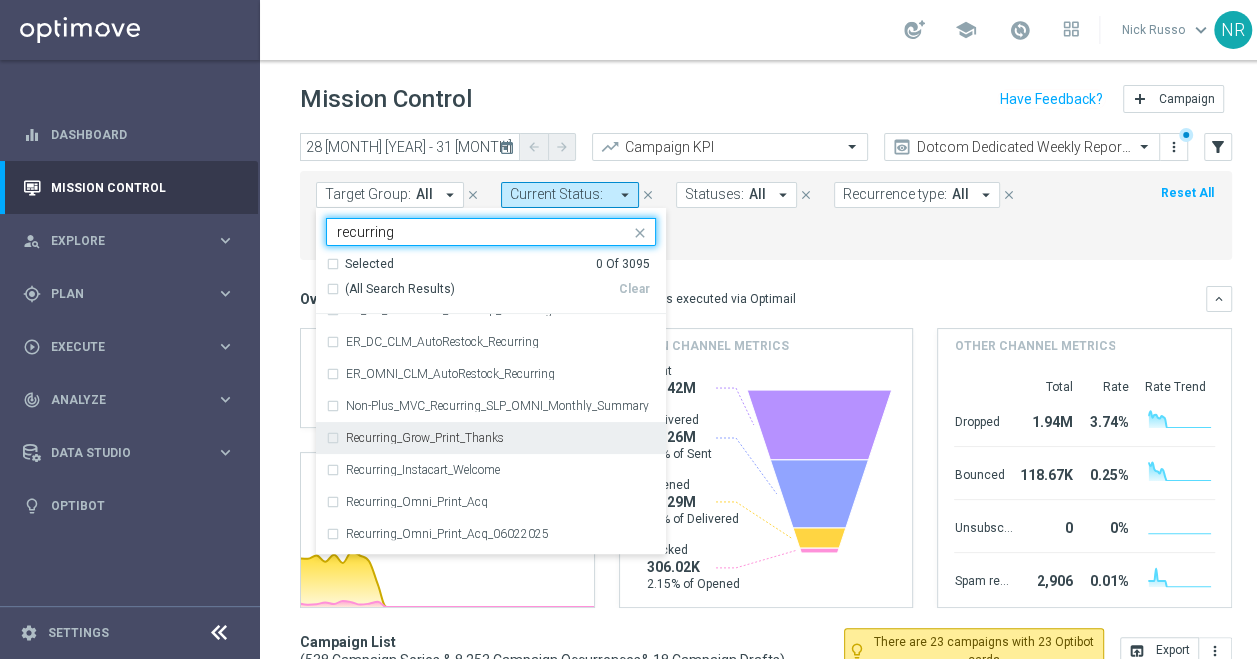 click on "Recurring_Grow_Print_Thanks" at bounding box center (491, 438) 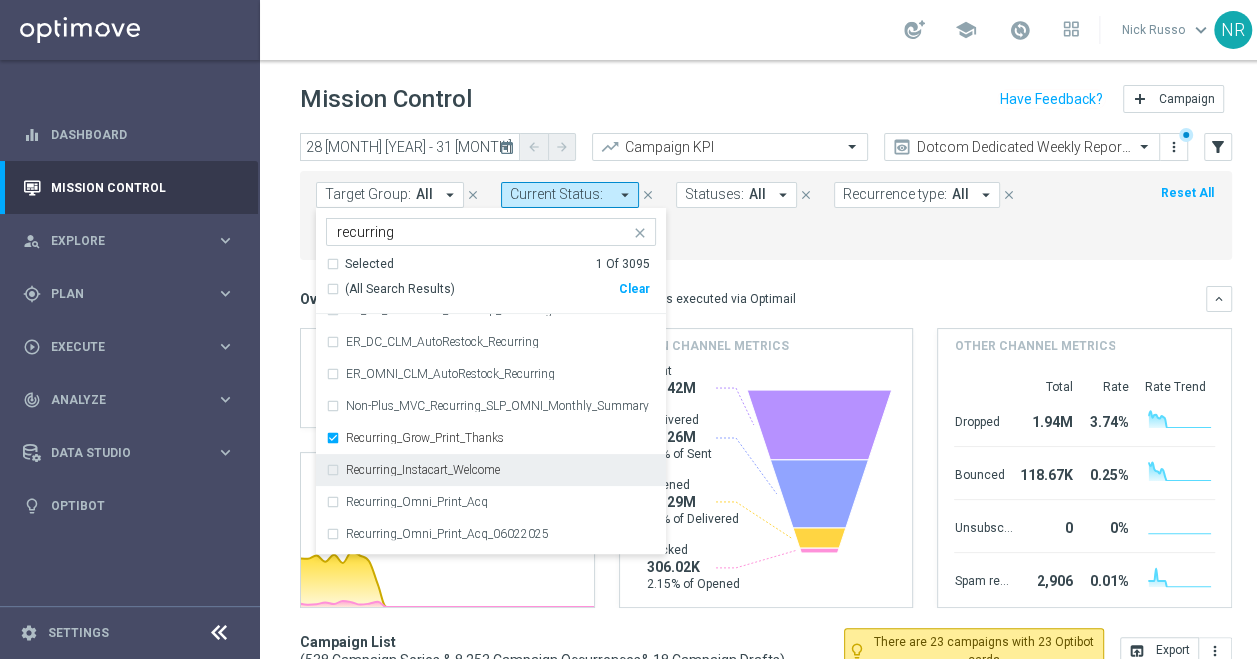 click on "Recurring_Instacart_Welcome" at bounding box center (491, 470) 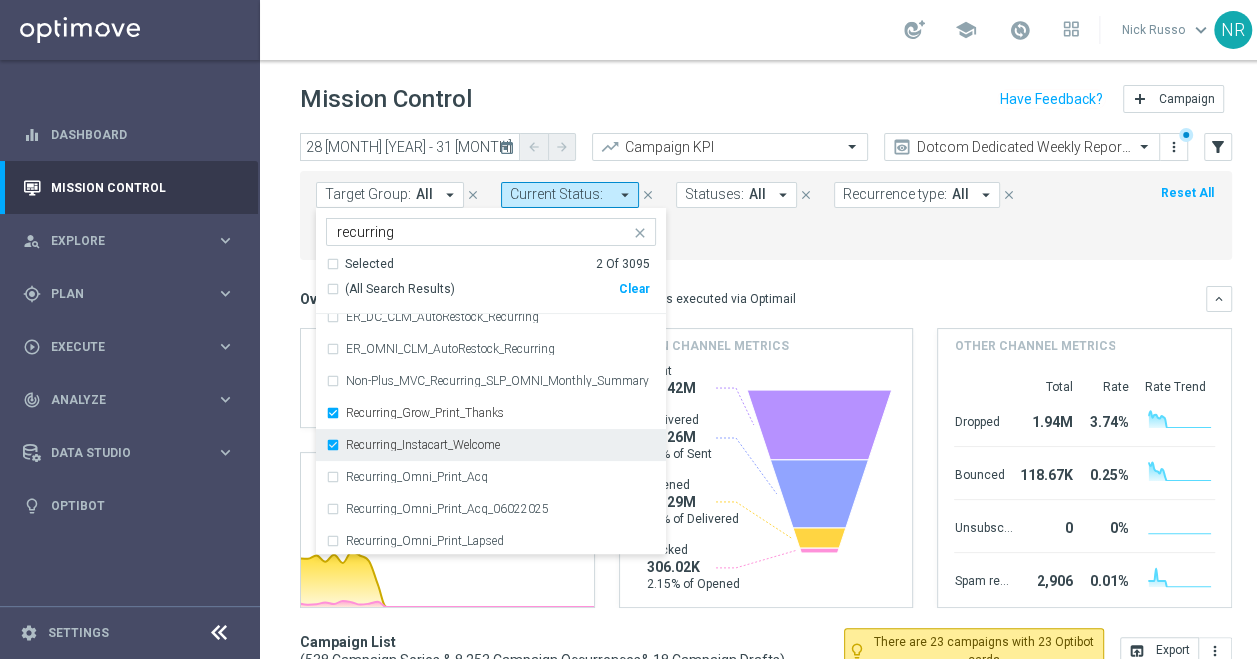 scroll, scrollTop: 110, scrollLeft: 0, axis: vertical 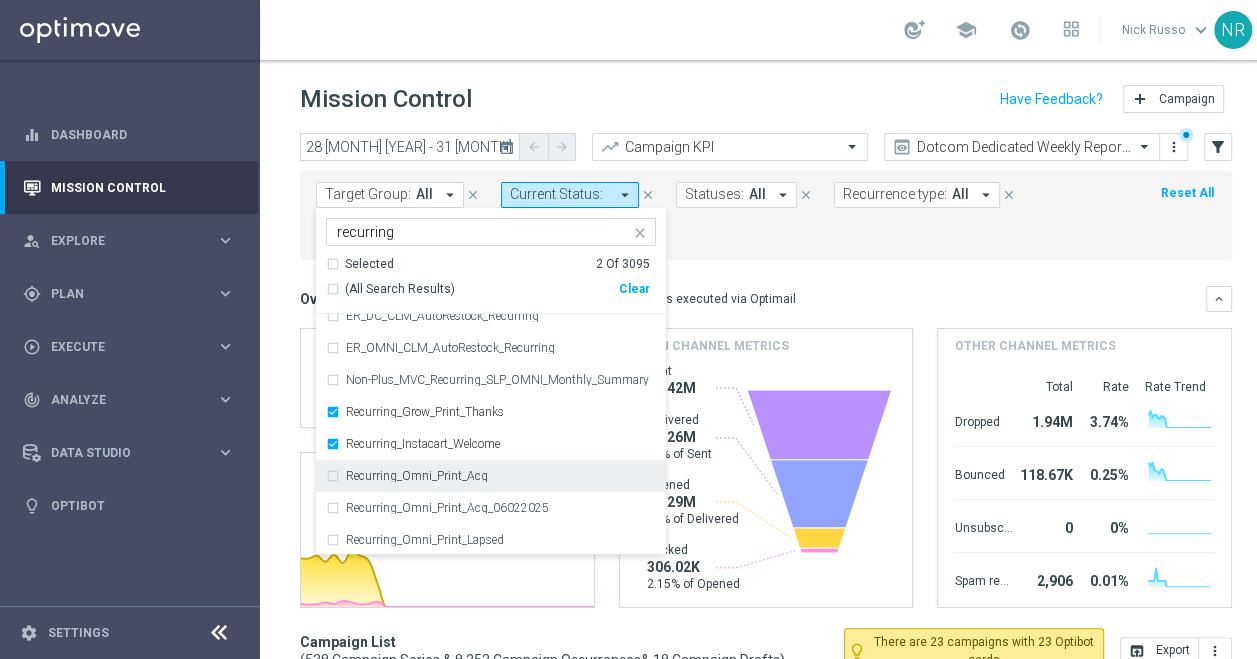 click on "Recurring_Omni_Print_Acq" at bounding box center (417, 476) 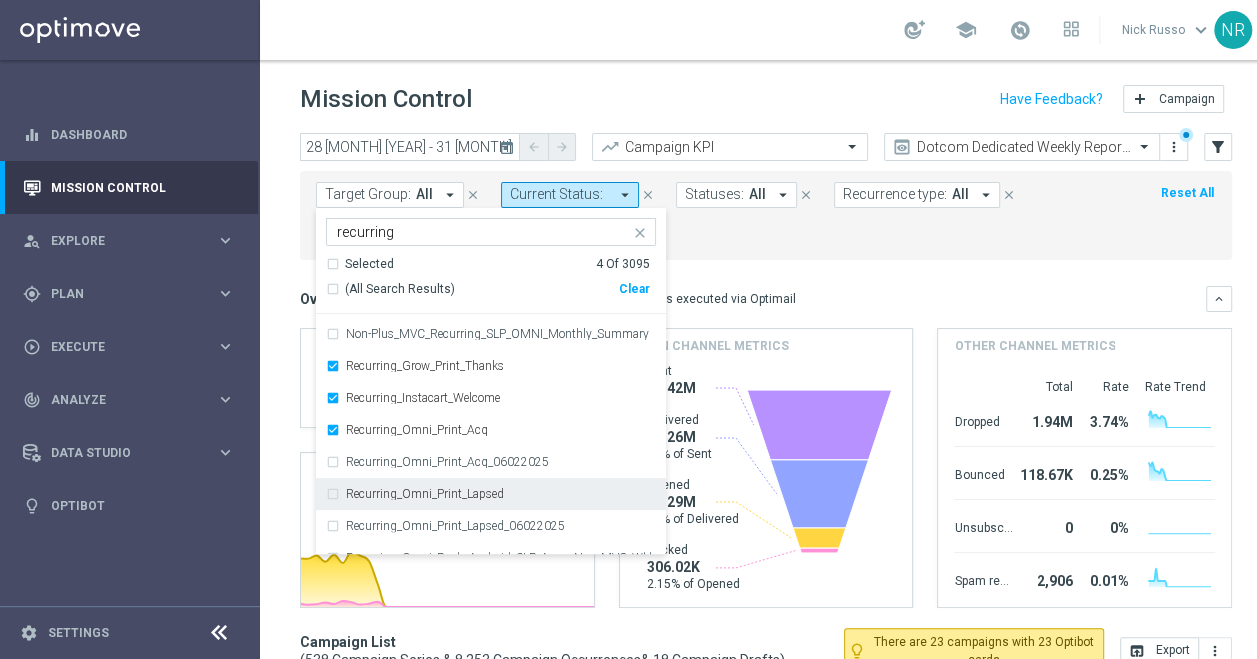 click on "Recurring_Omni_Print_Lapsed" at bounding box center [491, 494] 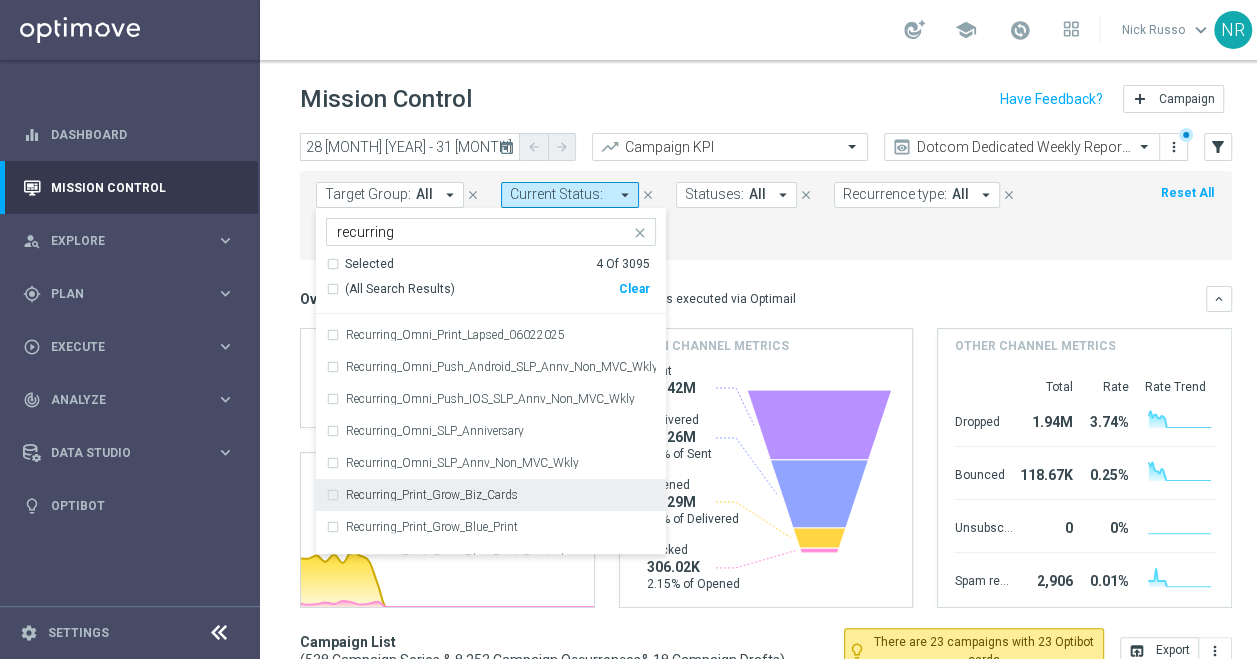 click on "Recurring_Print_Grow_Biz_Cards" at bounding box center (432, 495) 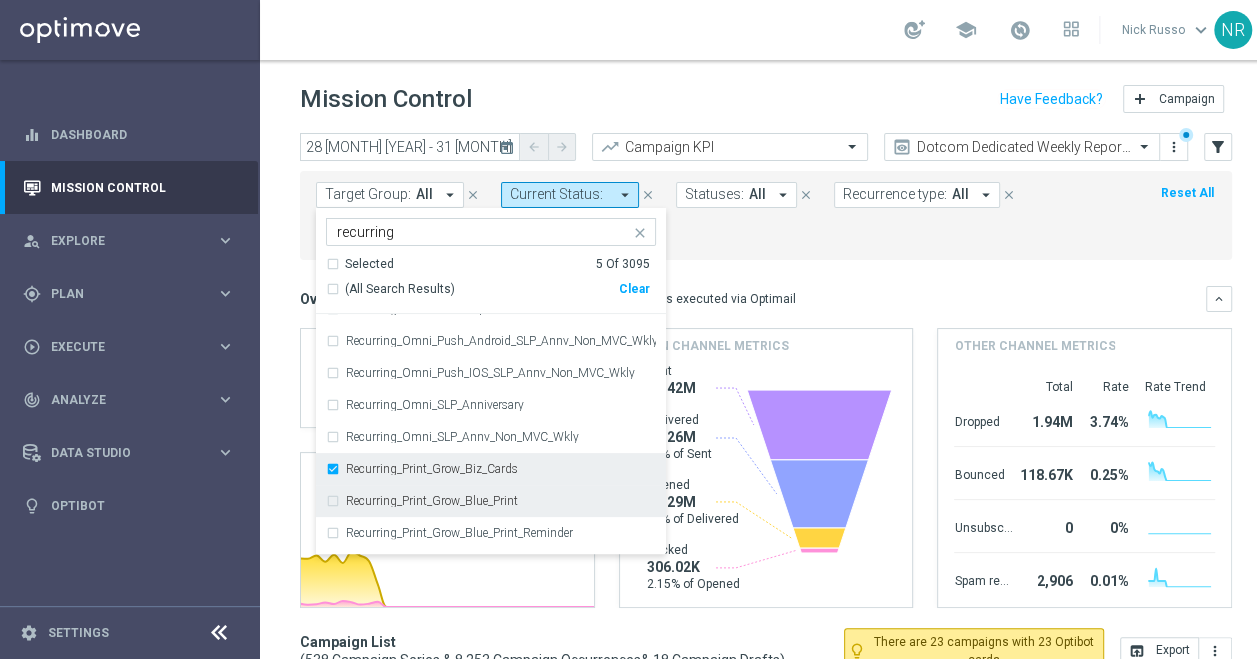scroll, scrollTop: 374, scrollLeft: 0, axis: vertical 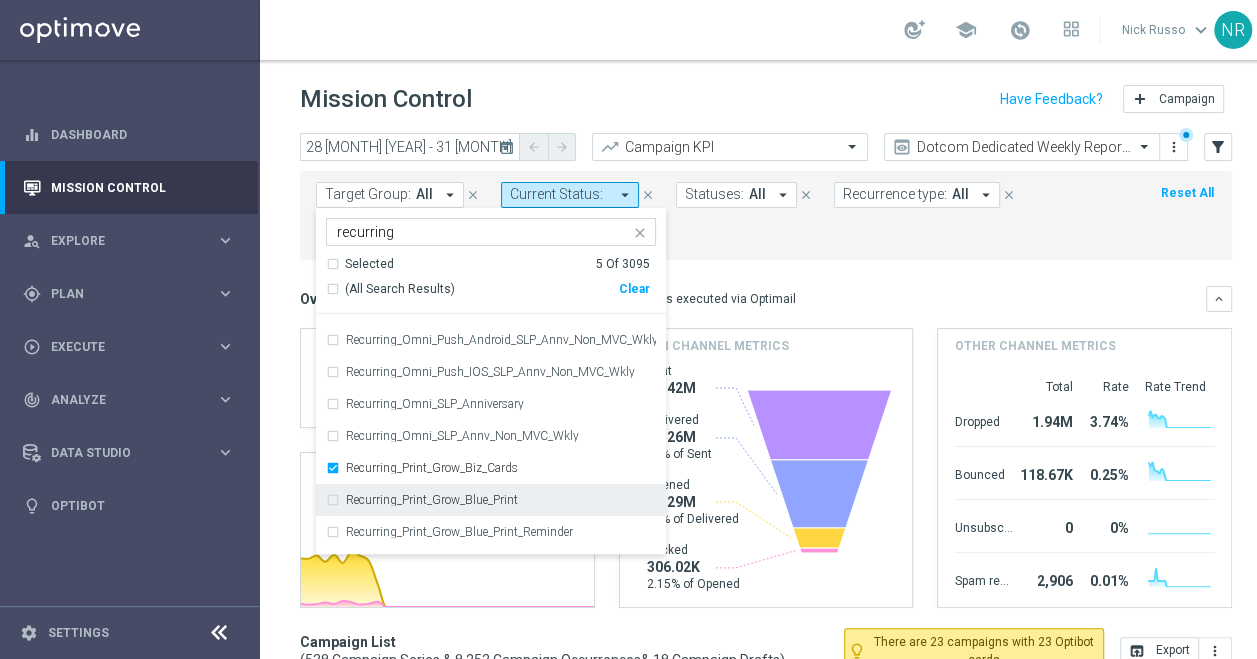 click on "Recurring_Print_Grow_Blue_Print" at bounding box center (432, 500) 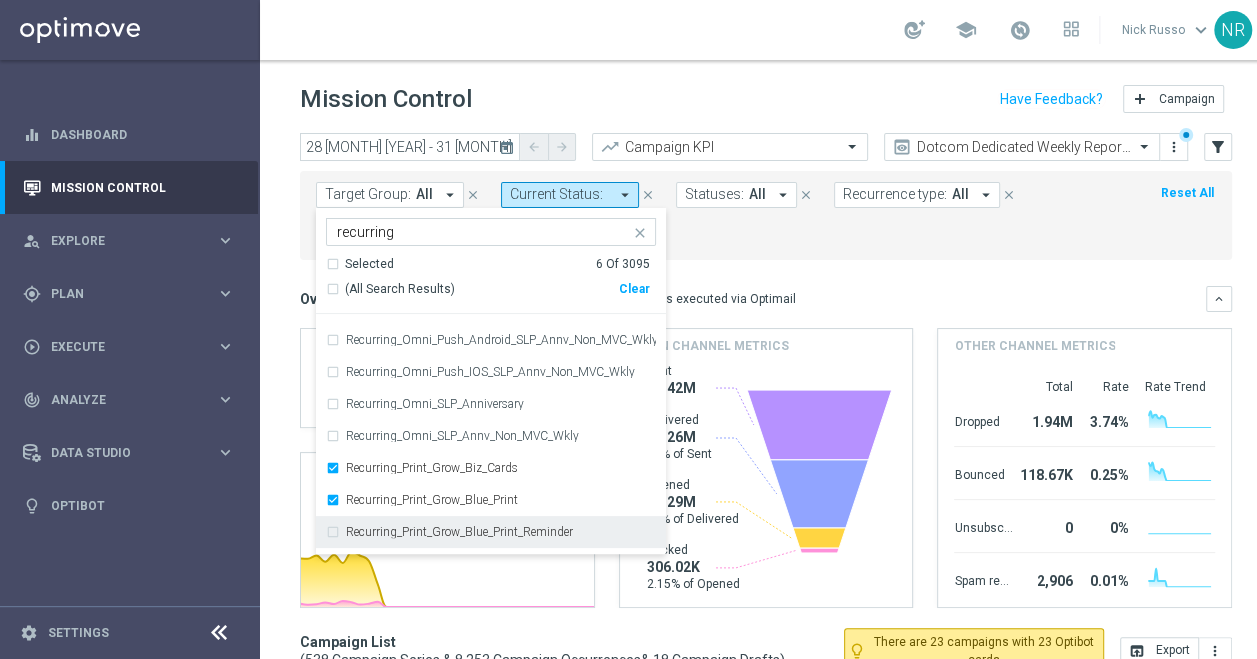 click on "Recurring_Print_Grow_Blue_Print_Reminder" at bounding box center [459, 532] 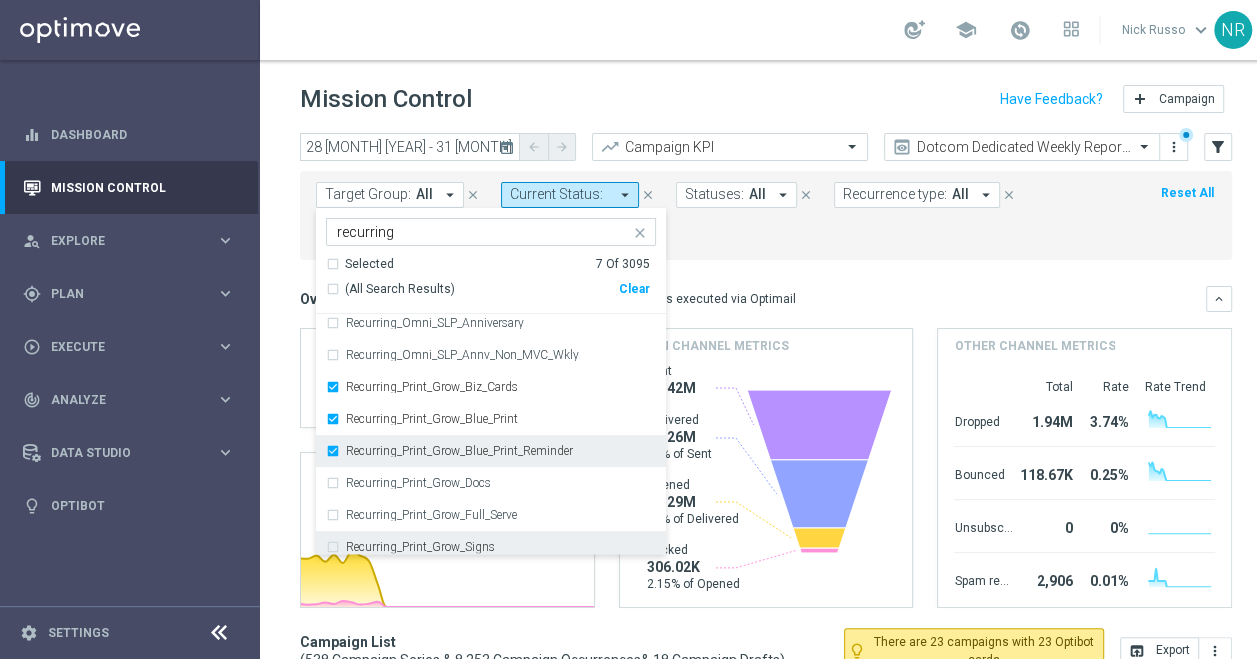 scroll, scrollTop: 456, scrollLeft: 0, axis: vertical 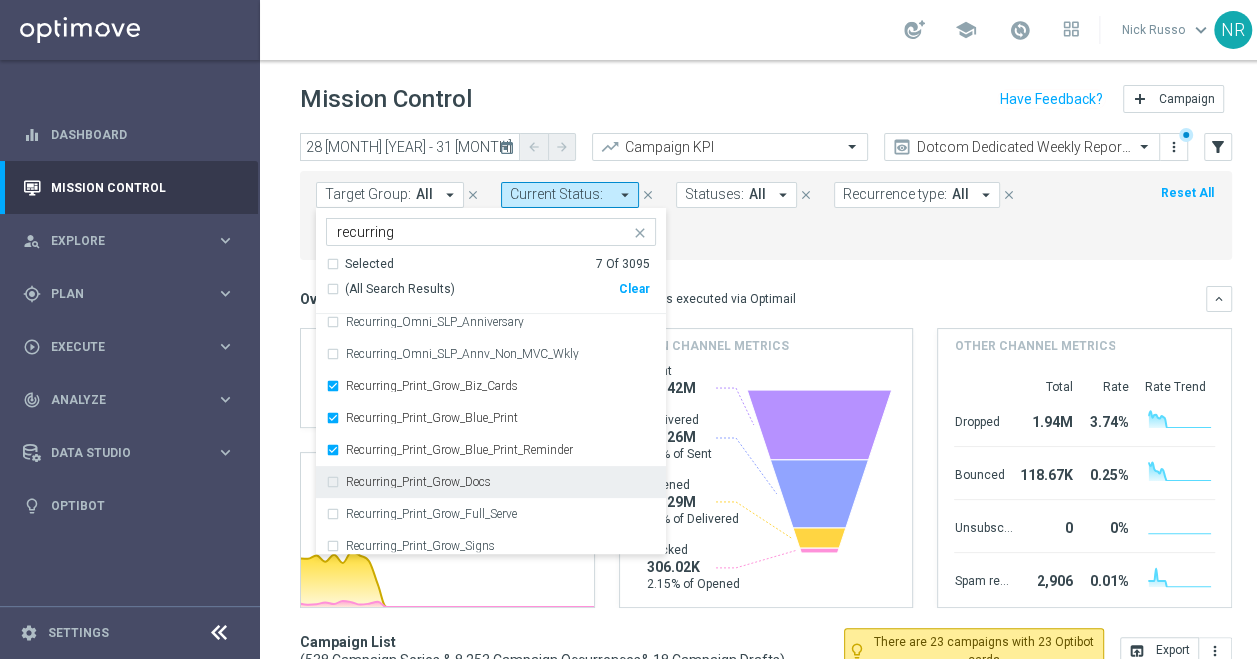 click on "Recurring_Print_Grow_Docs" at bounding box center (418, 482) 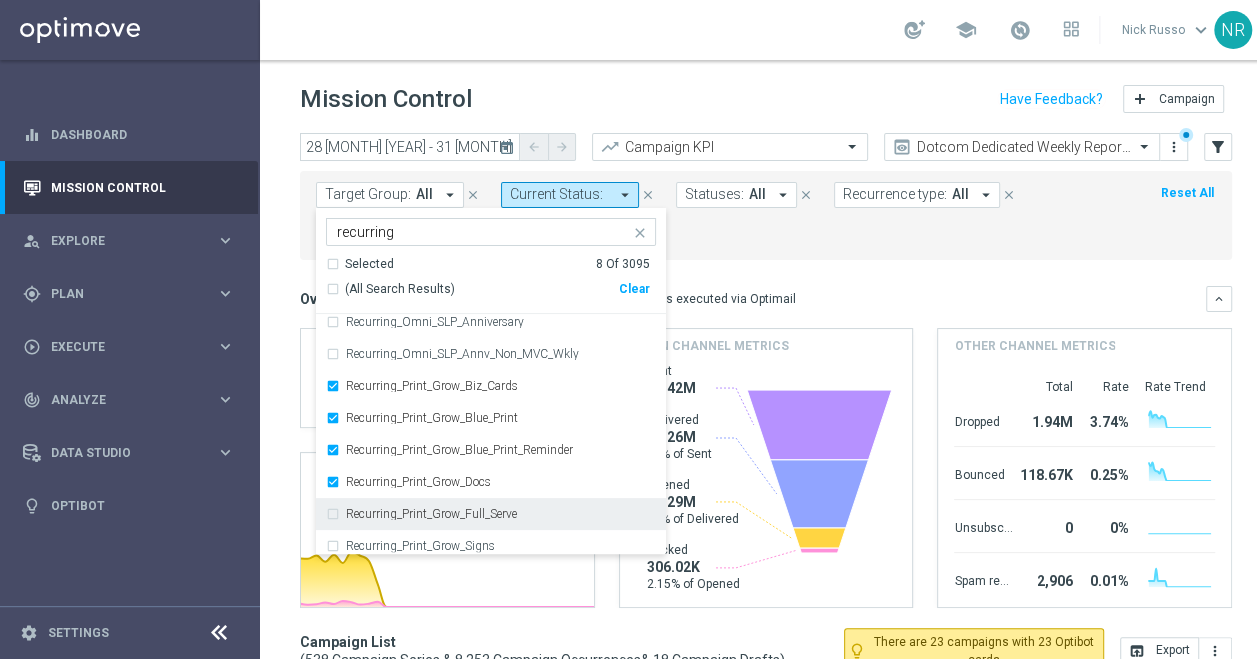 click on "Recurring_Print_Grow_Full_Serve" at bounding box center (431, 514) 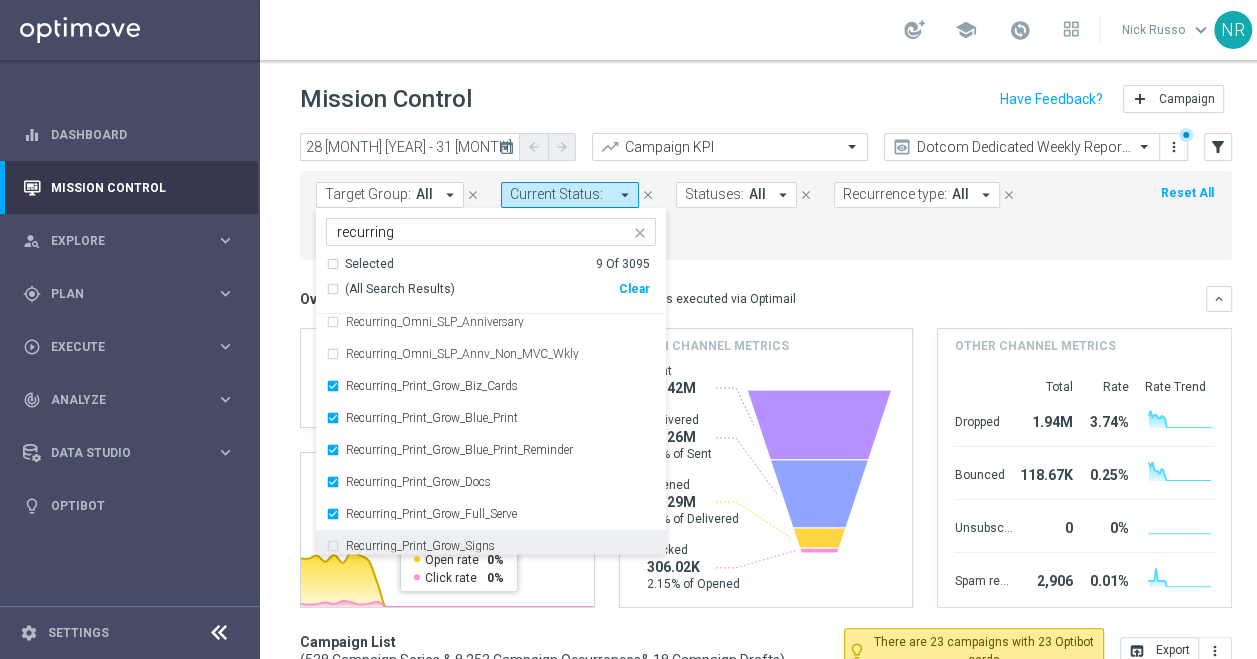 click on "Recurring_Print_Grow_Signs" at bounding box center [420, 546] 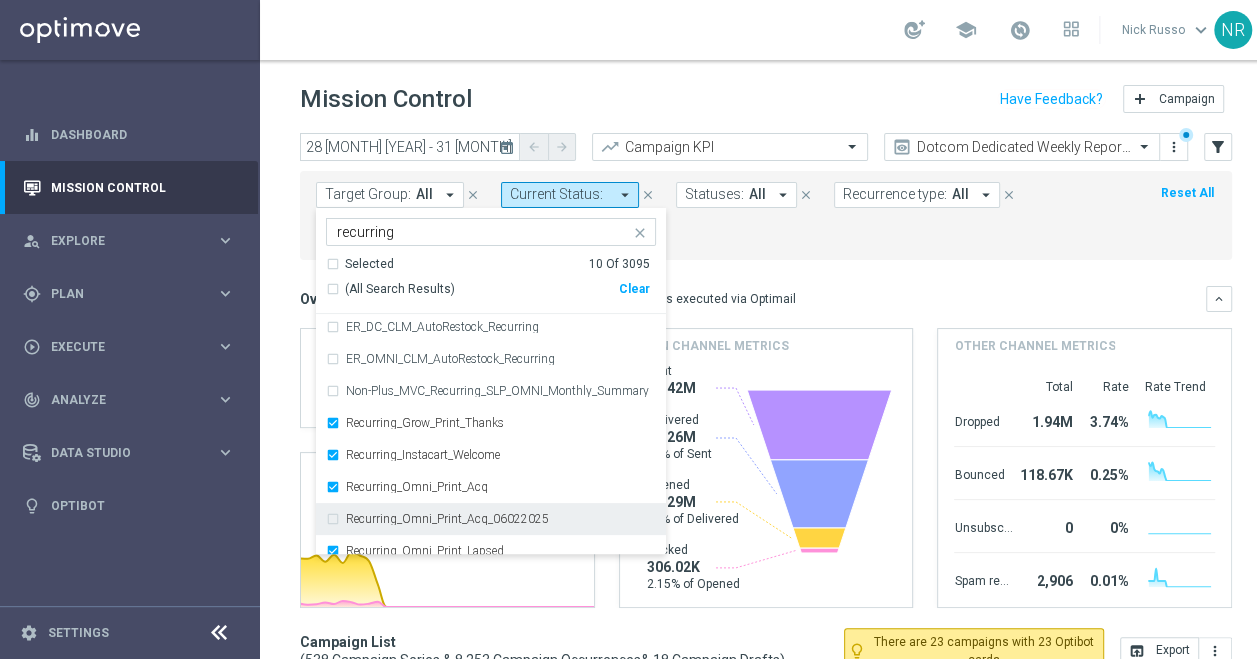 scroll, scrollTop: 98, scrollLeft: 0, axis: vertical 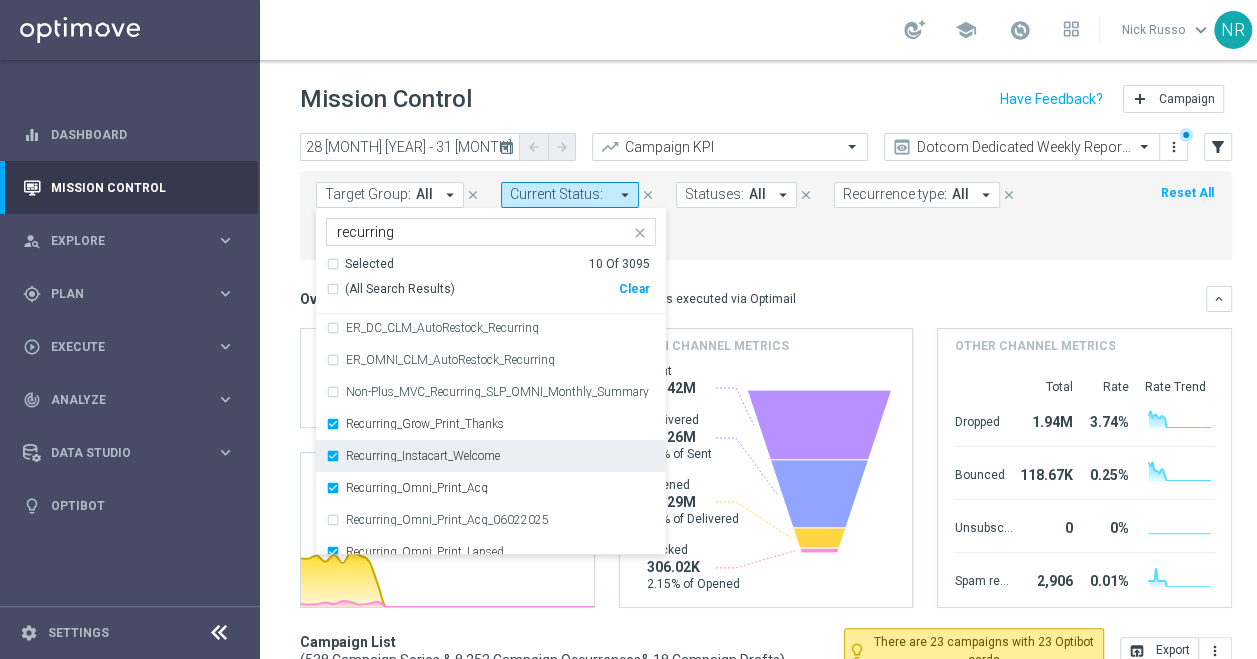 click on "Recurring_Instacart_Welcome" at bounding box center [423, 456] 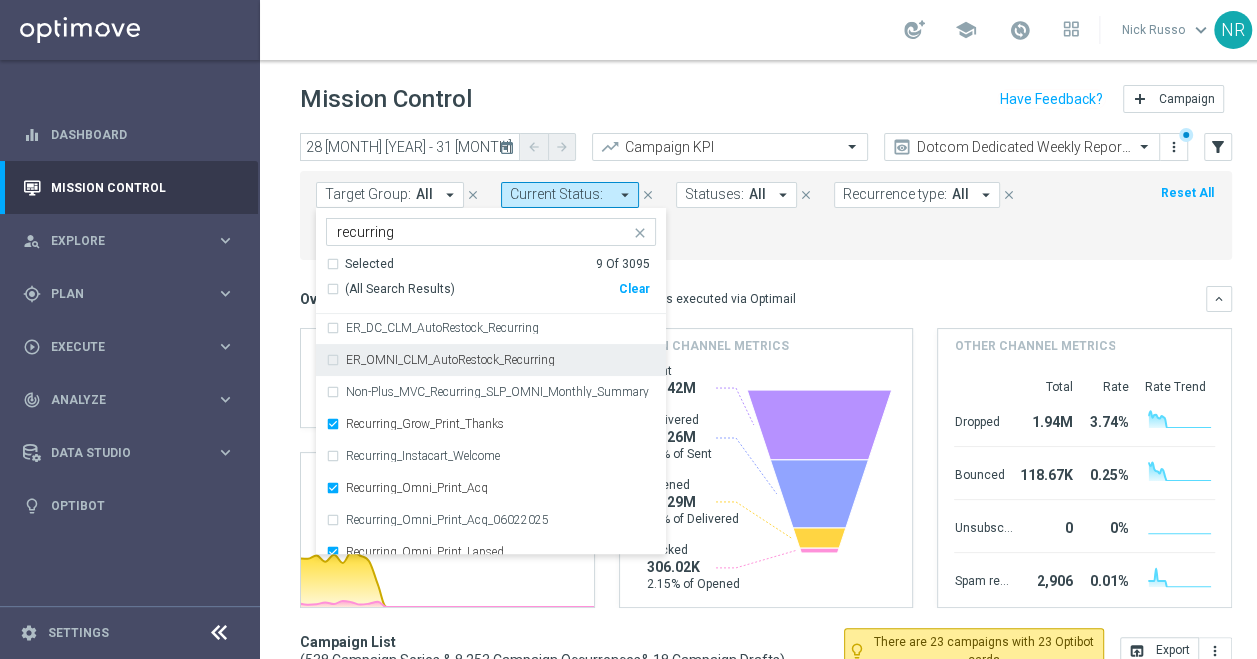 click on "Overview:
Optimail
arrow_drop_down
This overview shows data of campaigns executed via Optimail
keyboard_arrow_down
Direct Response VS Increase In Total Mid Shipment Dotcom Transaction Amount
Direct Response
$708.95K
Test Response
refresh" 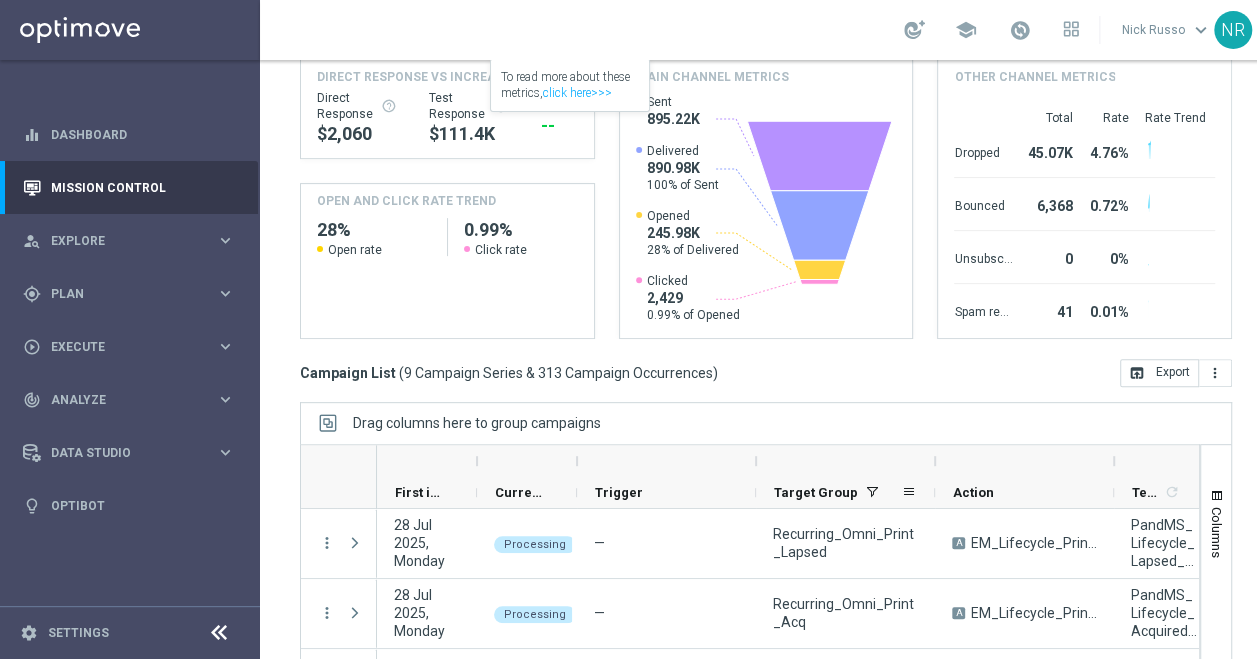 scroll, scrollTop: 364, scrollLeft: 0, axis: vertical 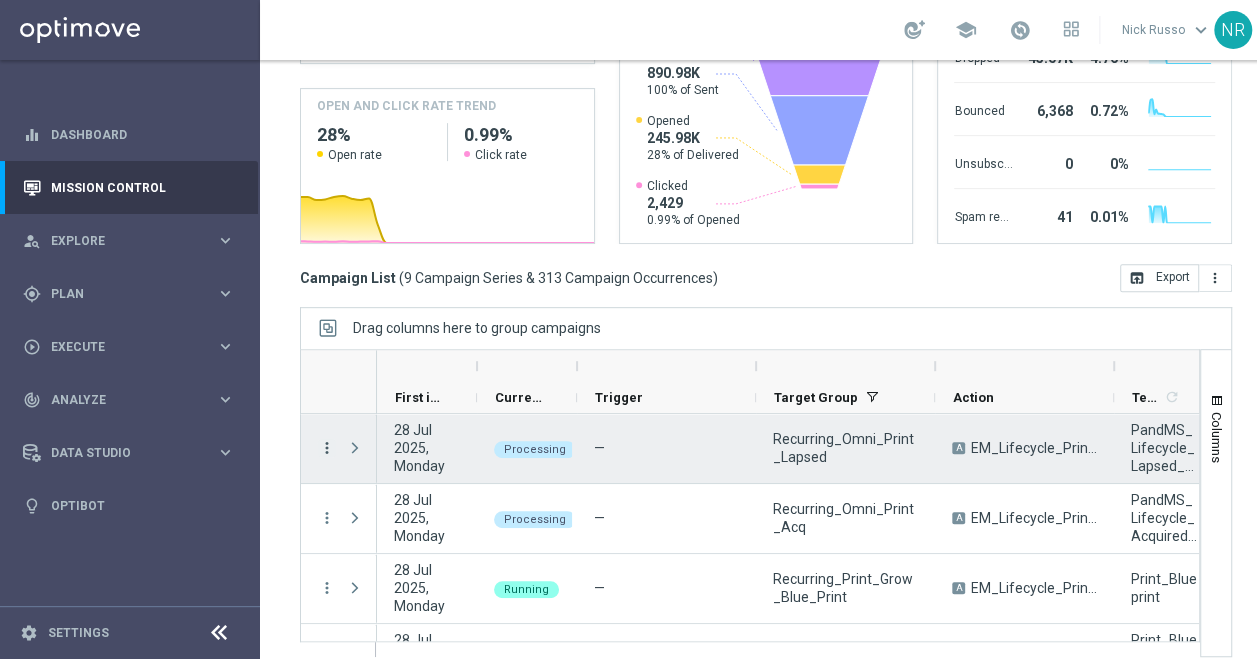 click on "more_vert" at bounding box center [327, 448] 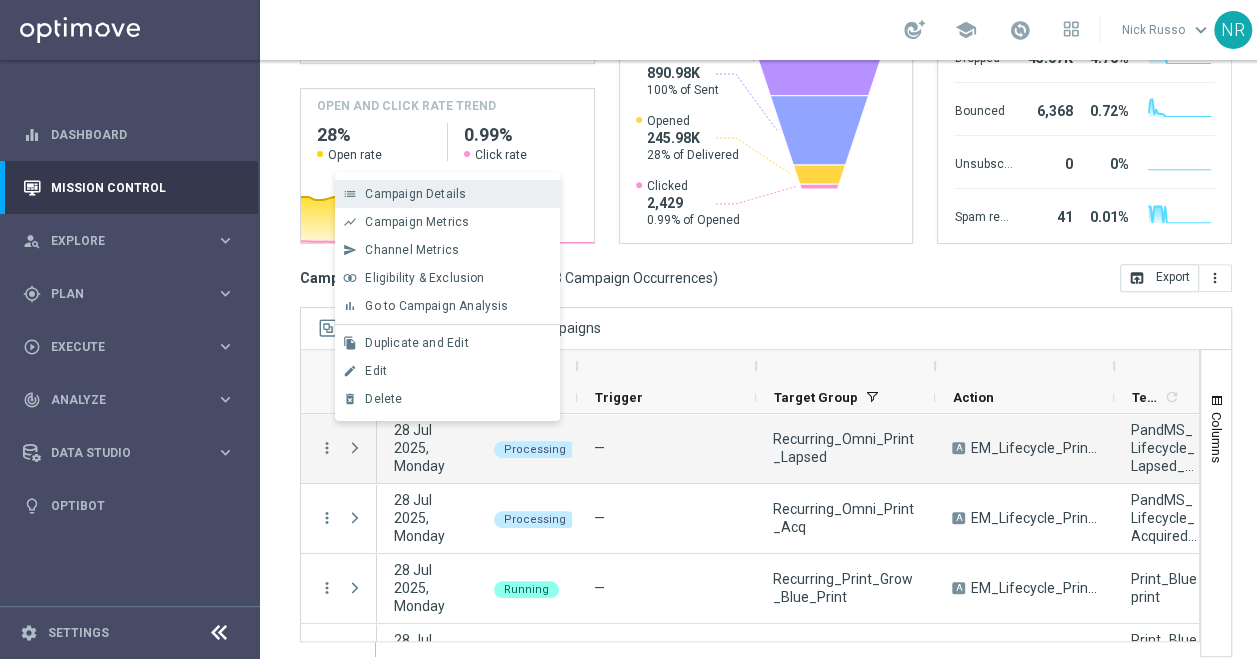 click on "Campaign Details" at bounding box center (415, 194) 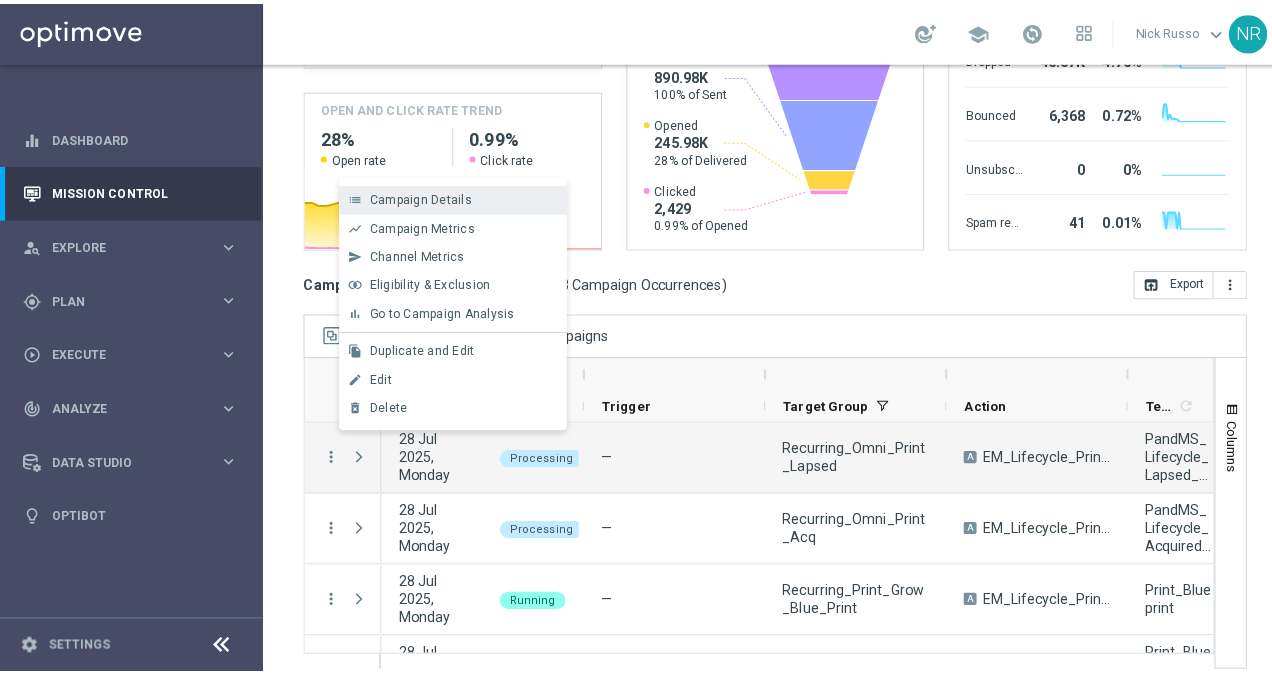 scroll, scrollTop: 0, scrollLeft: 0, axis: both 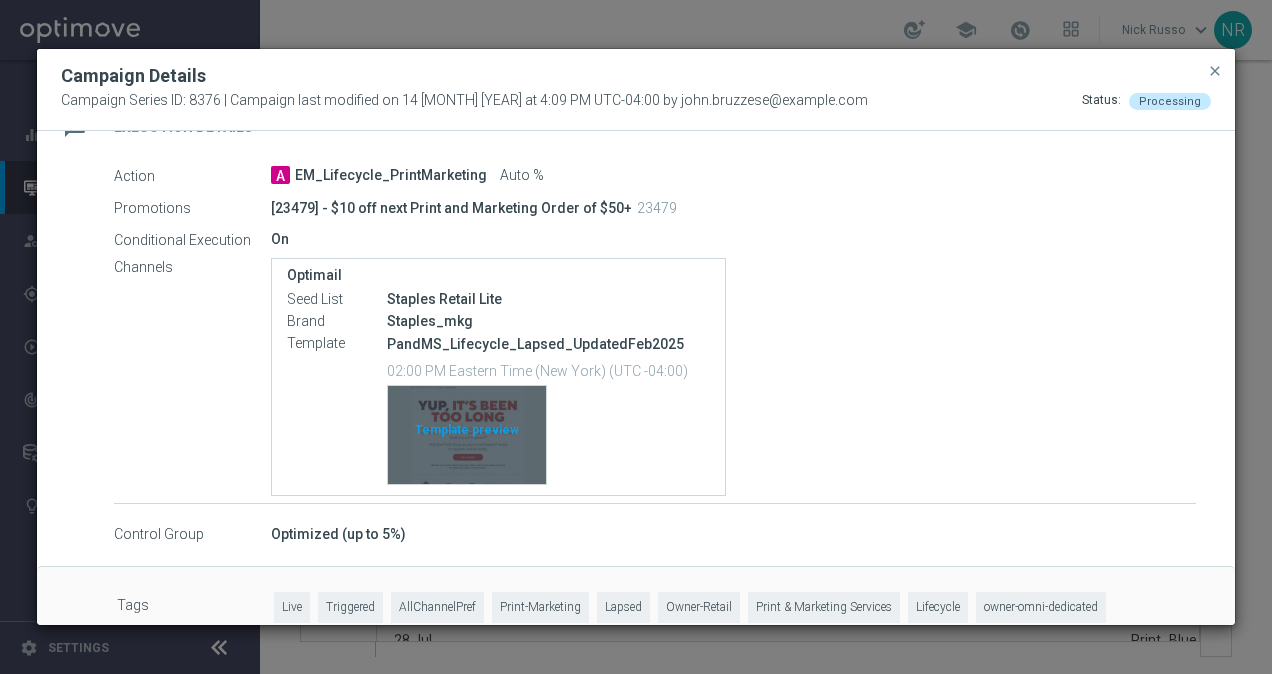click on "Template preview" 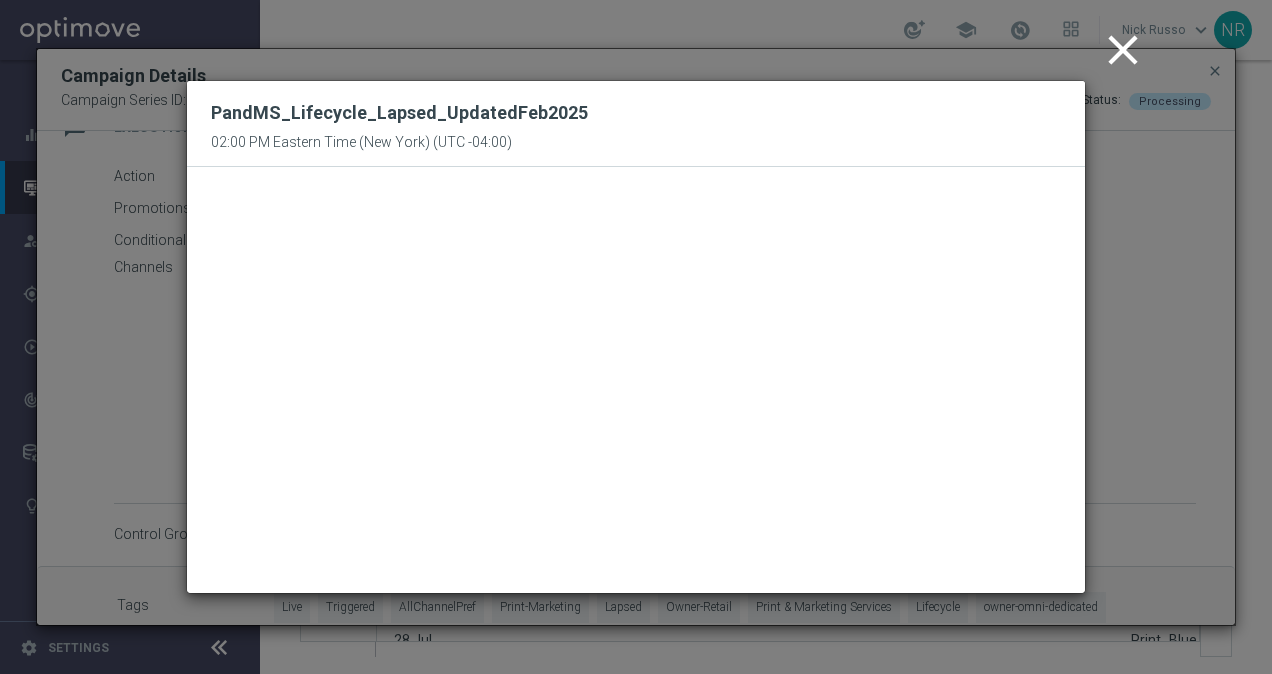 click on "close" 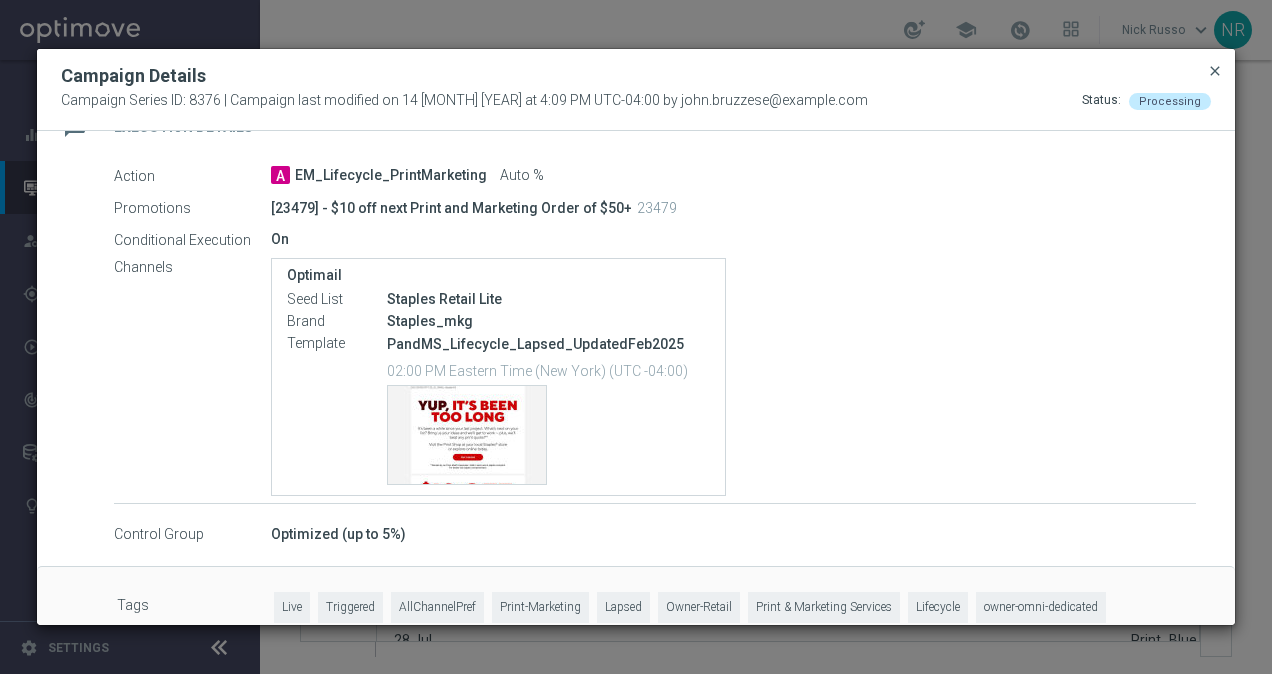 click on "close" 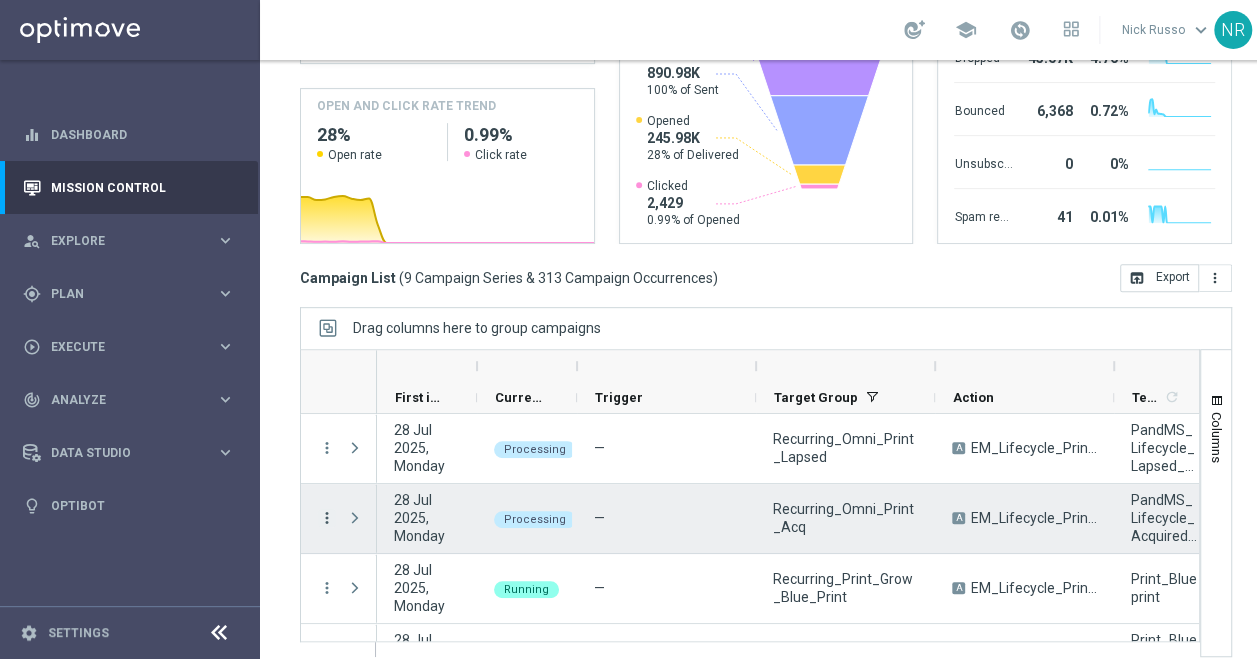 click on "more_vert" at bounding box center [327, 518] 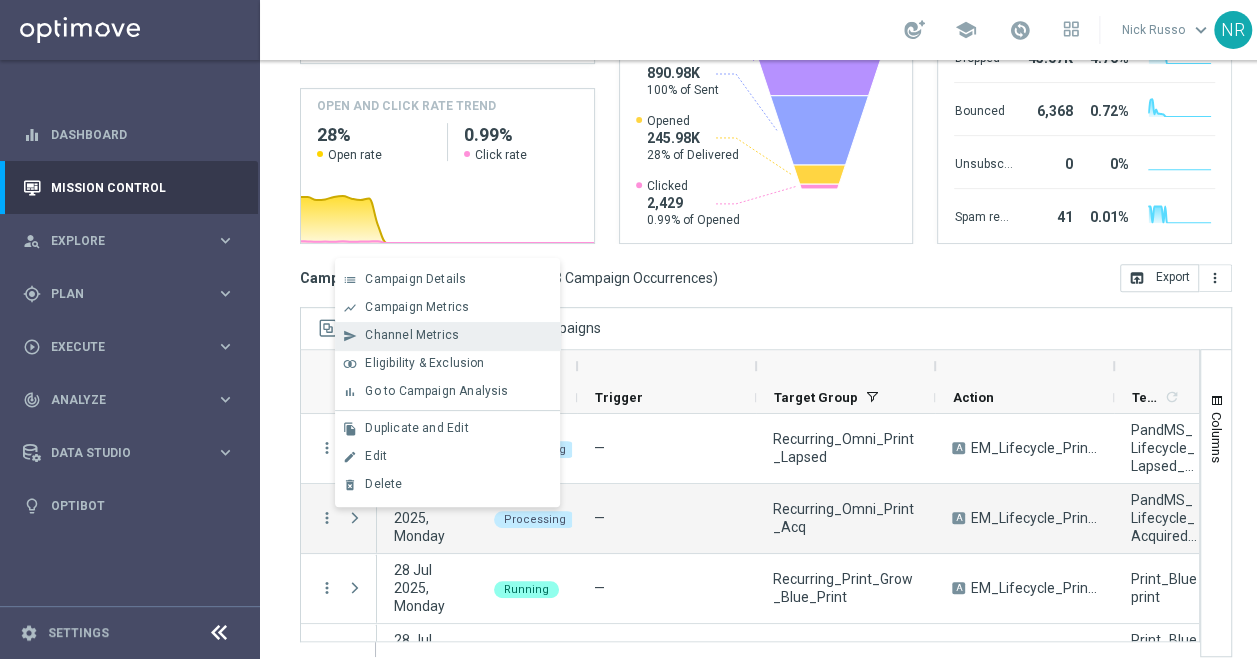 click on "Channel Metrics" at bounding box center (412, 335) 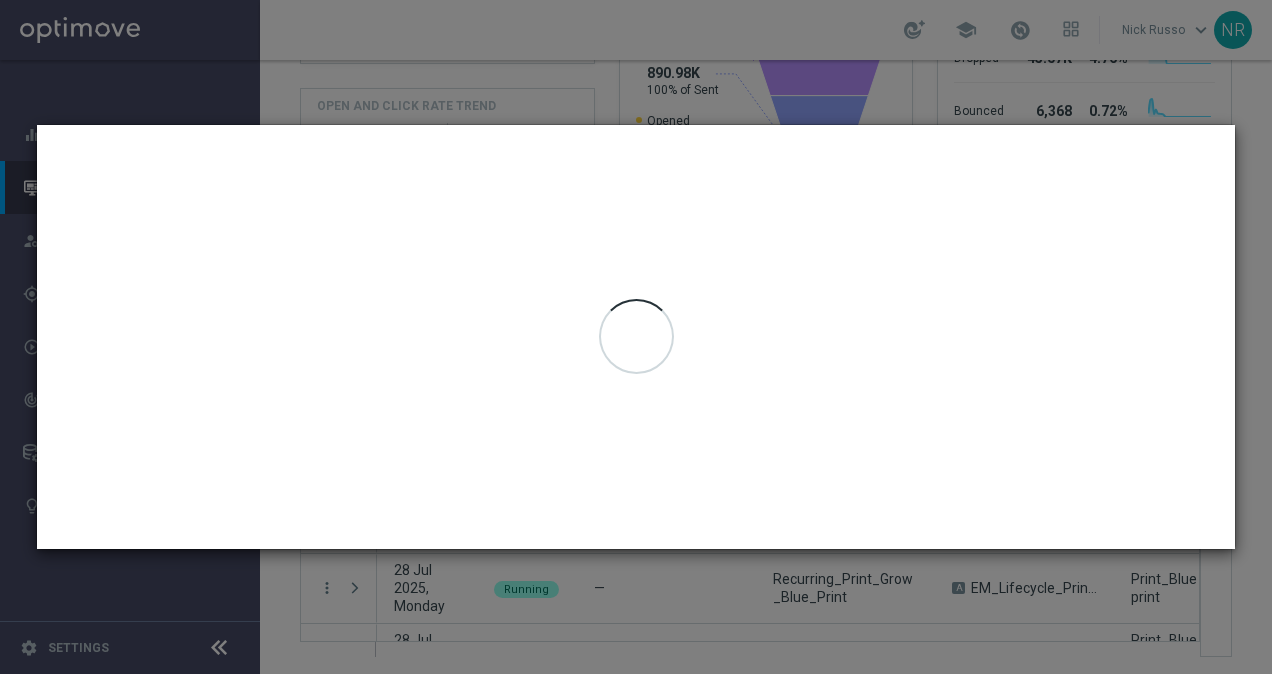 click 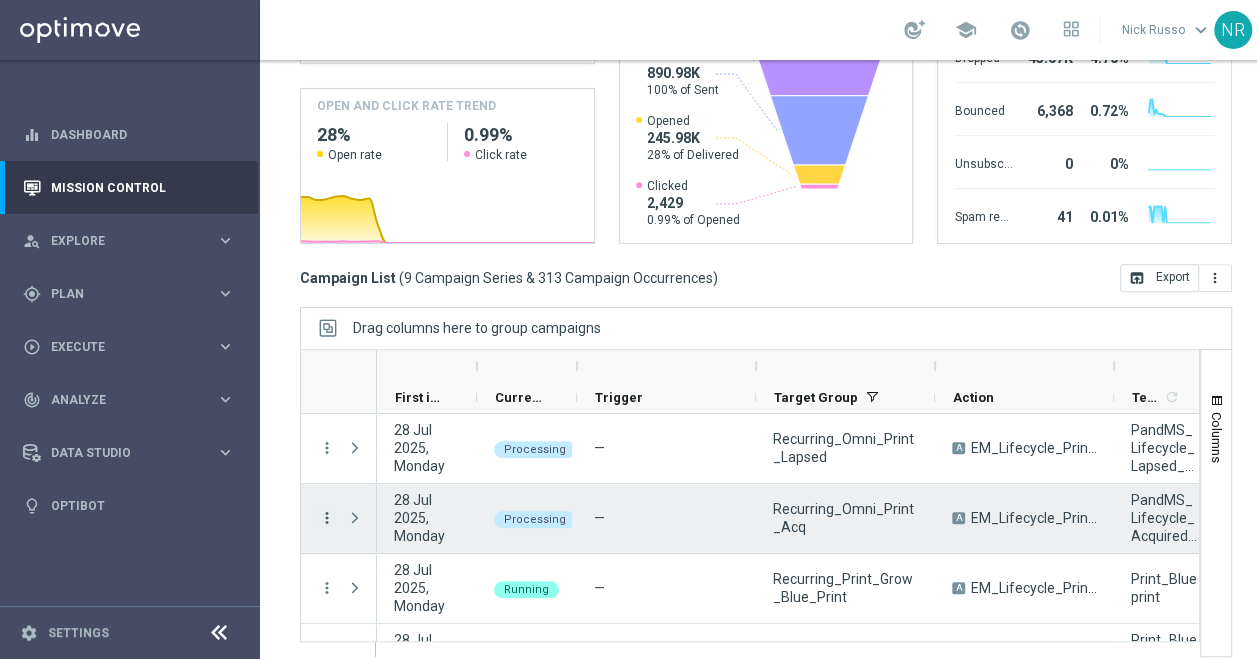 click on "more_vert" at bounding box center (327, 518) 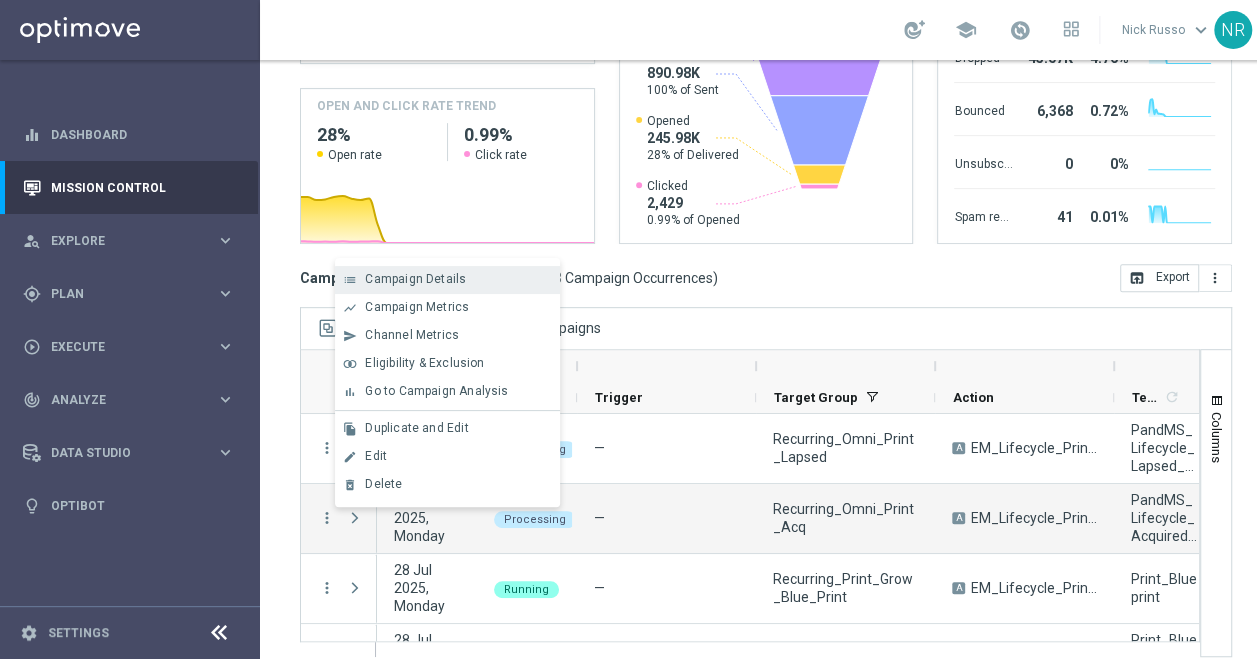 click on "Campaign Details" at bounding box center (415, 279) 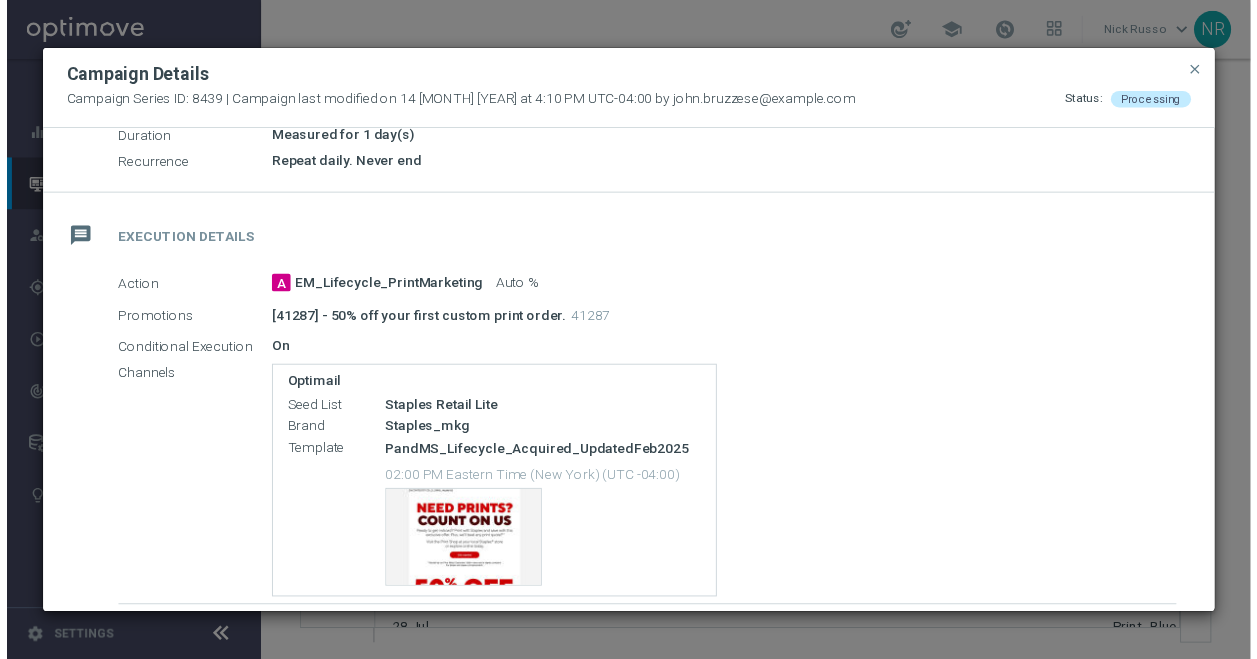 scroll, scrollTop: 404, scrollLeft: 0, axis: vertical 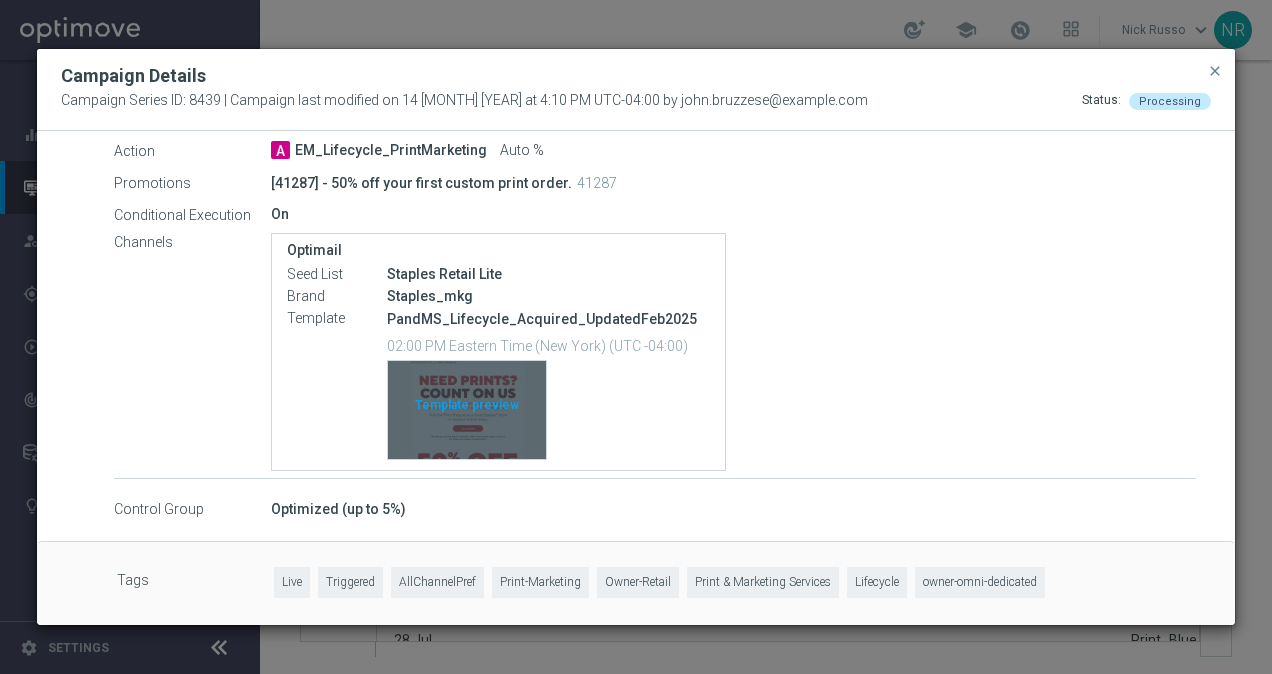 click on "Template preview" 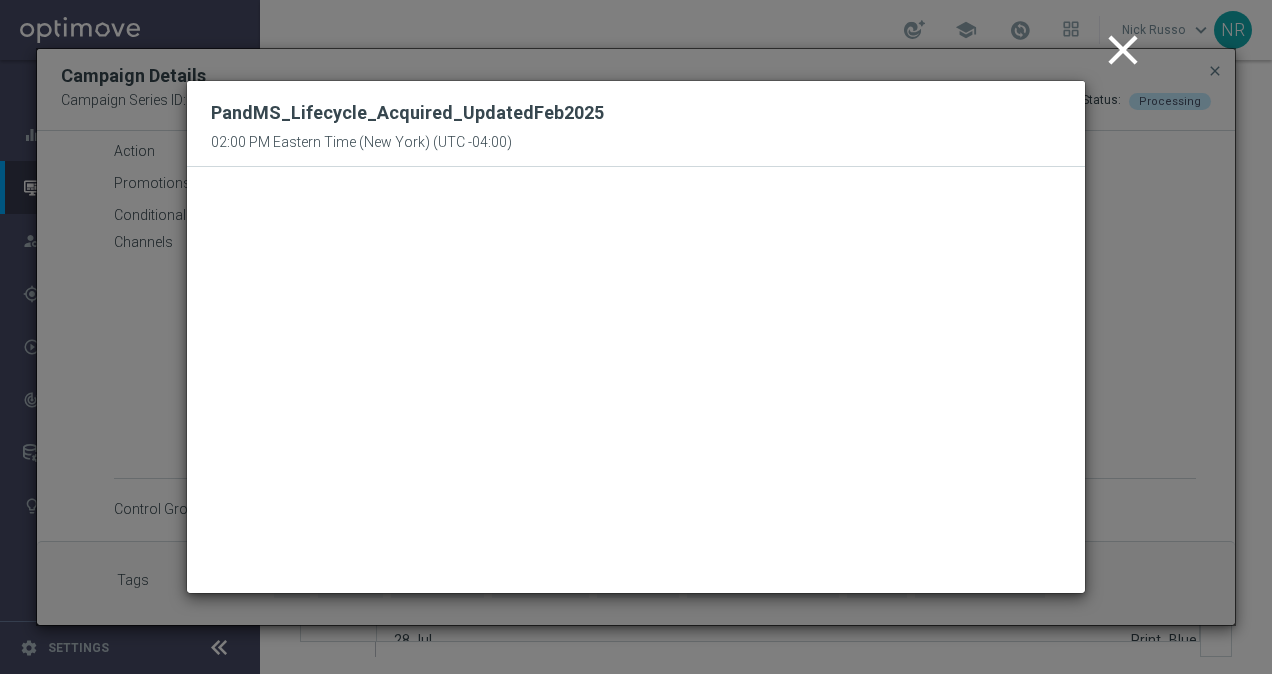 click on "close" 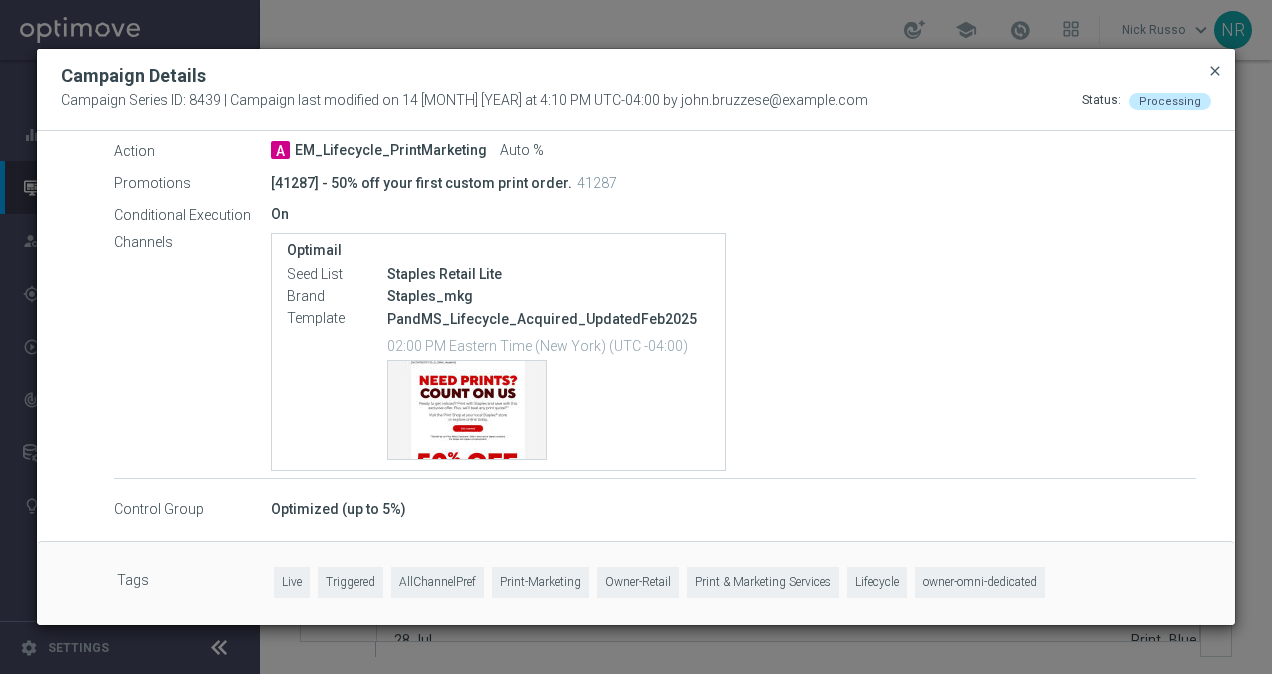 click on "close" 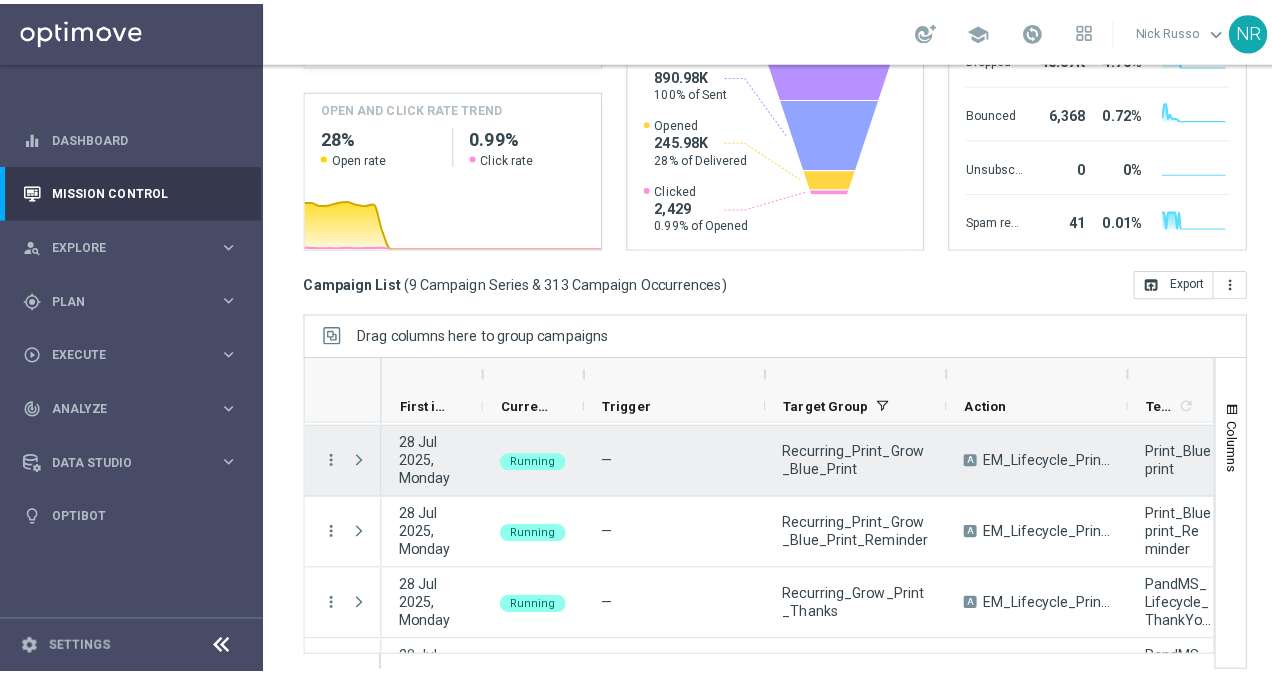 scroll, scrollTop: 138, scrollLeft: 0, axis: vertical 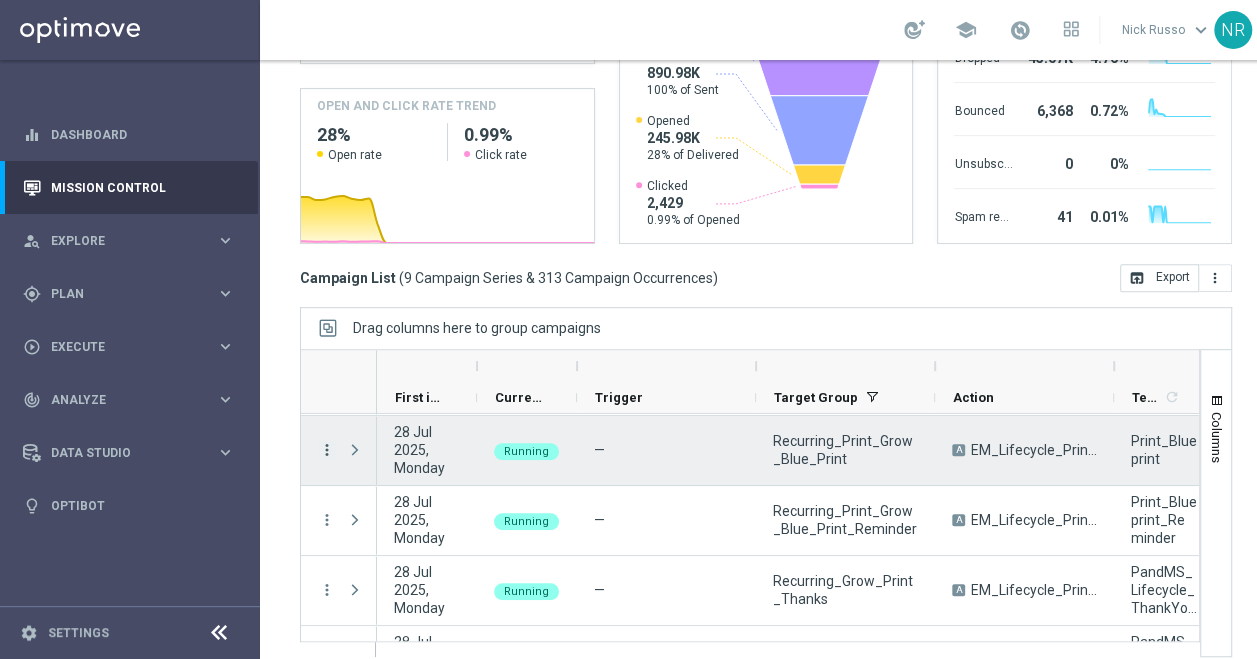 click on "more_vert" at bounding box center [327, 450] 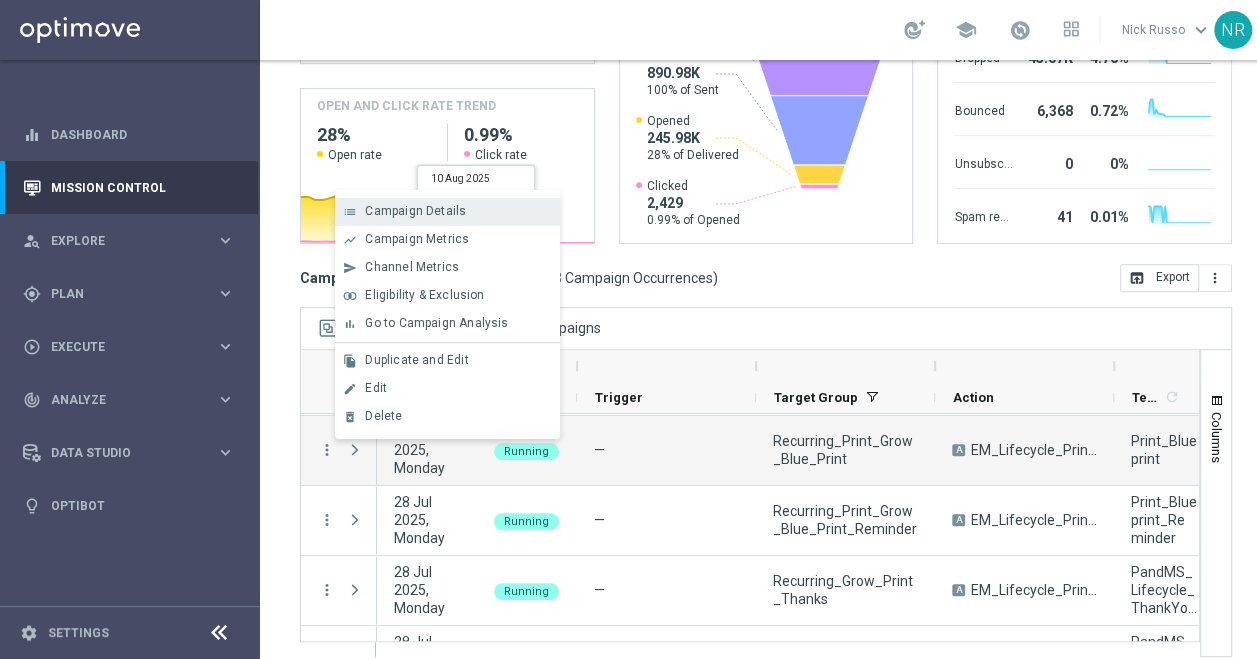 click on "Campaign Details" at bounding box center [415, 211] 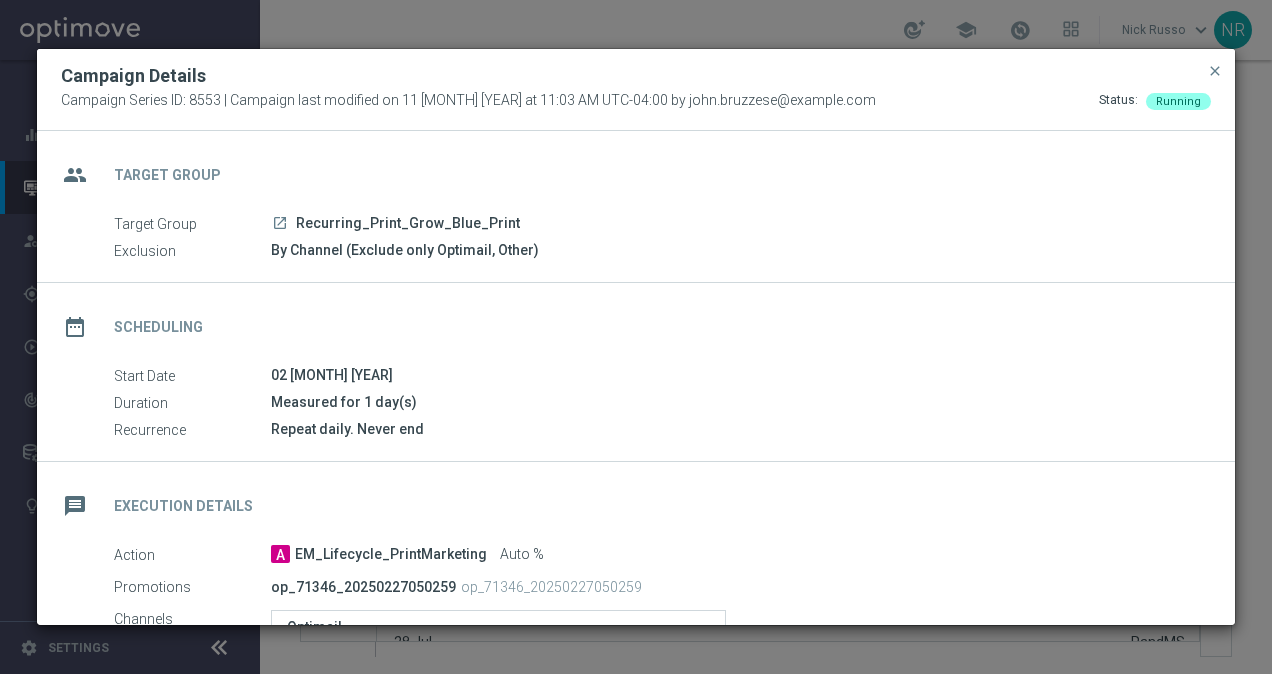 scroll, scrollTop: 377, scrollLeft: 0, axis: vertical 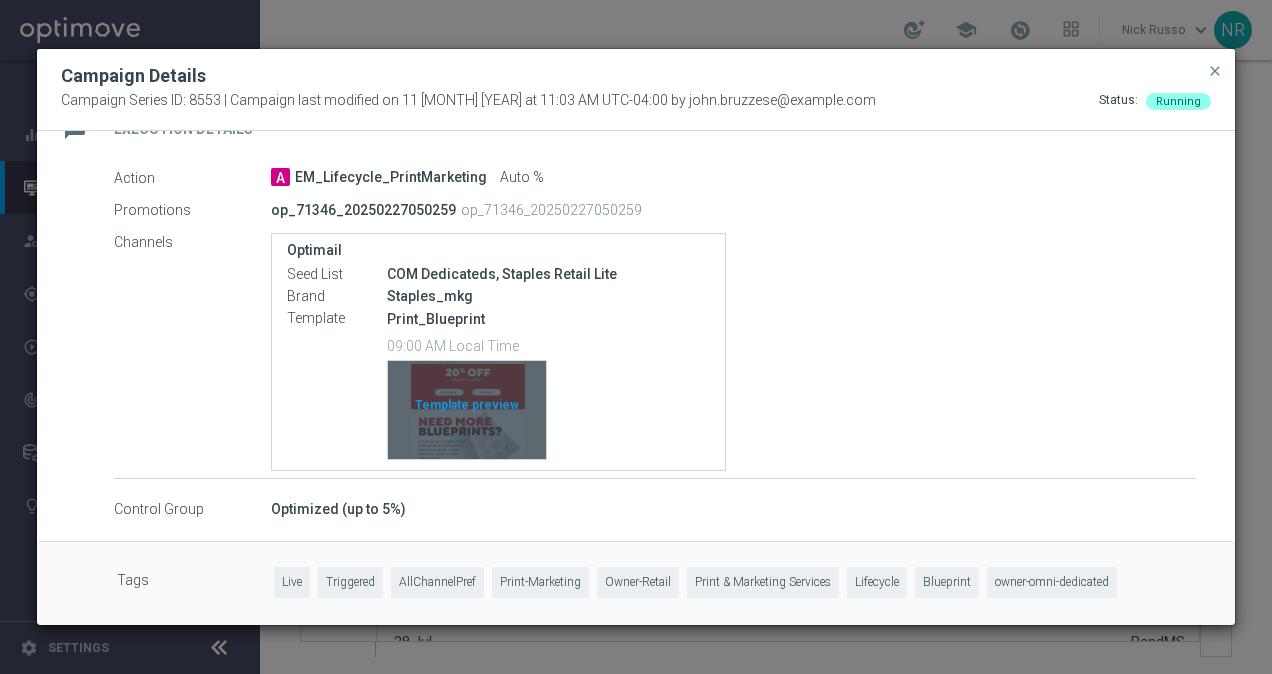 click on "Template preview" 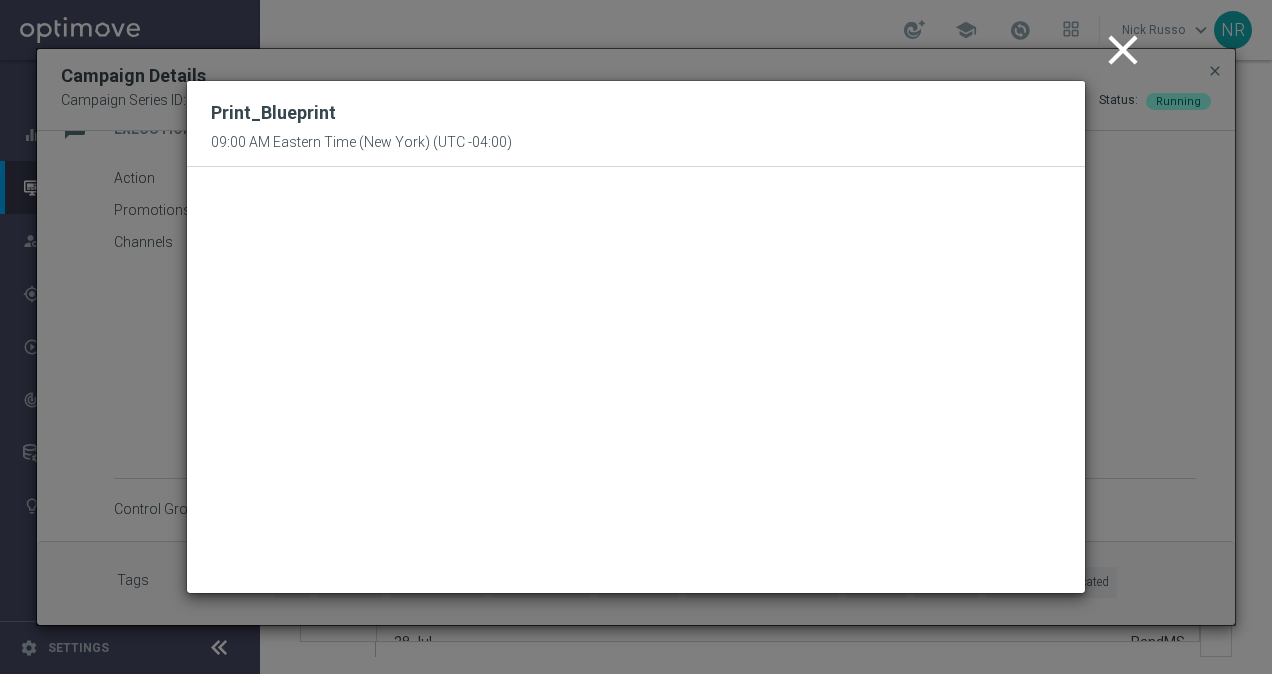 click on "close" 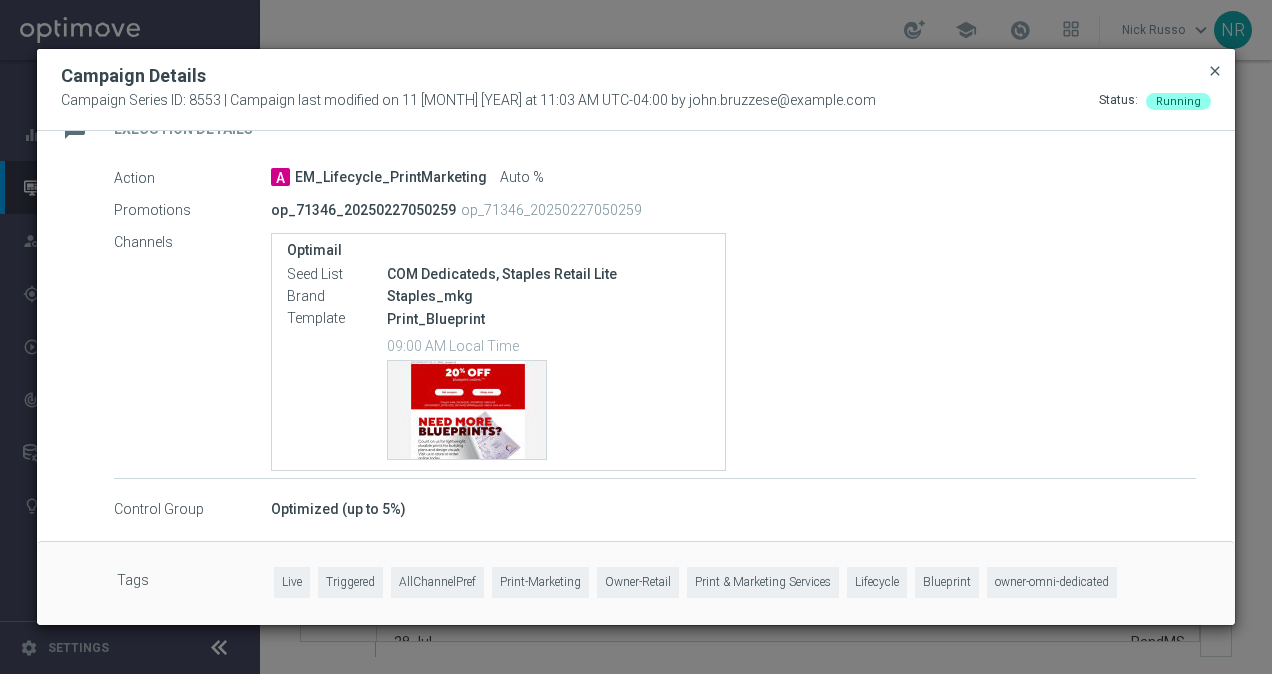 click on "close" 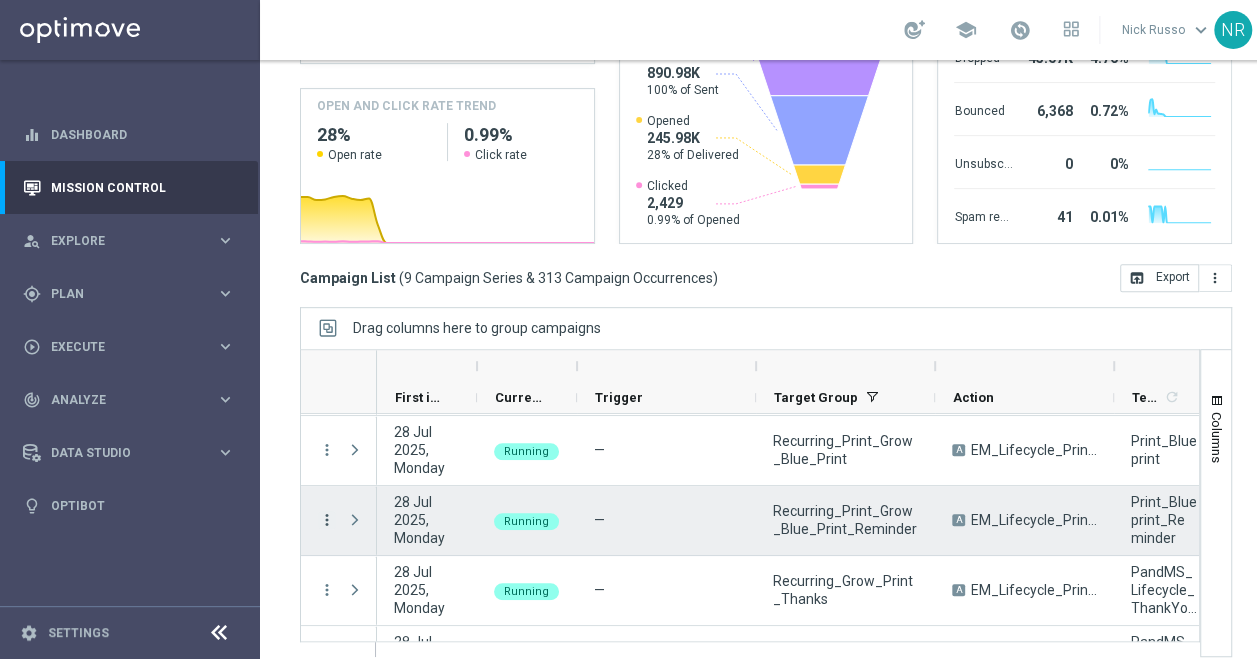 click on "more_vert" at bounding box center (327, 520) 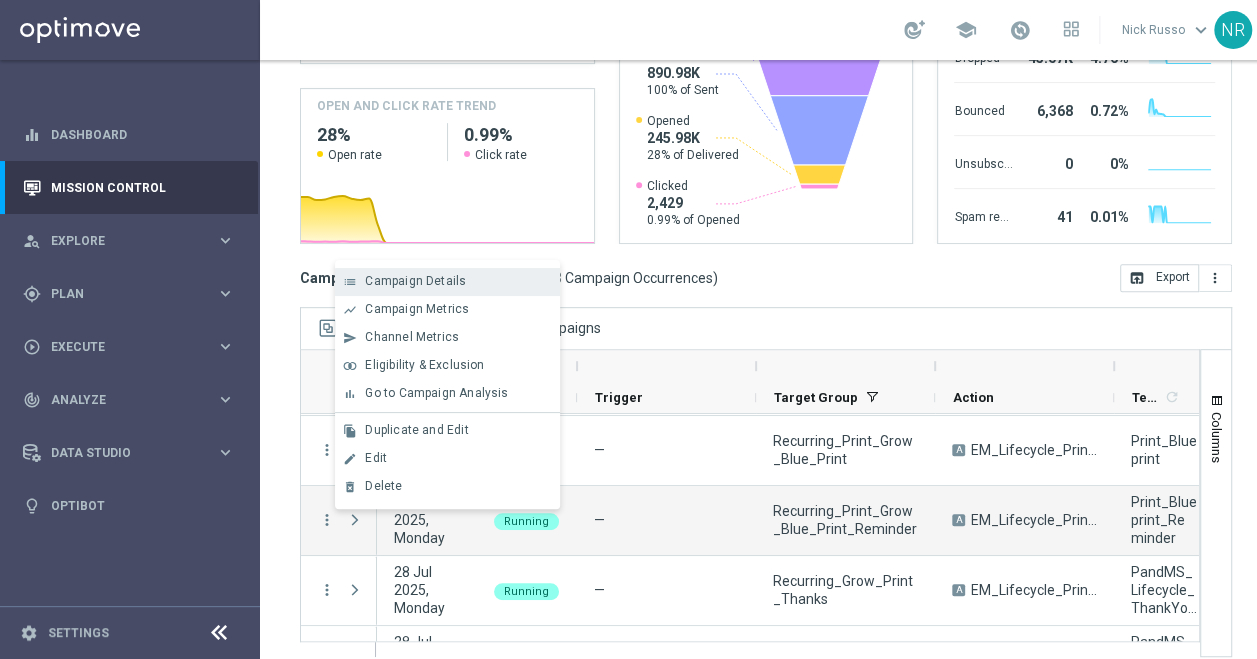 click on "Campaign Details" at bounding box center (415, 281) 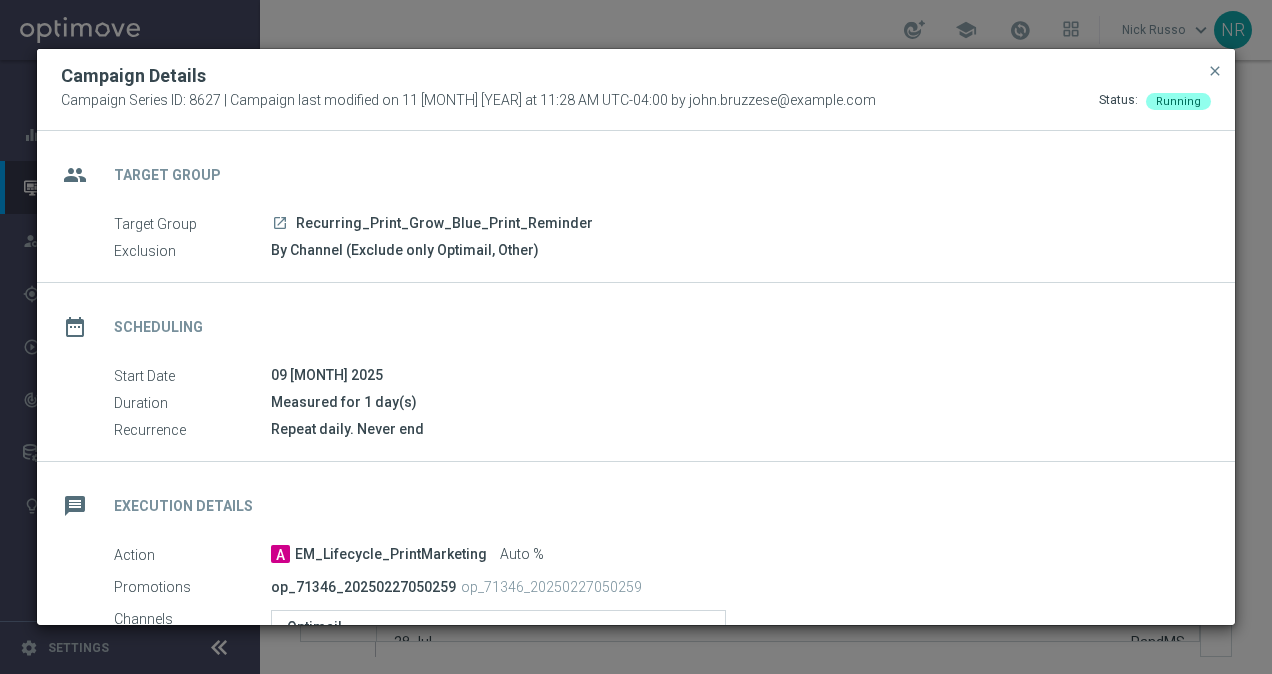 scroll, scrollTop: 377, scrollLeft: 0, axis: vertical 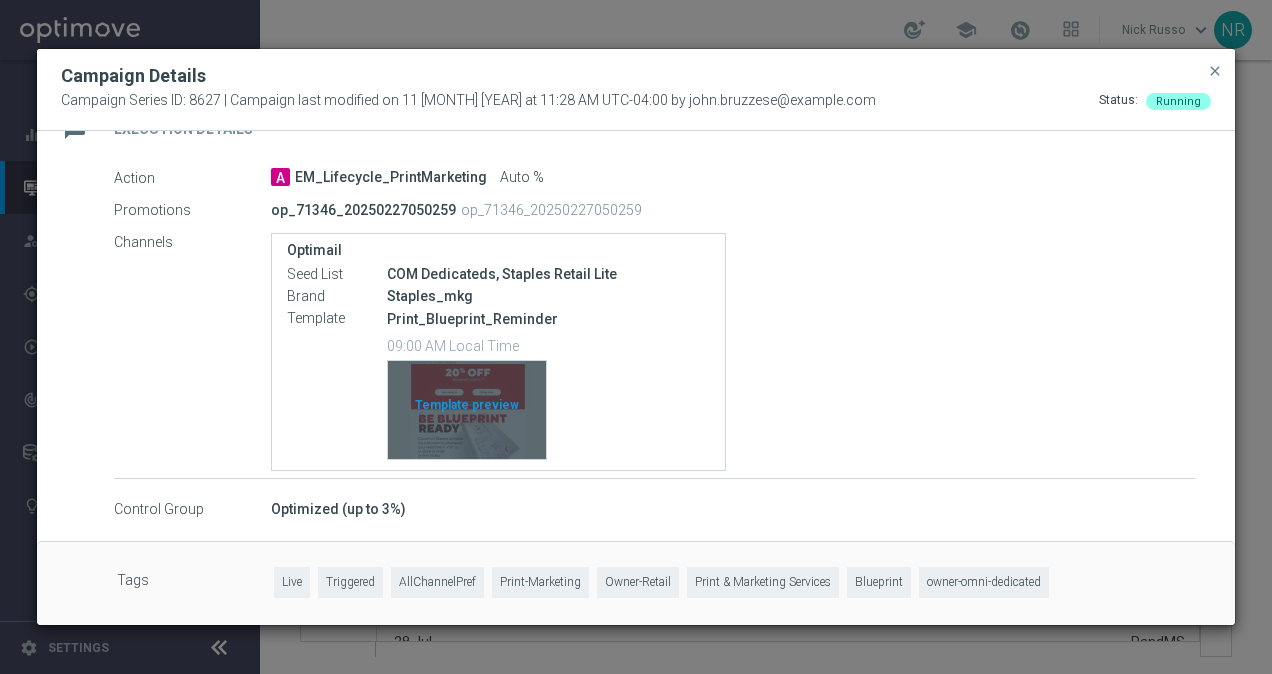 click on "Template preview" 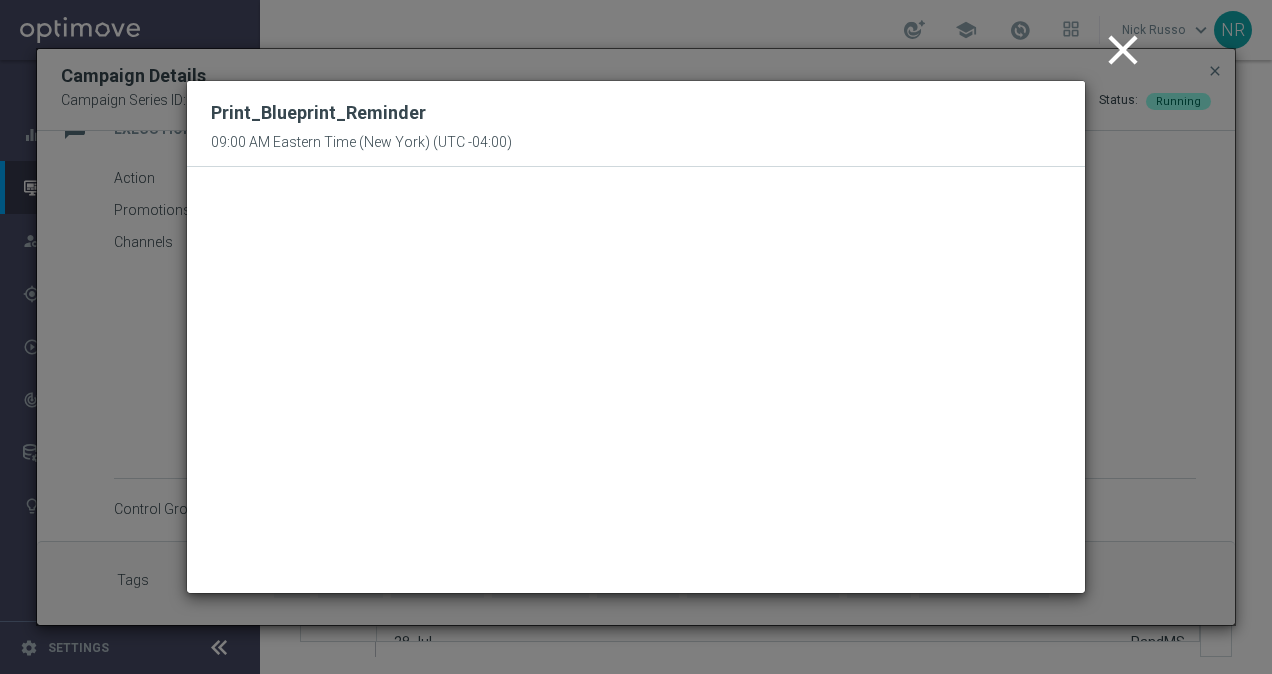 click on "close" 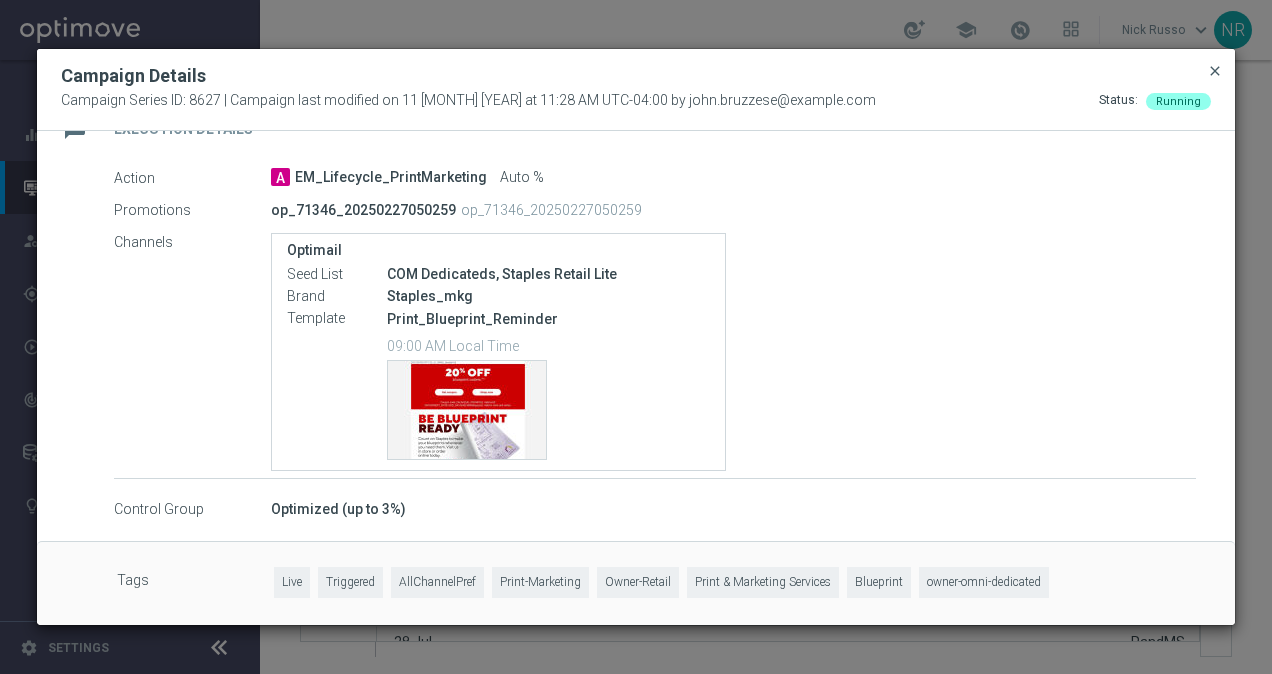 click on "close" 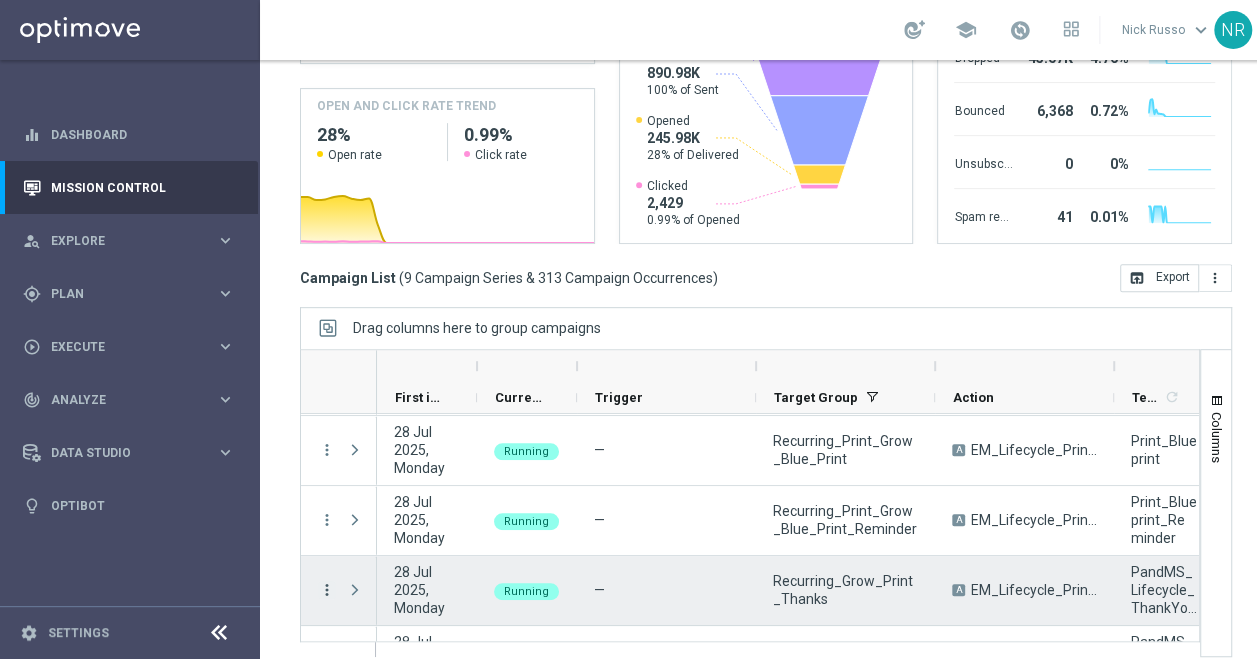 click on "more_vert" at bounding box center [327, 590] 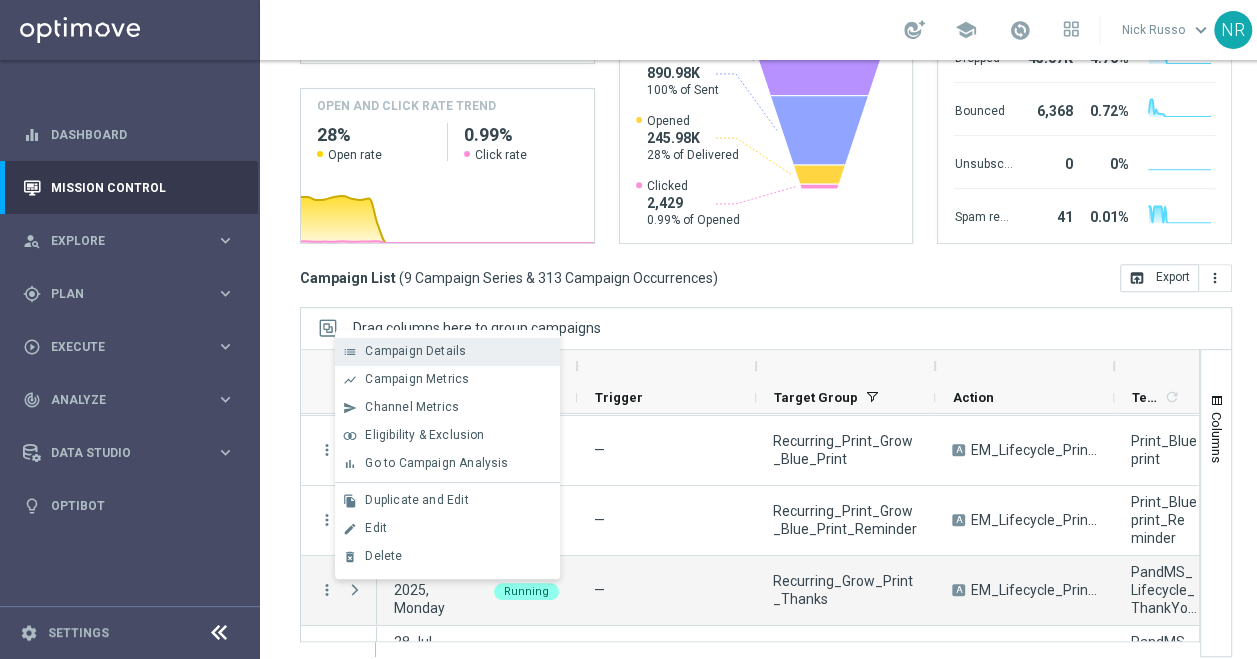 click on "Campaign Details" at bounding box center [415, 351] 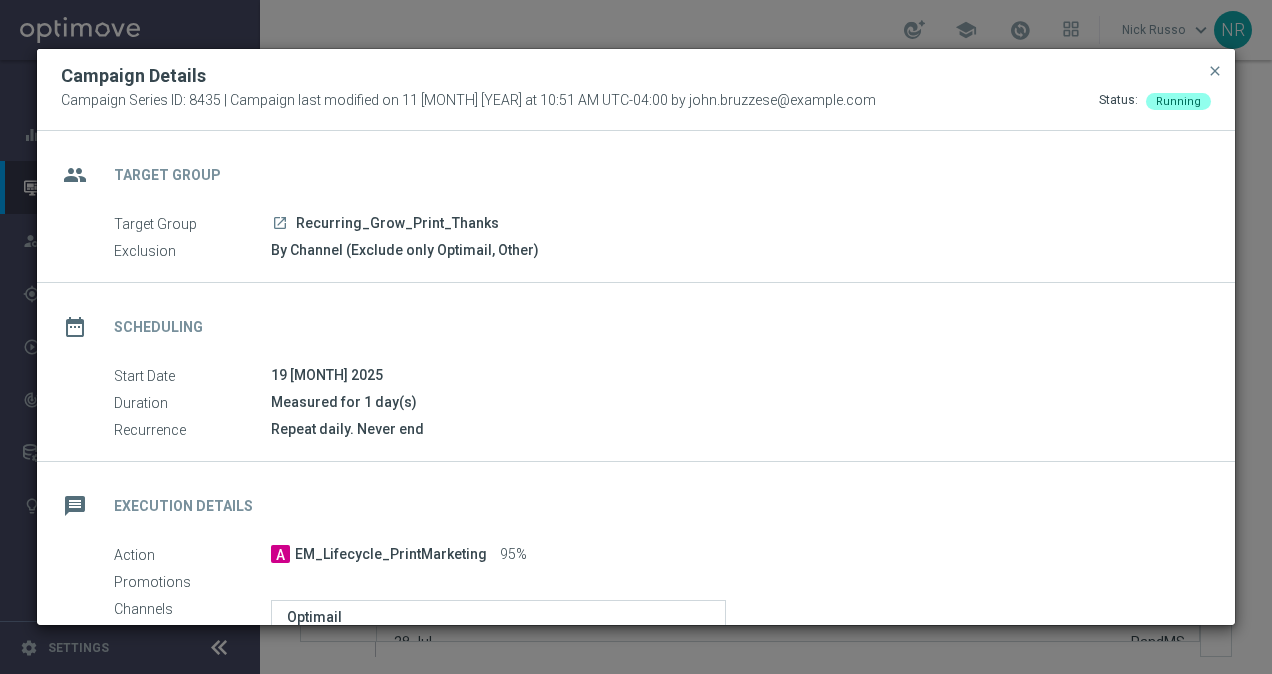 scroll, scrollTop: 367, scrollLeft: 0, axis: vertical 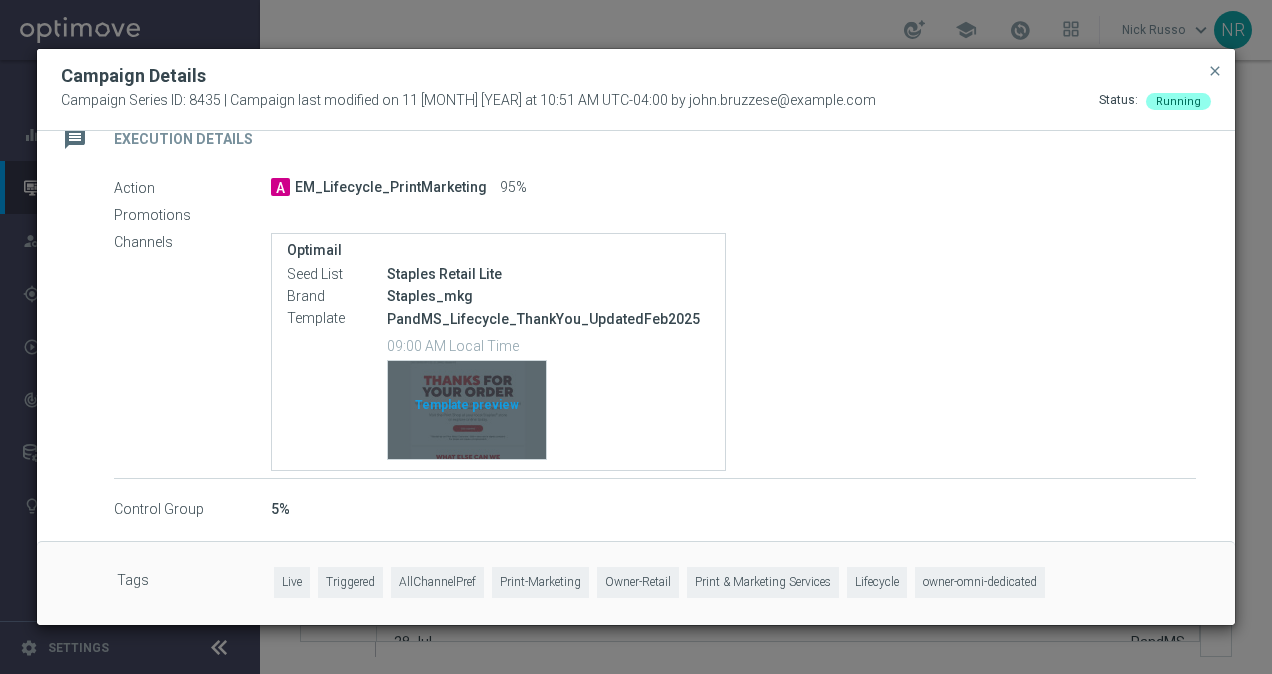 click on "Template preview" 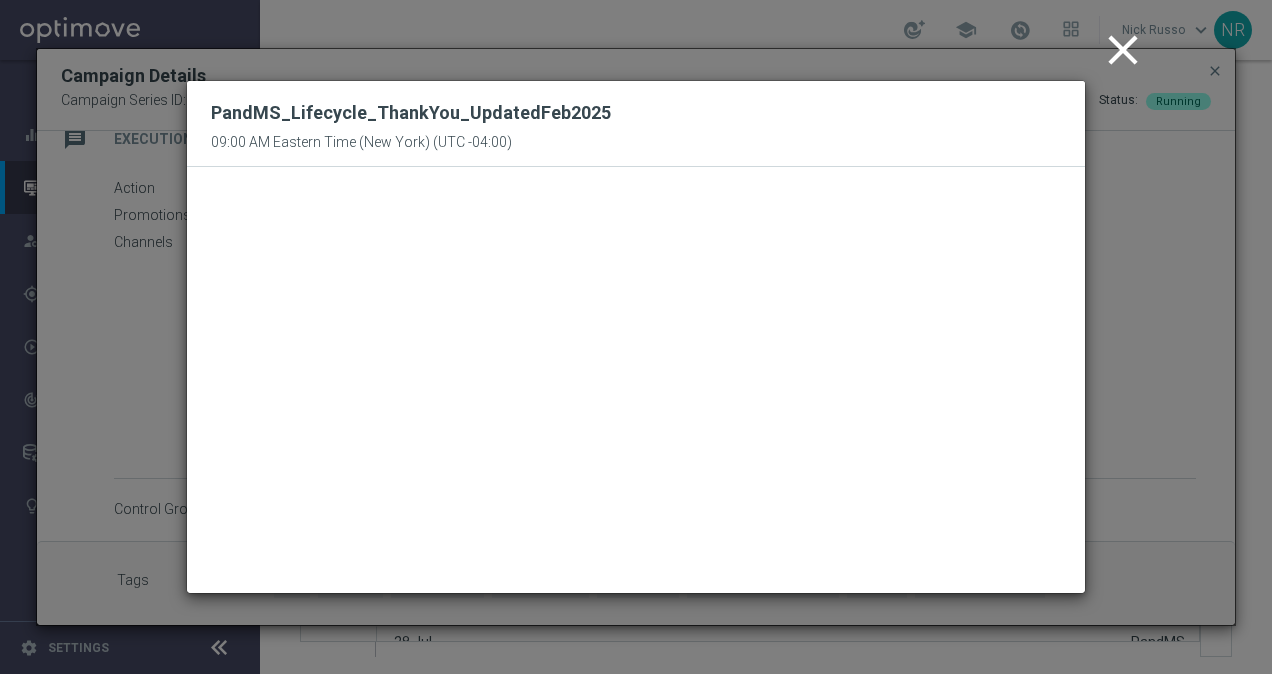 click on "close
PandMS_Lifecycle_ThankYou_UpdatedFeb2025
09:00 AM Eastern Time (New York) (UTC -04:00)" 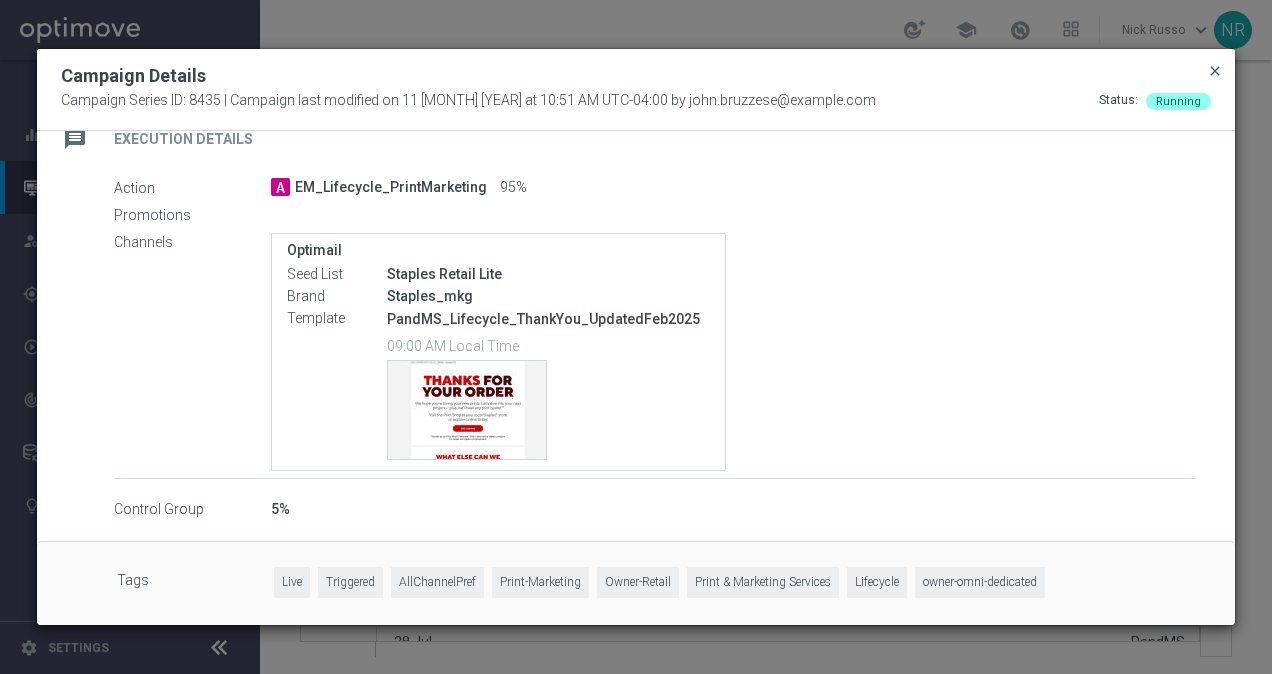 click on "close" 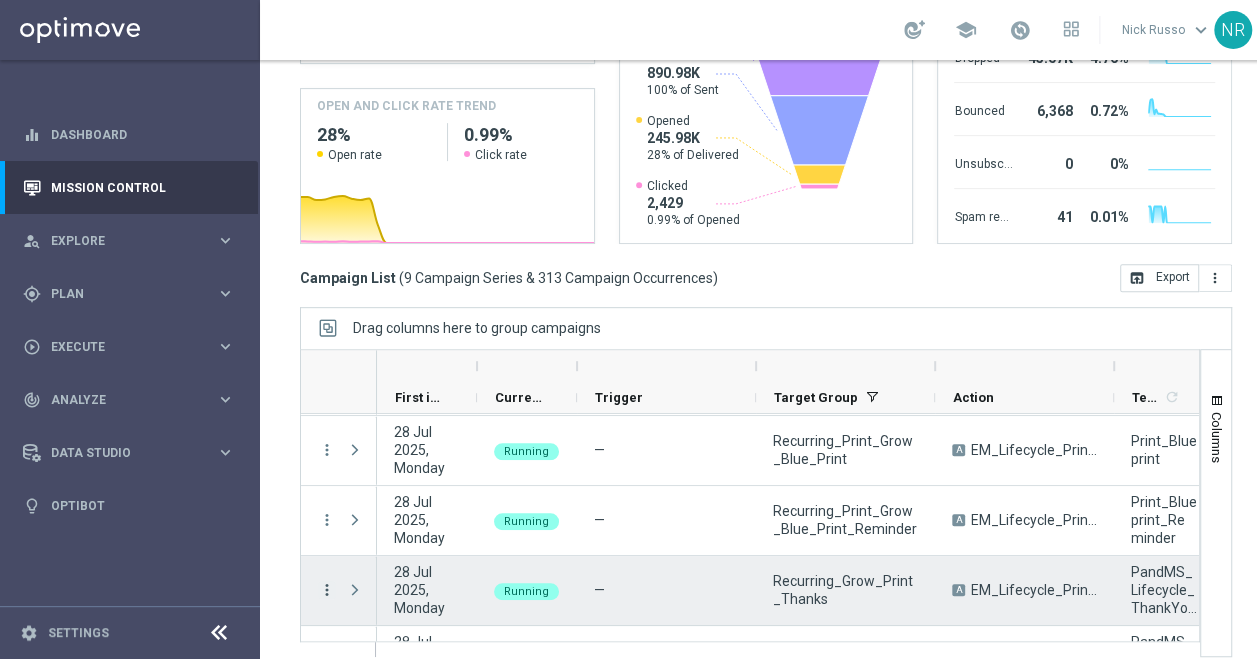 click on "more_vert" at bounding box center (327, 590) 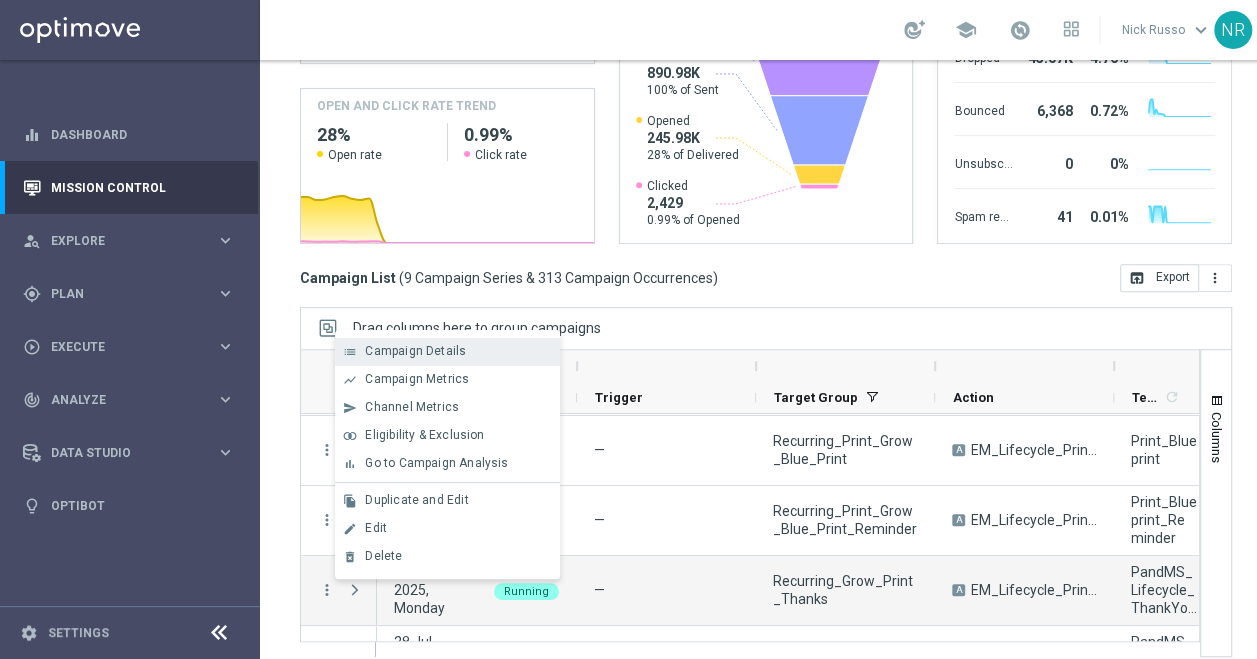 click on "Campaign Details" at bounding box center (415, 351) 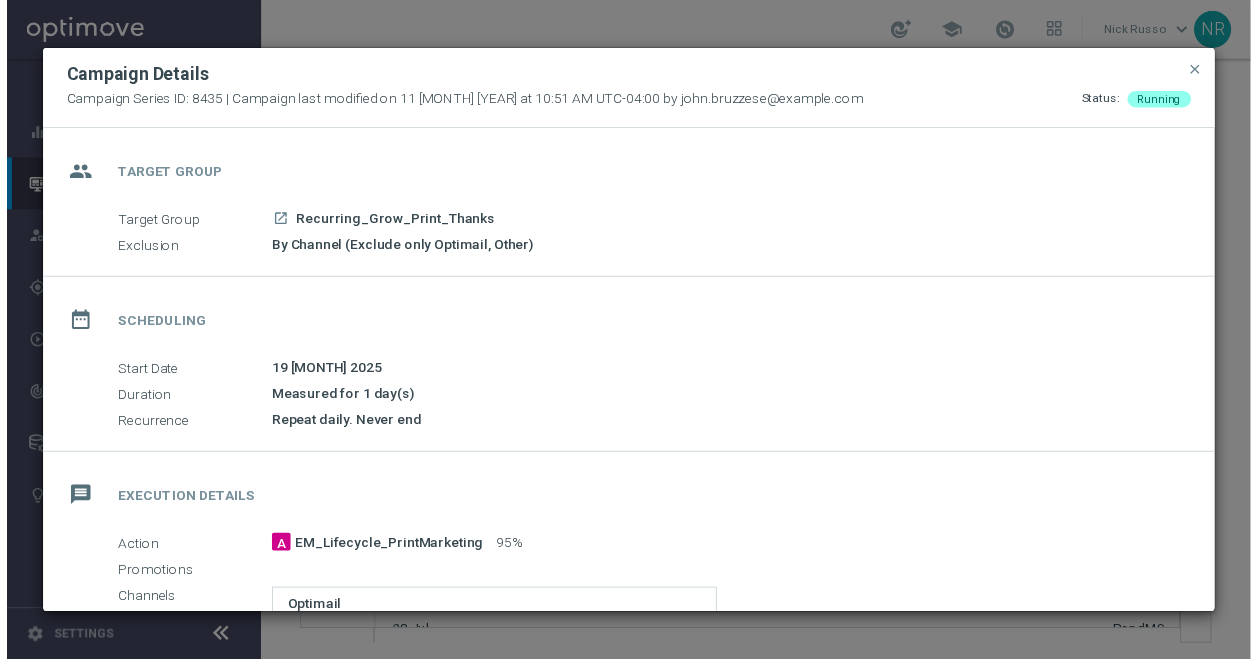 scroll, scrollTop: 367, scrollLeft: 0, axis: vertical 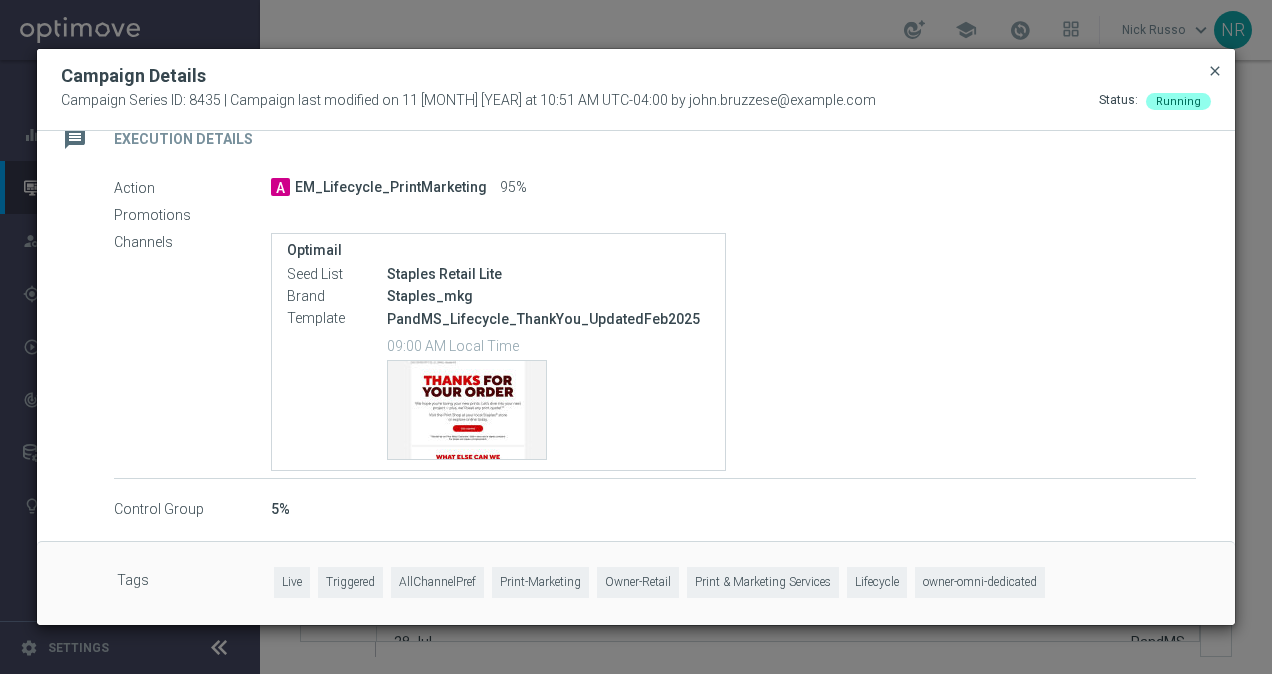 click on "close" 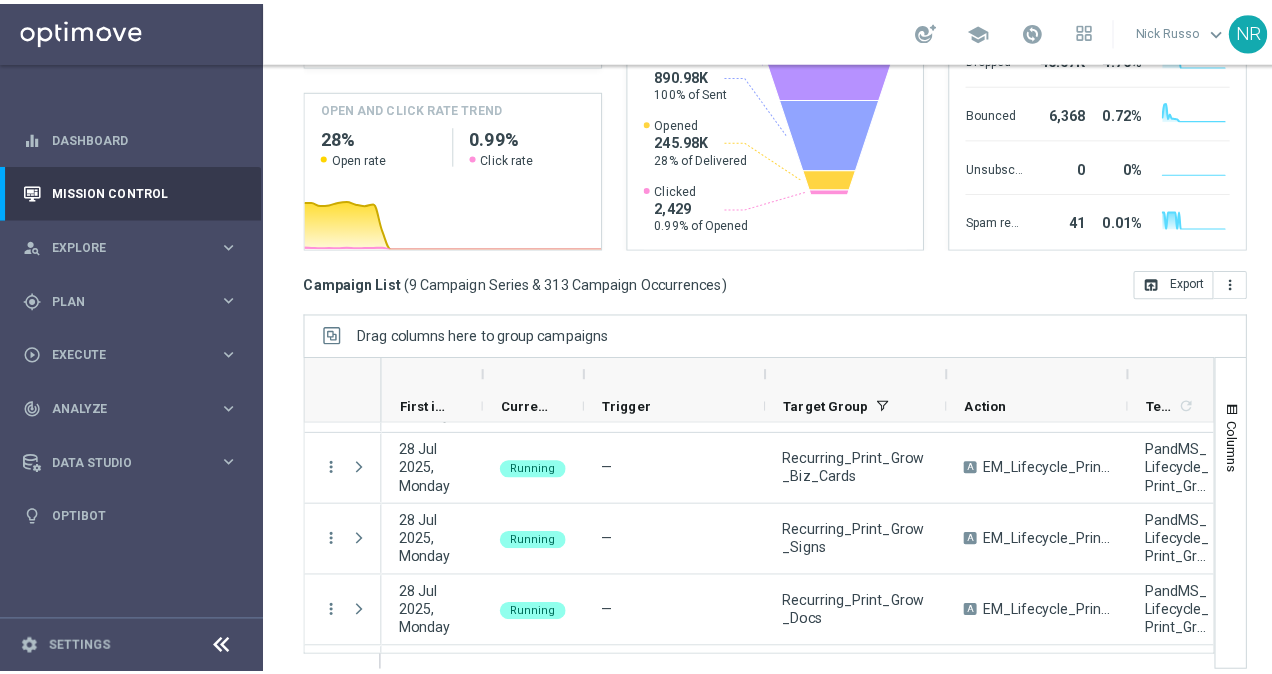 scroll, scrollTop: 348, scrollLeft: 0, axis: vertical 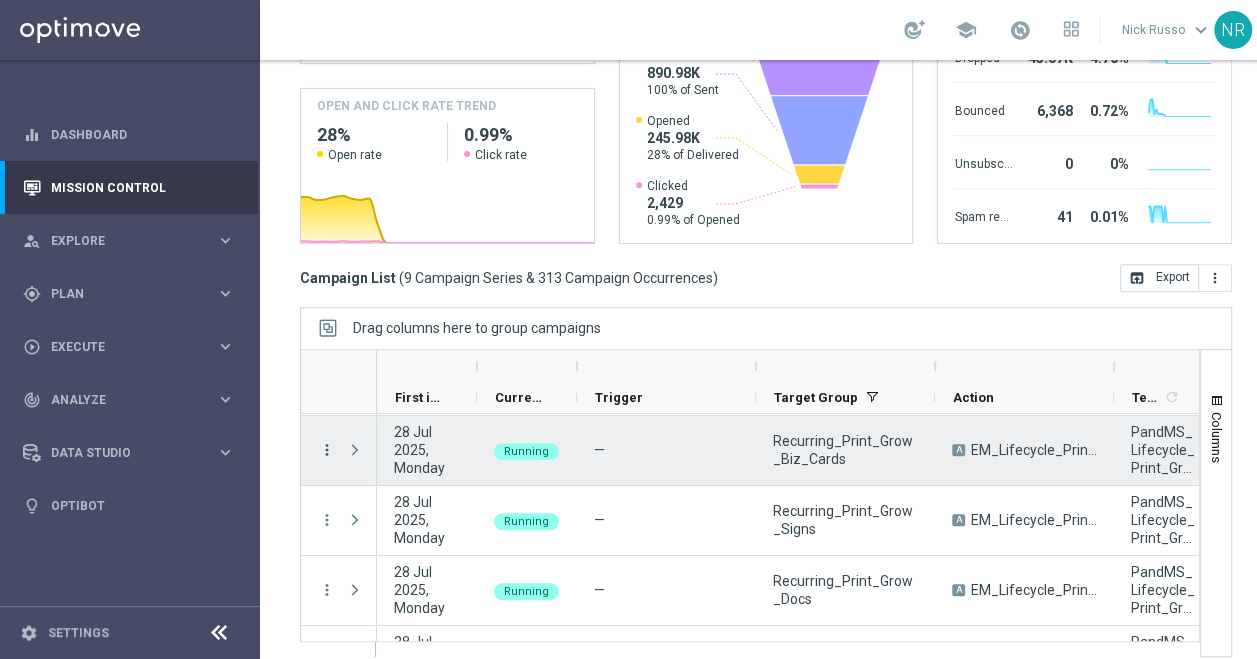 click on "more_vert" at bounding box center [327, 450] 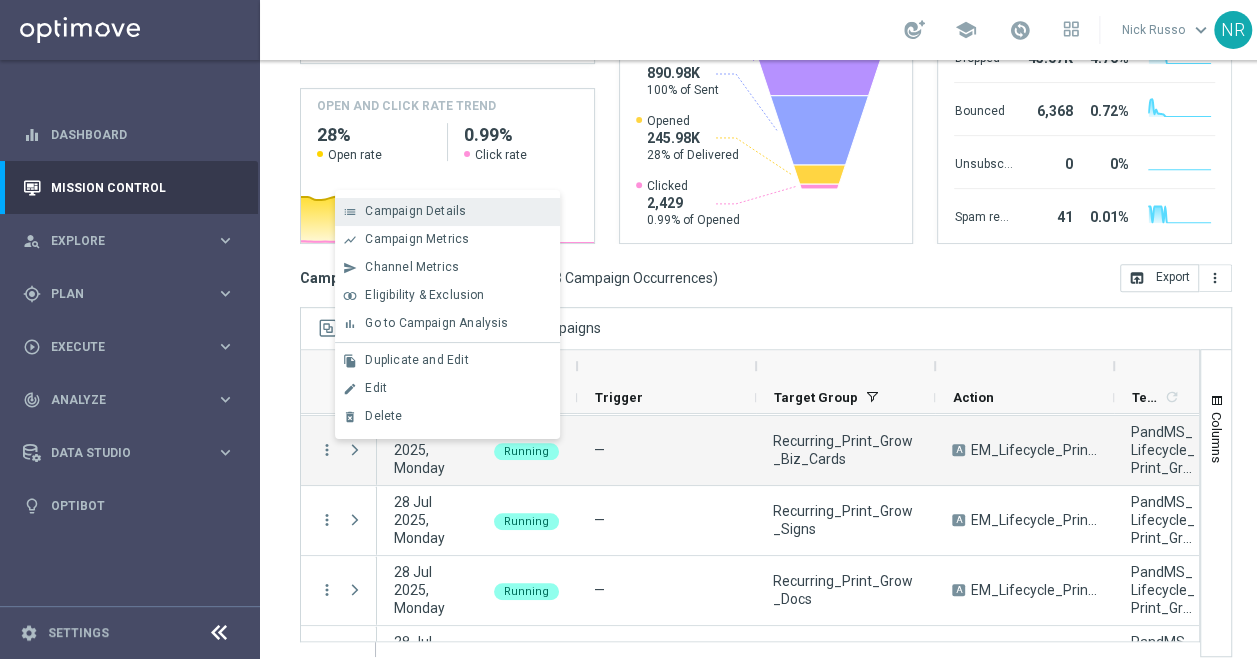 click on "Campaign Details" at bounding box center (415, 211) 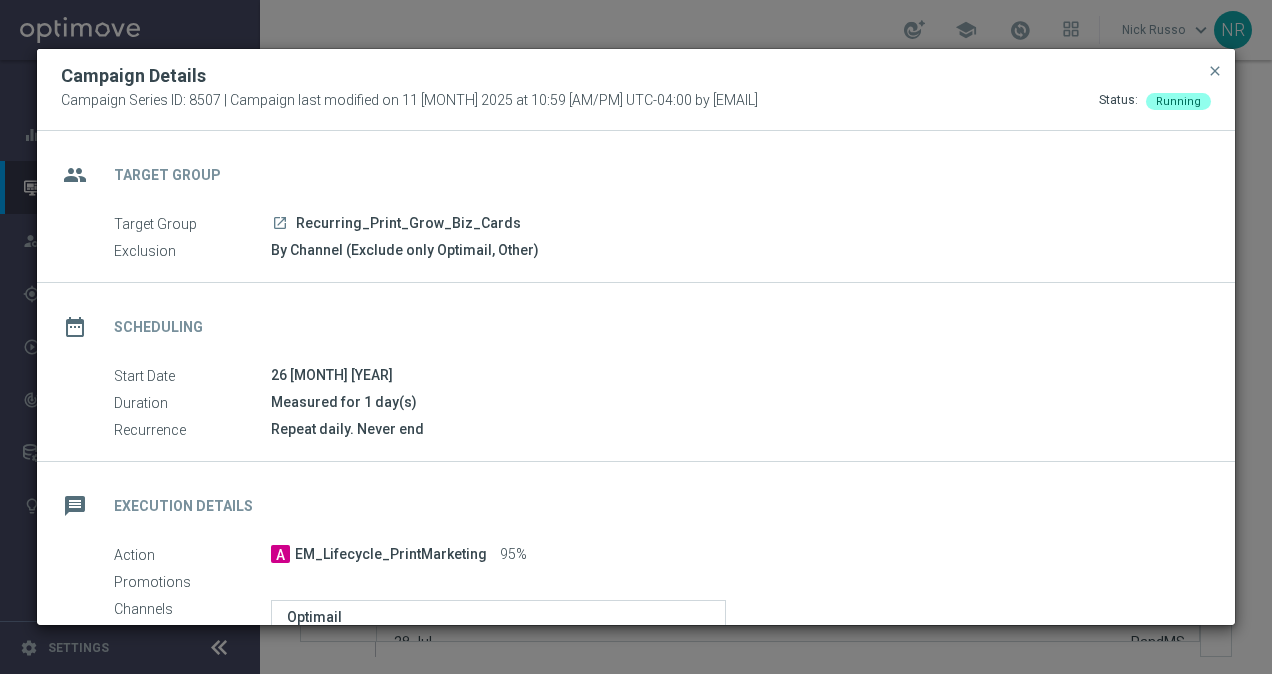 scroll, scrollTop: 367, scrollLeft: 0, axis: vertical 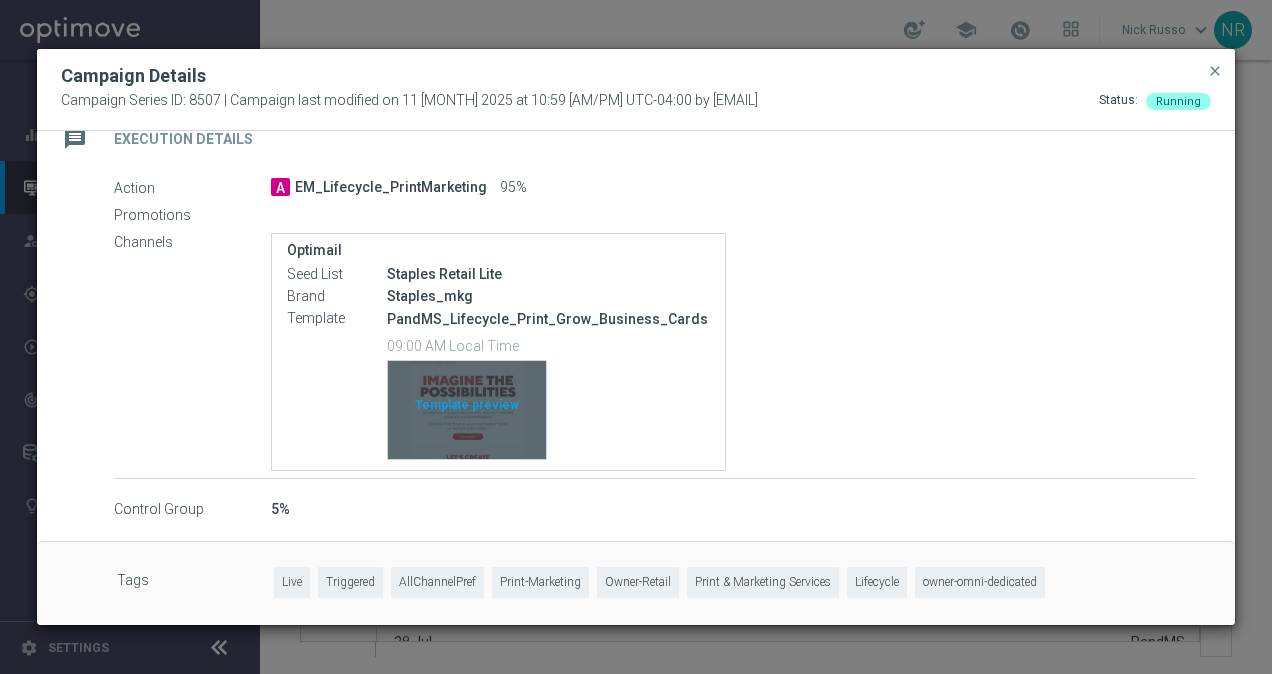 click on "Template preview" 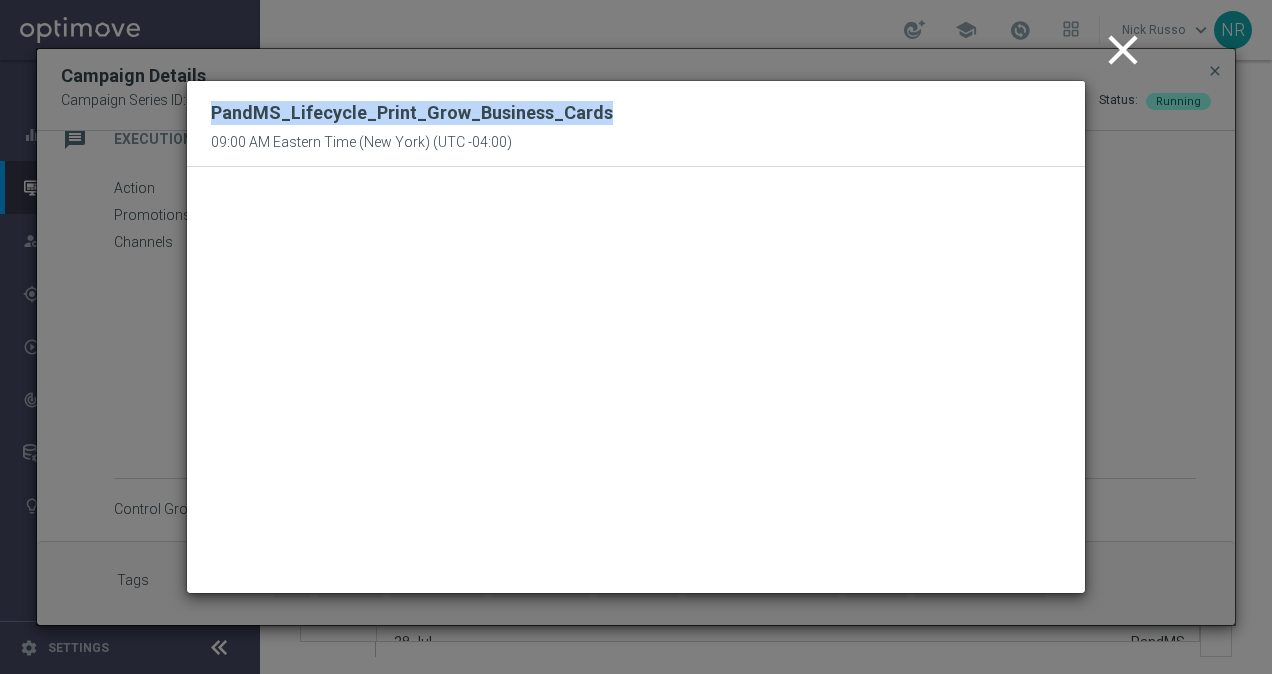 drag, startPoint x: 621, startPoint y: 114, endPoint x: 190, endPoint y: 117, distance: 431.01044 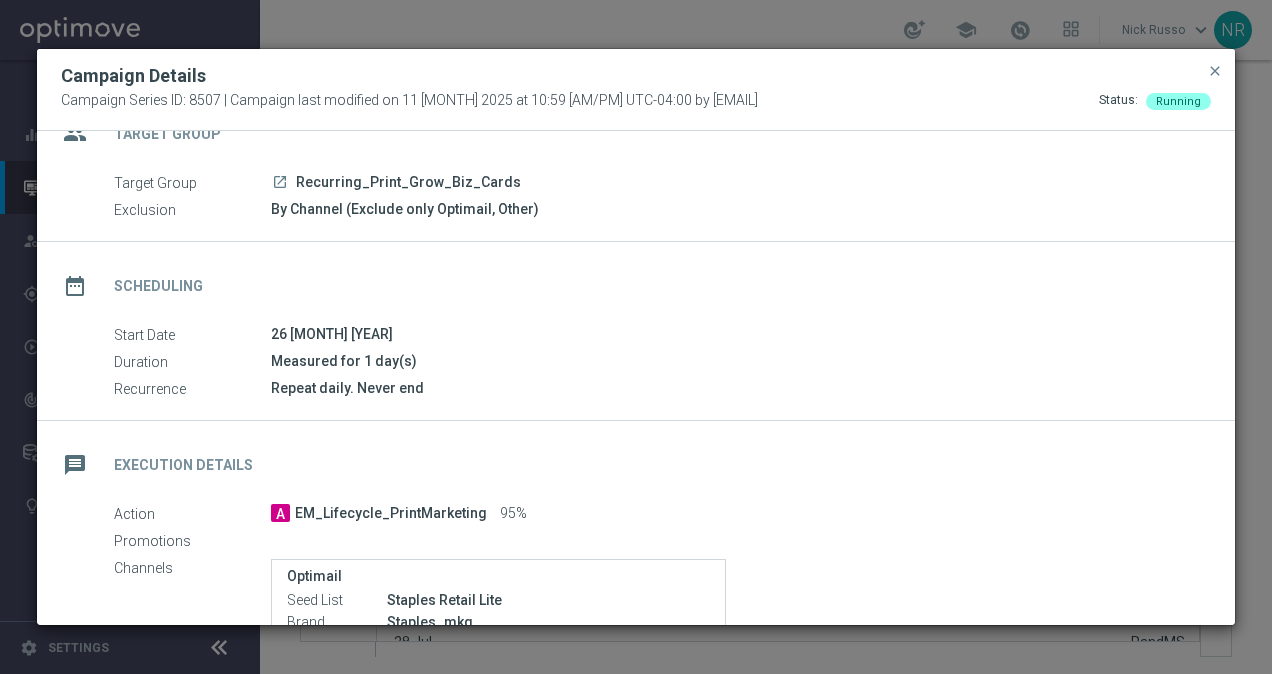 scroll, scrollTop: 0, scrollLeft: 0, axis: both 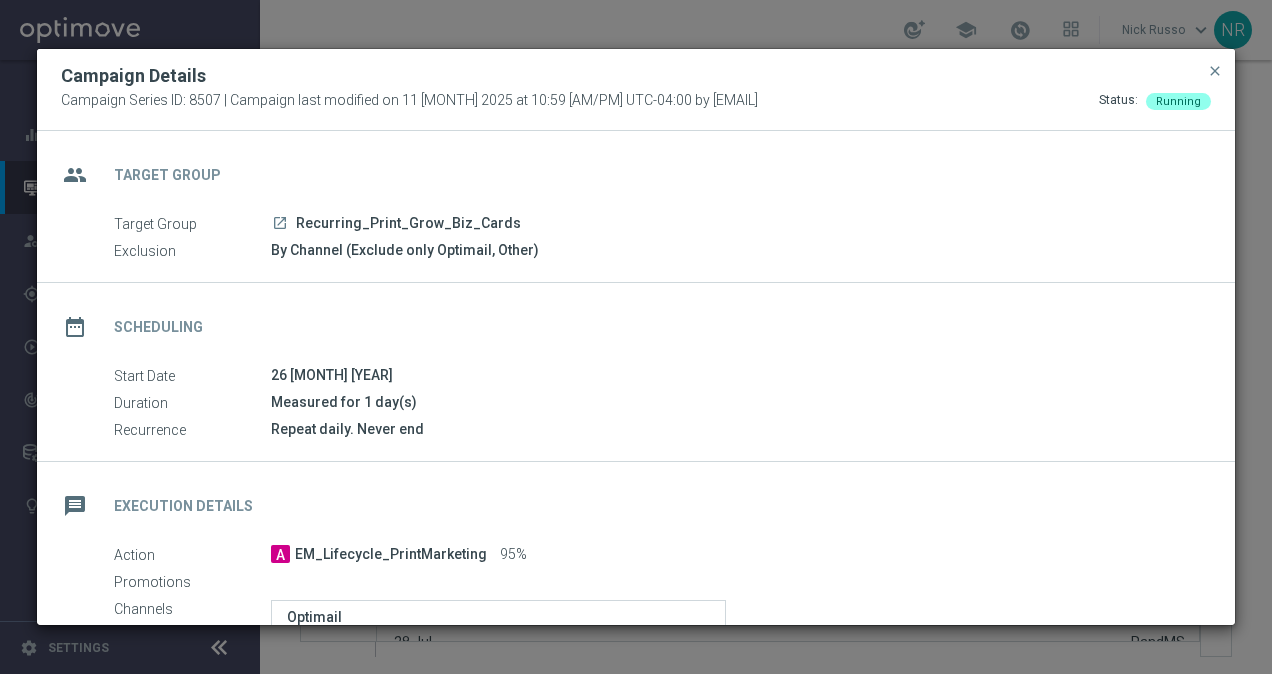 drag, startPoint x: 525, startPoint y: 217, endPoint x: 294, endPoint y: 224, distance: 231.10603 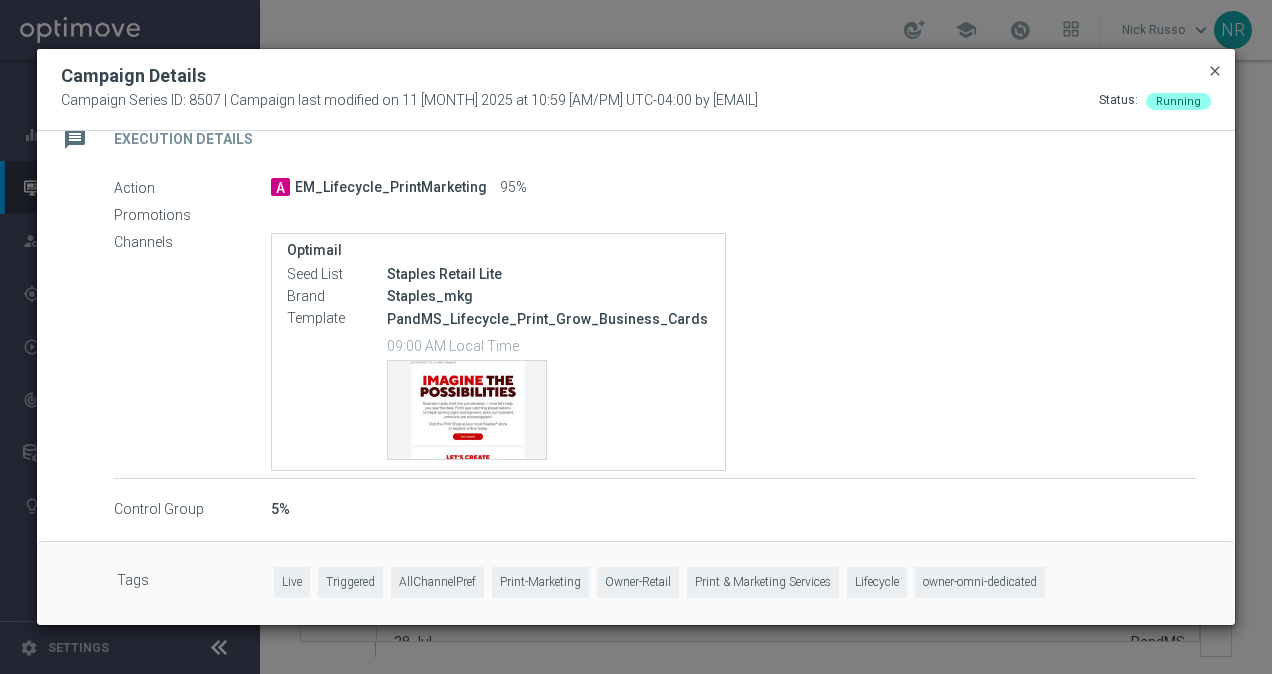 click on "close" 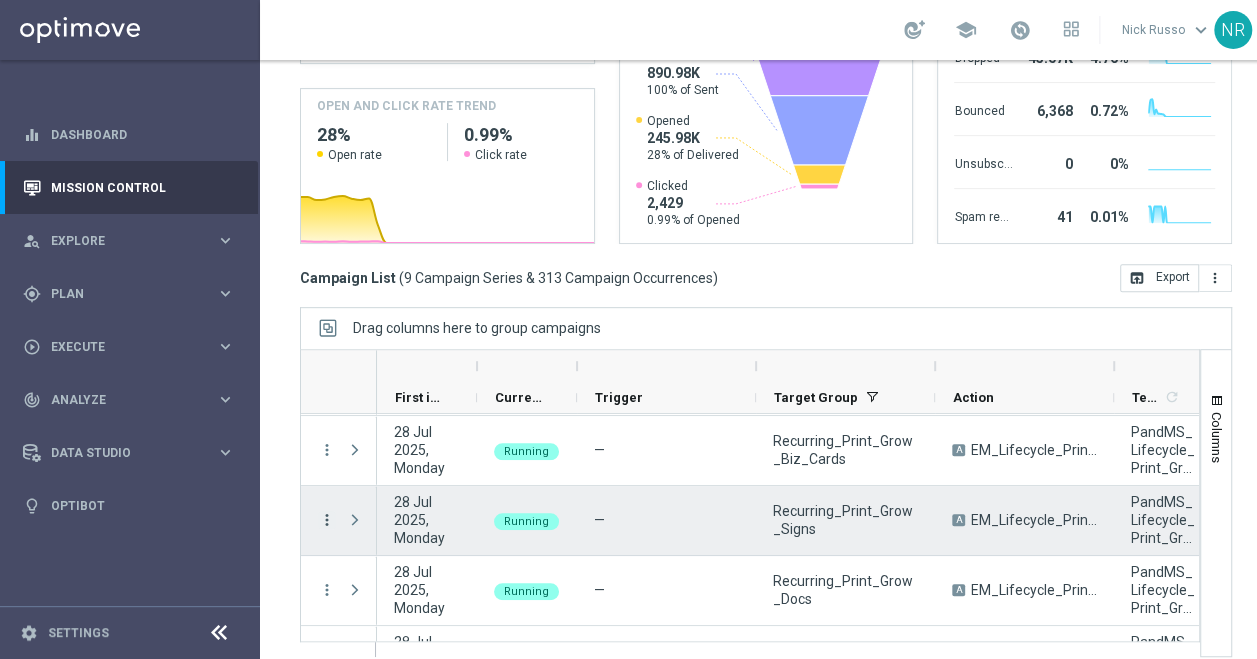 click on "more_vert" at bounding box center (327, 520) 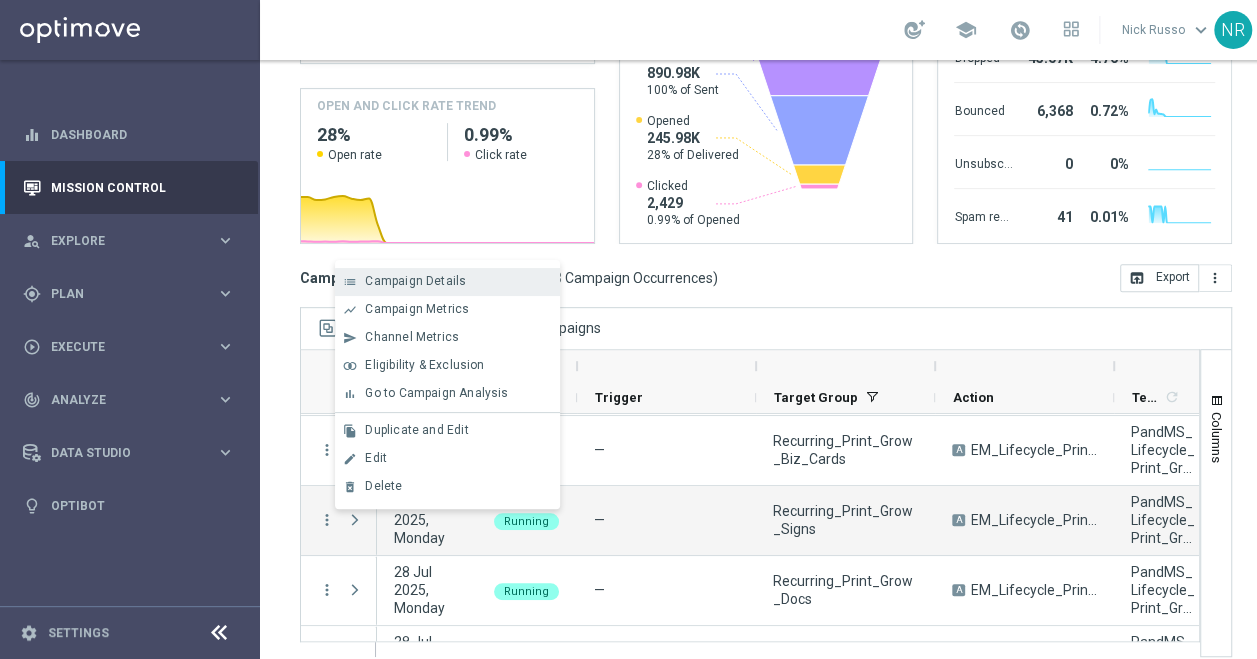 click on "Campaign Details" at bounding box center (415, 281) 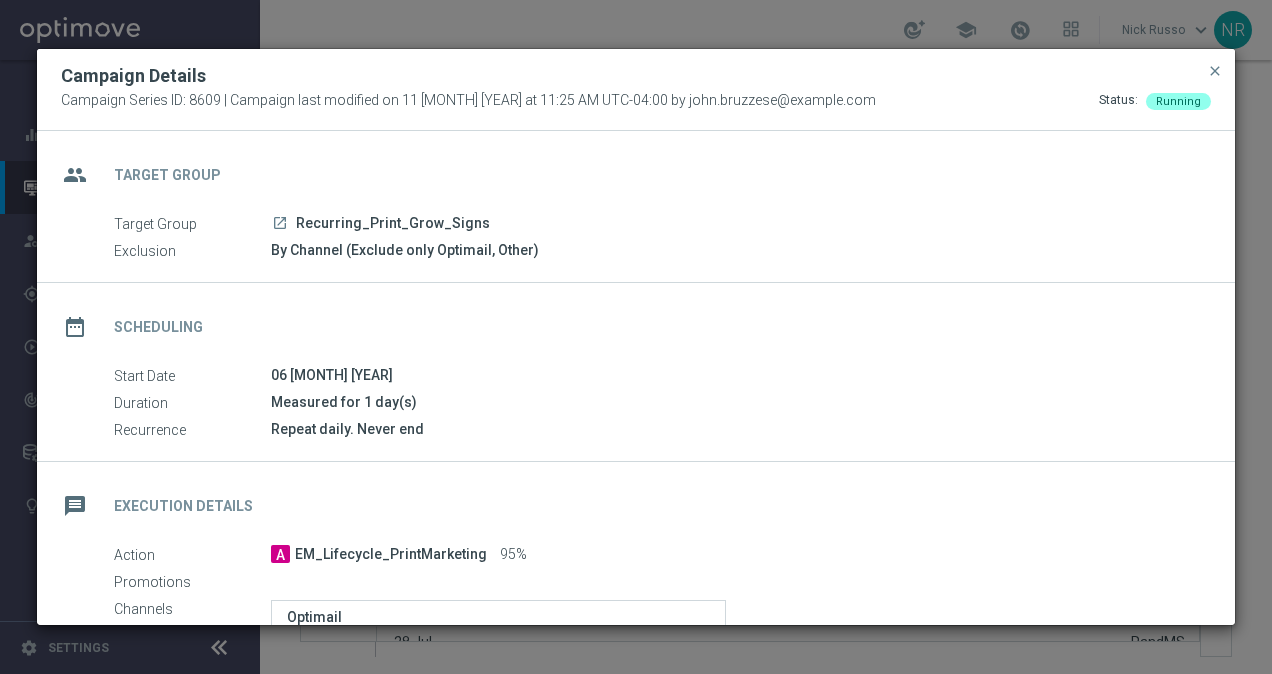 scroll, scrollTop: 367, scrollLeft: 0, axis: vertical 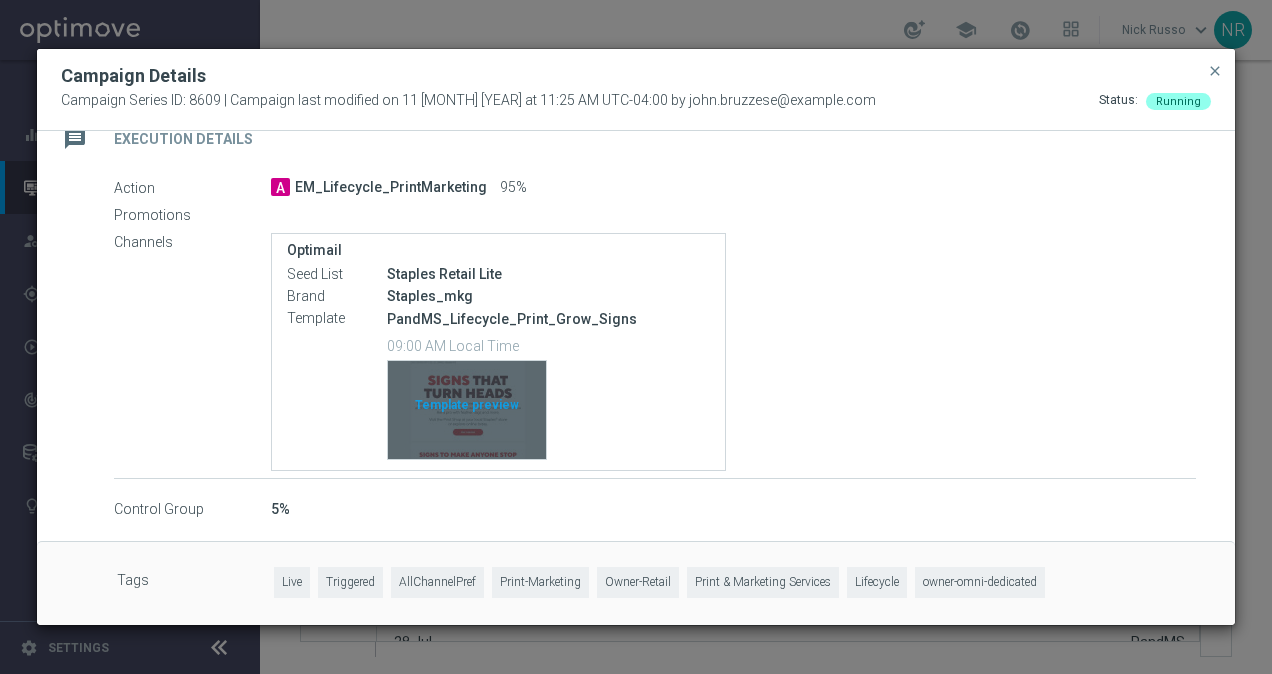 click on "Template preview" 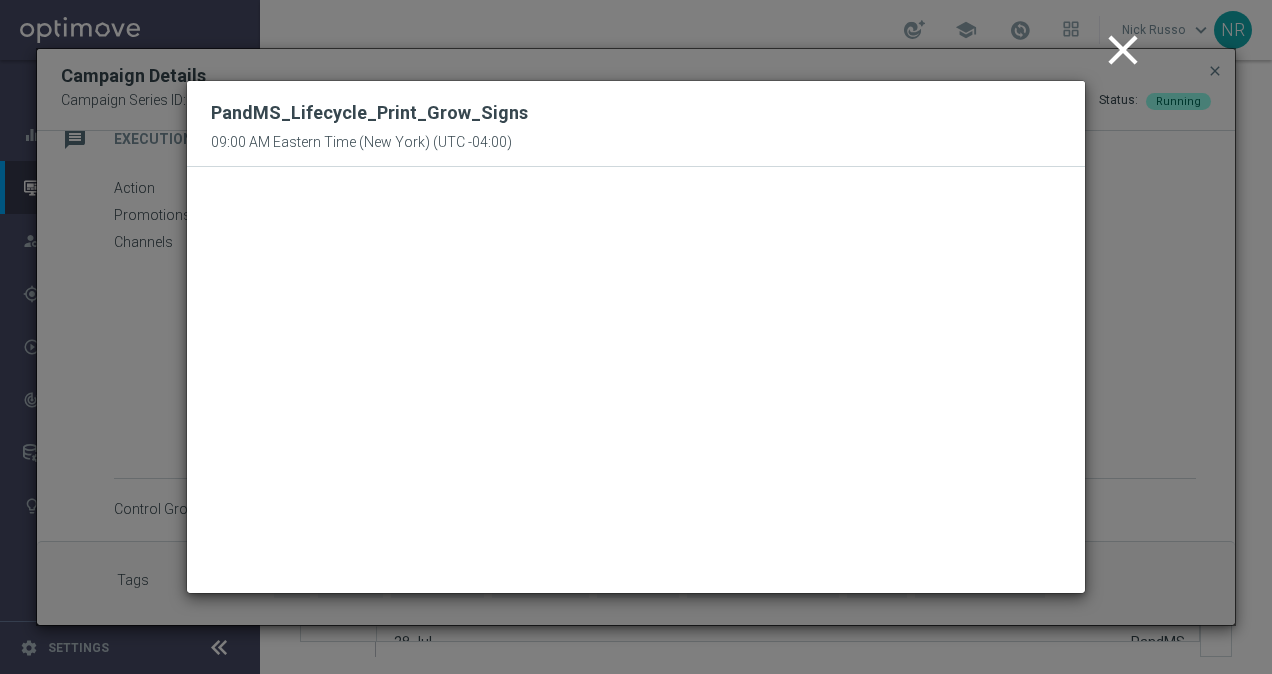 click on "close" 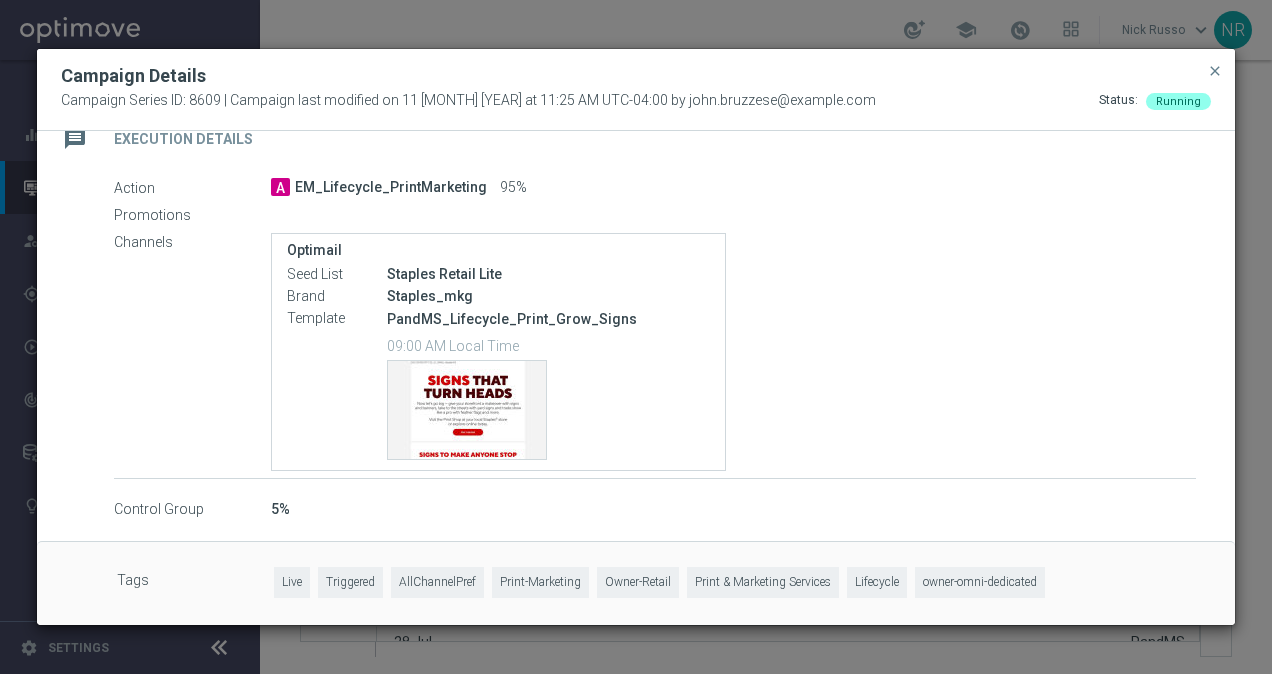 scroll, scrollTop: 0, scrollLeft: 0, axis: both 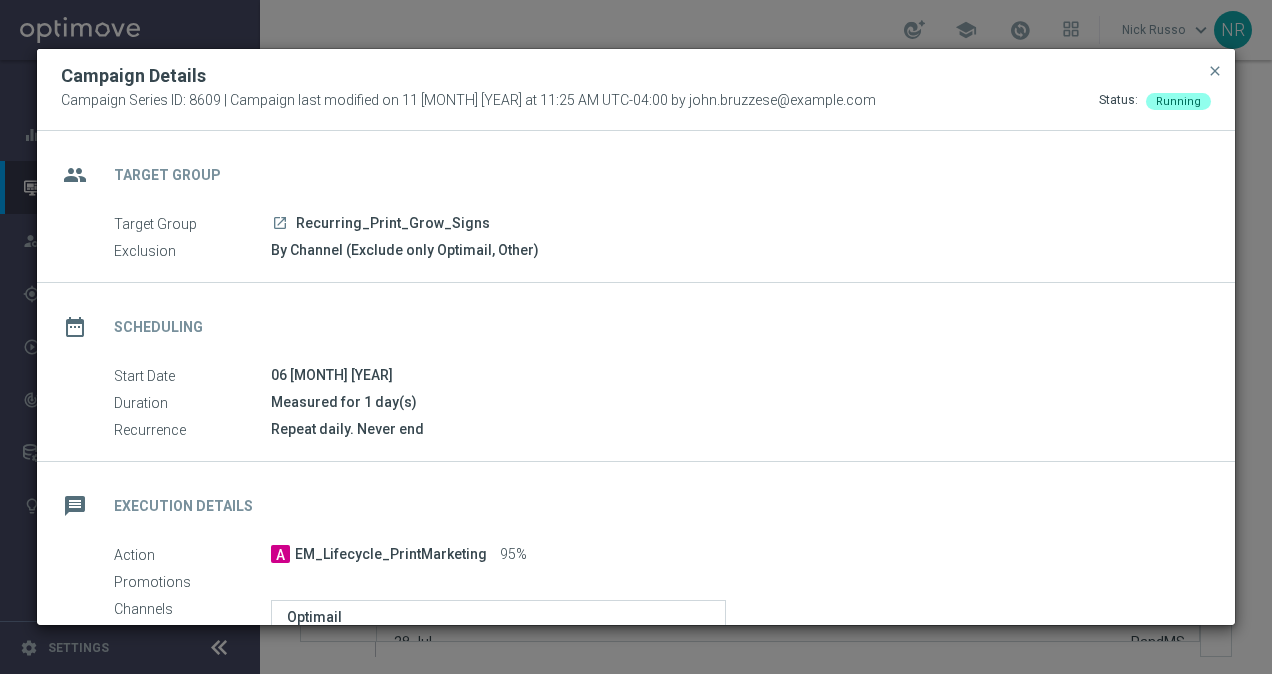drag, startPoint x: 471, startPoint y: 226, endPoint x: 298, endPoint y: 230, distance: 173.04623 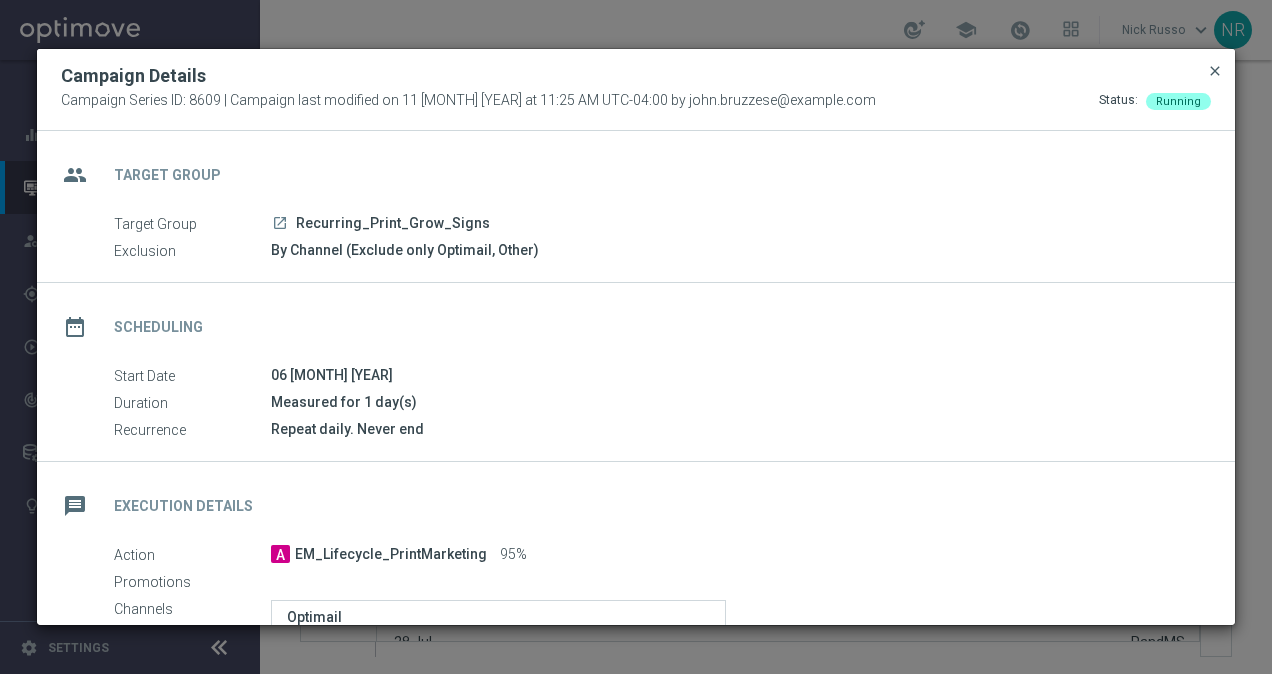 click on "close" 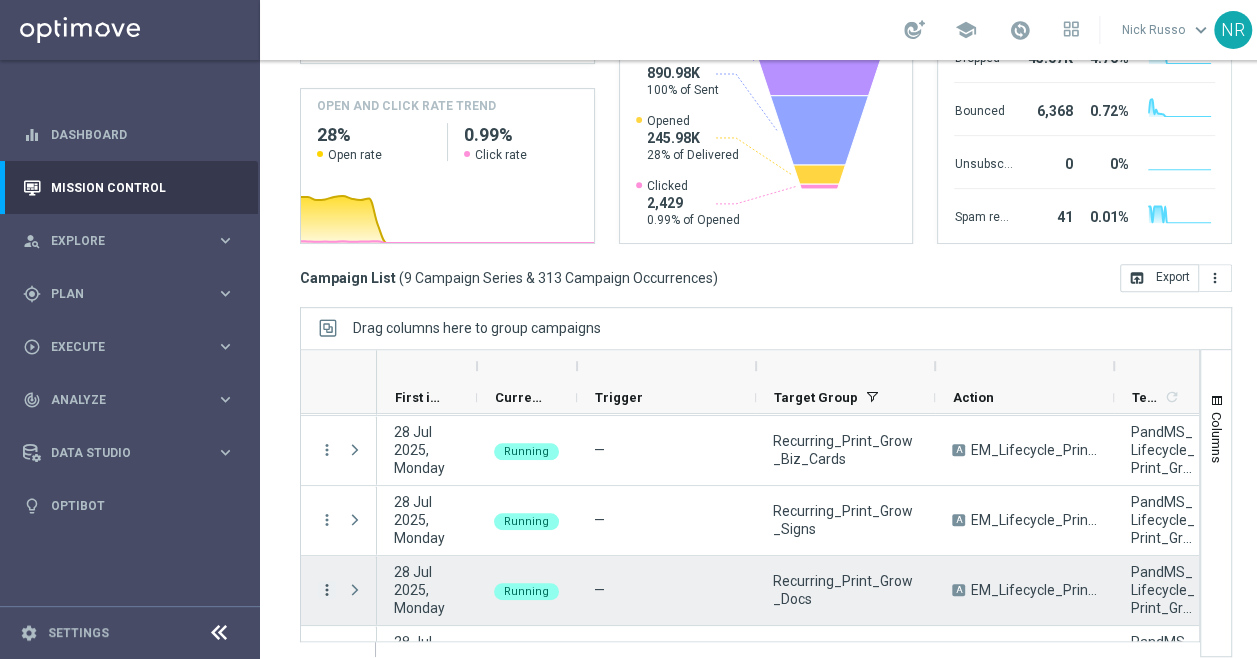 click on "more_vert" at bounding box center (327, 590) 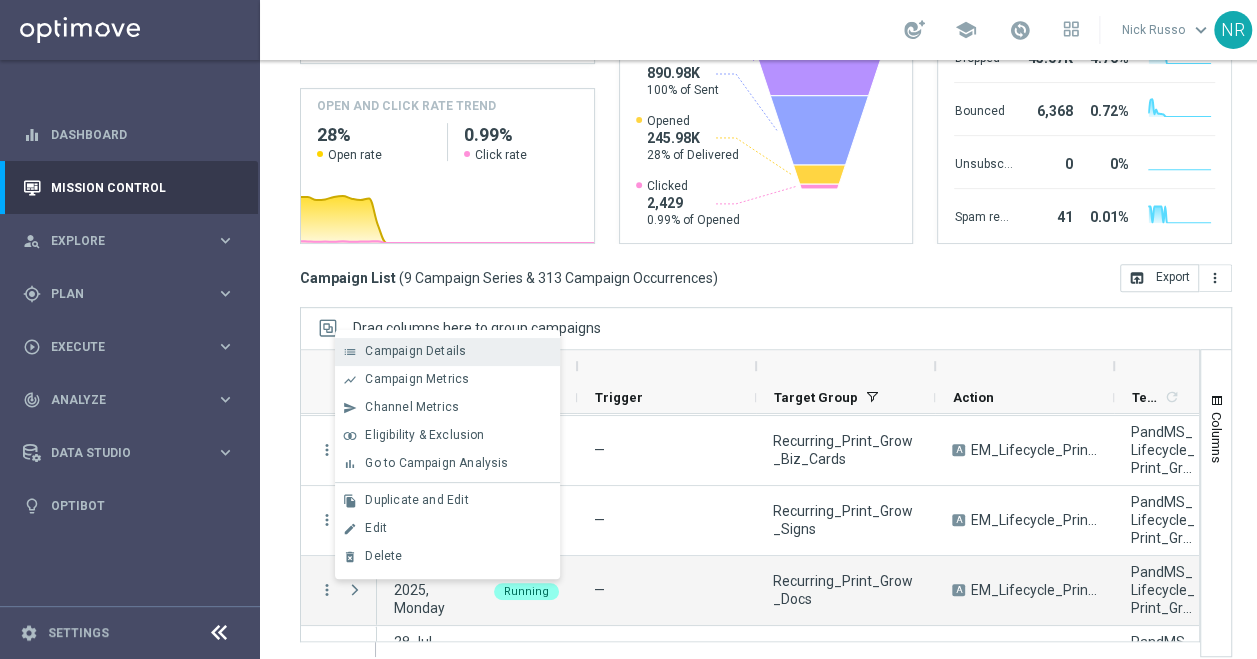 click on "list
Campaign Details" at bounding box center (447, 352) 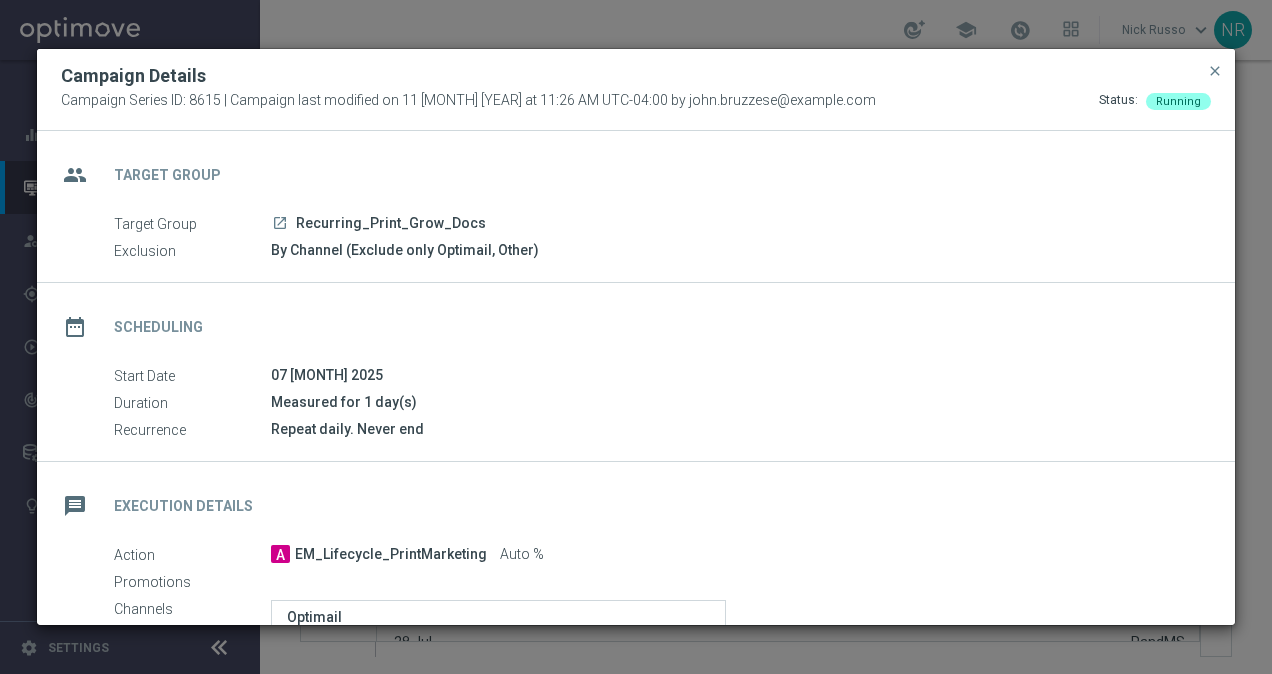 scroll, scrollTop: 367, scrollLeft: 0, axis: vertical 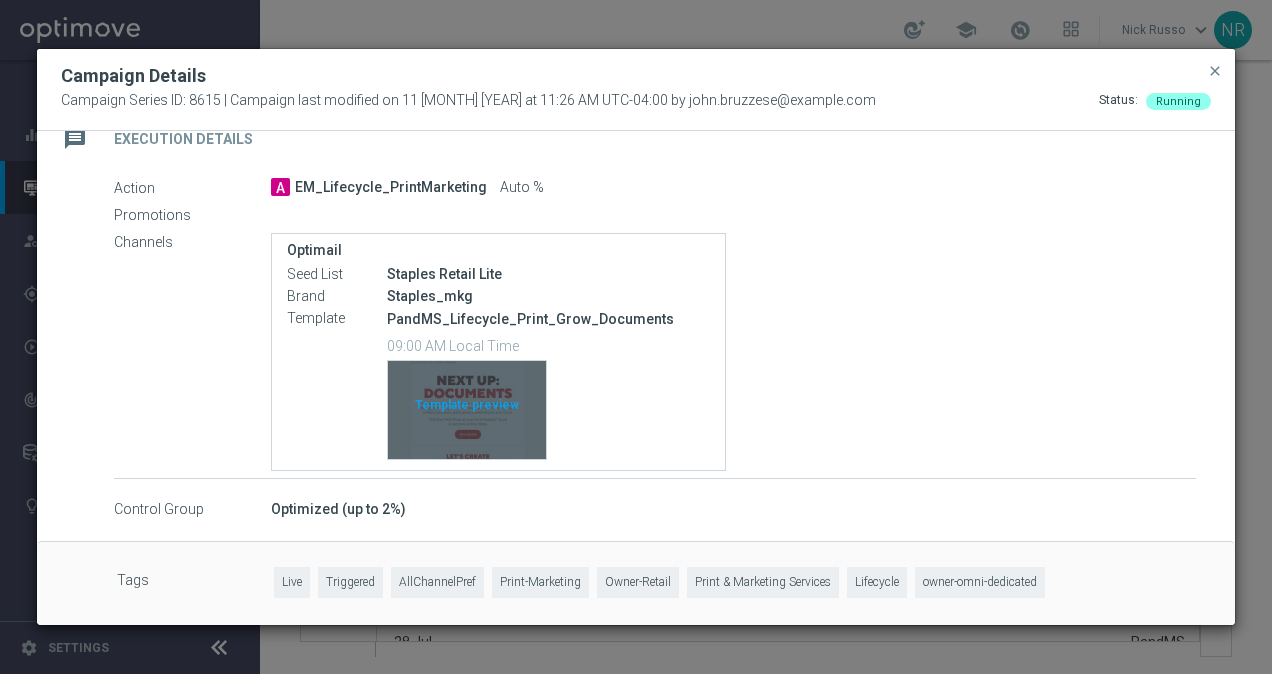click on "Template preview" 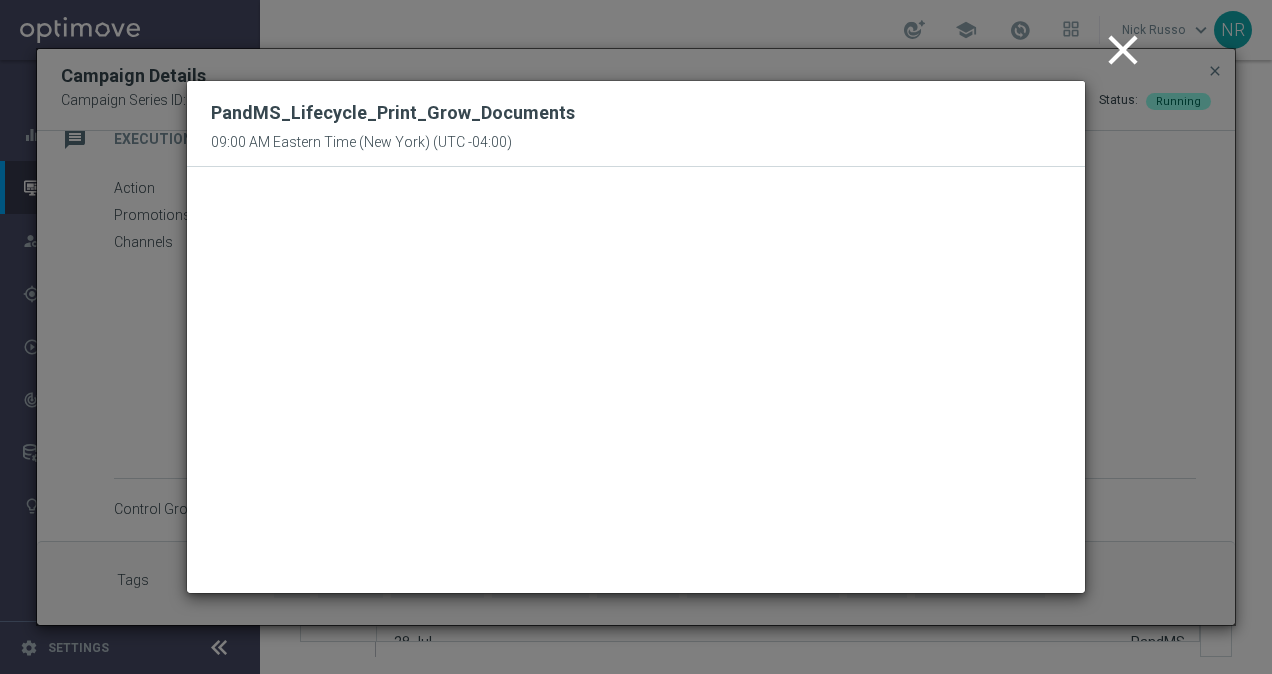click on "close" 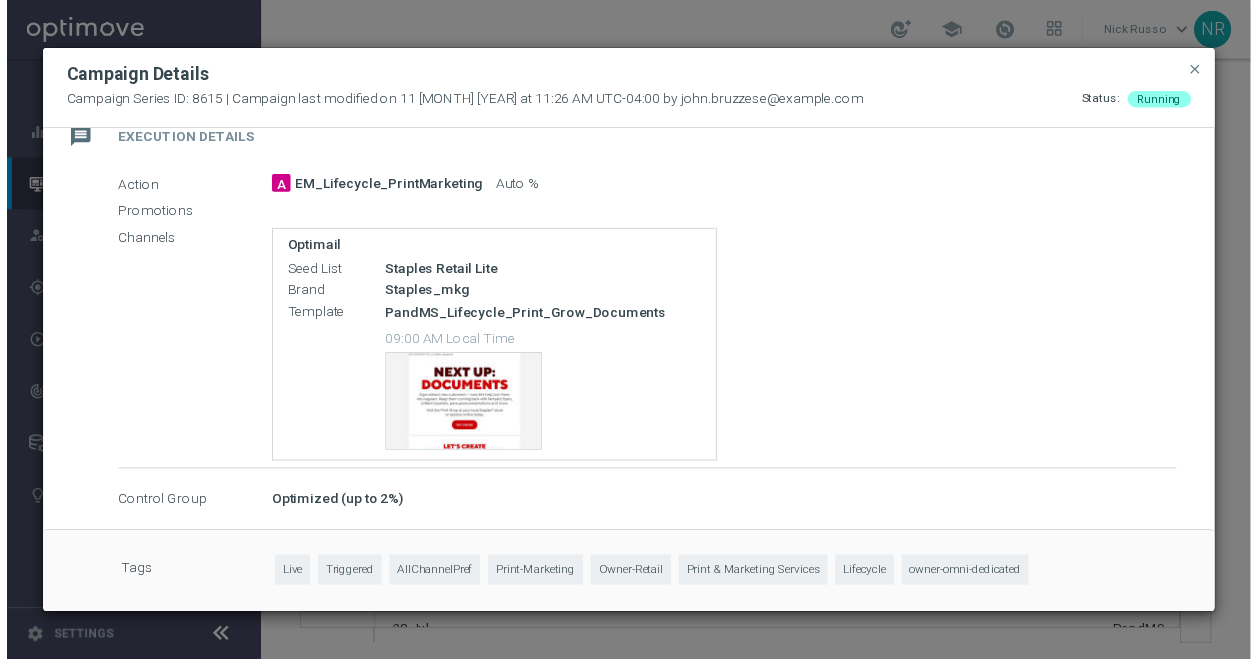 scroll, scrollTop: 0, scrollLeft: 0, axis: both 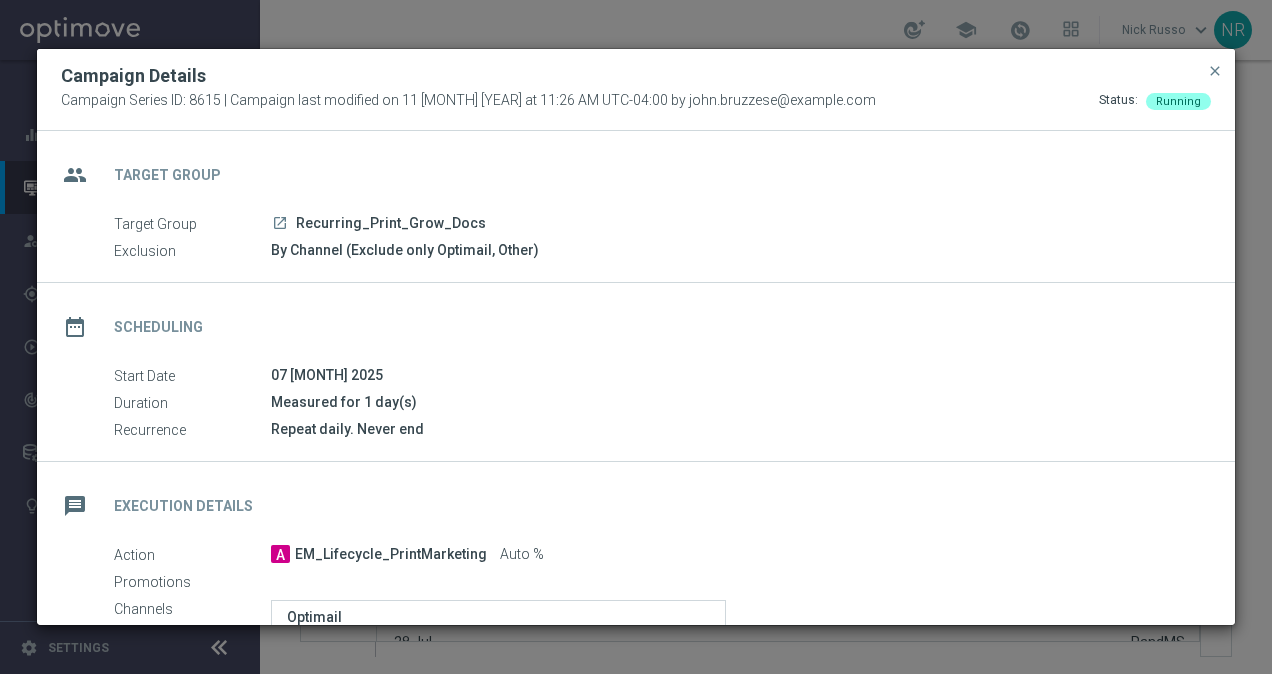 drag, startPoint x: 508, startPoint y: 224, endPoint x: 293, endPoint y: 220, distance: 215.0372 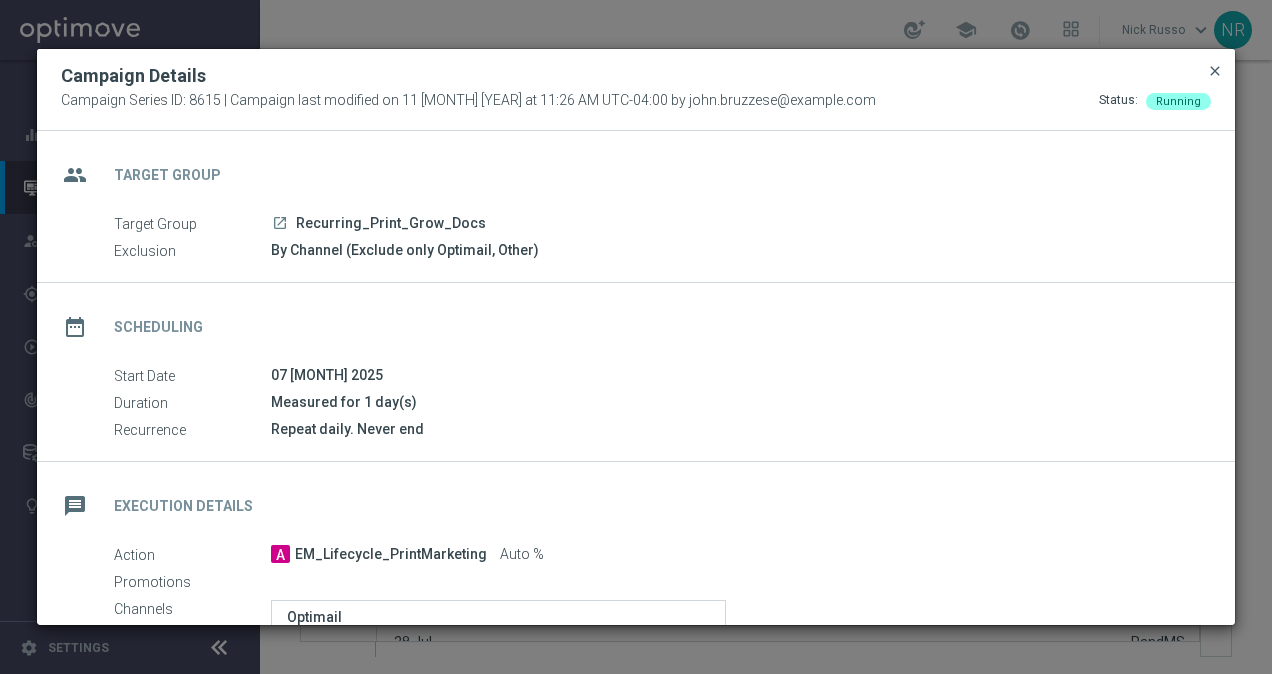 click on "close" 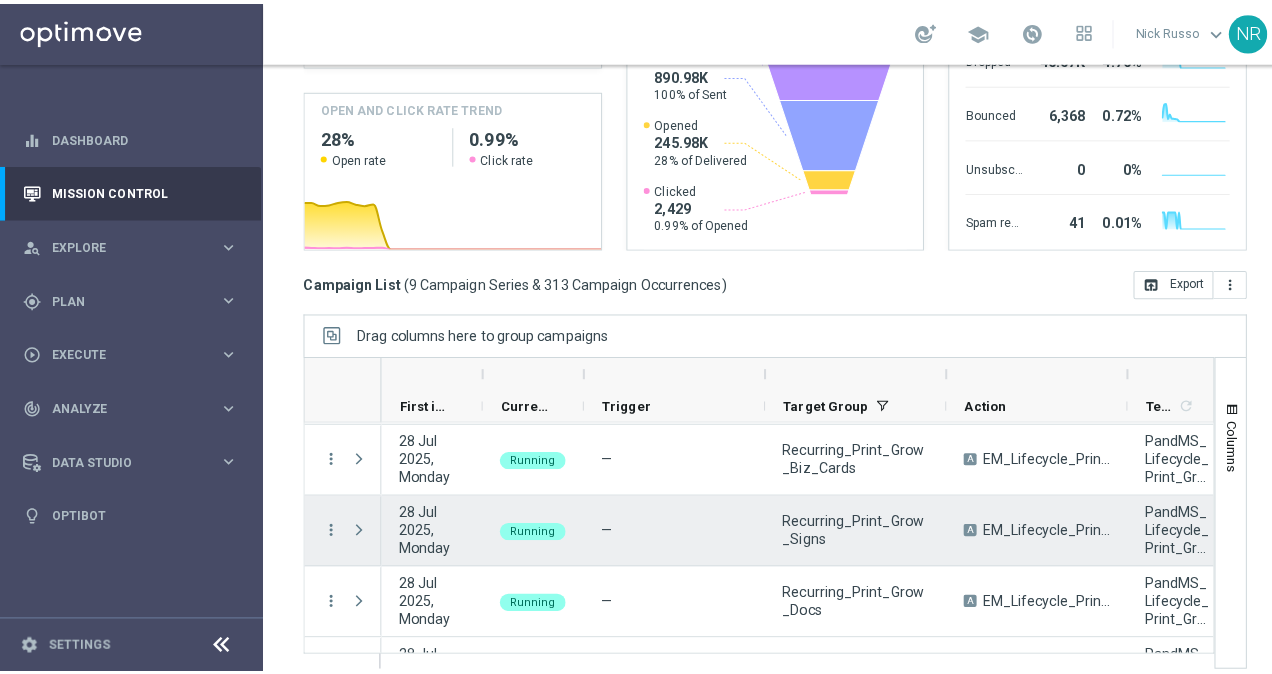 scroll, scrollTop: 402, scrollLeft: 0, axis: vertical 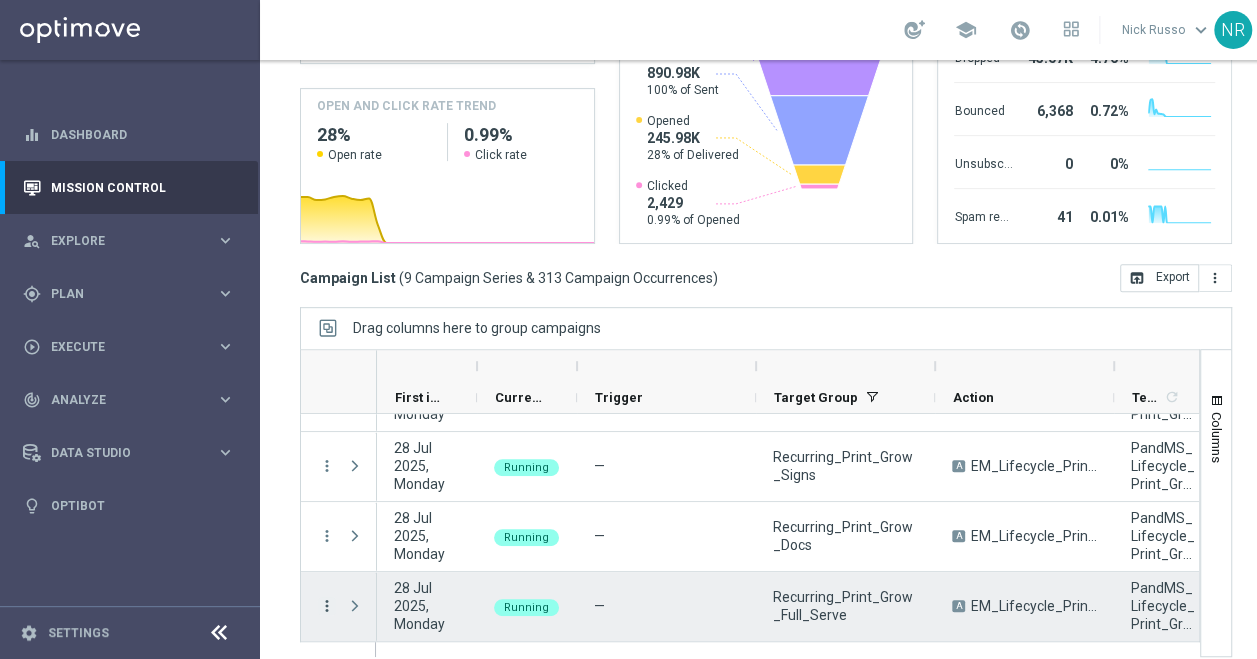 click on "more_vert" at bounding box center (327, 606) 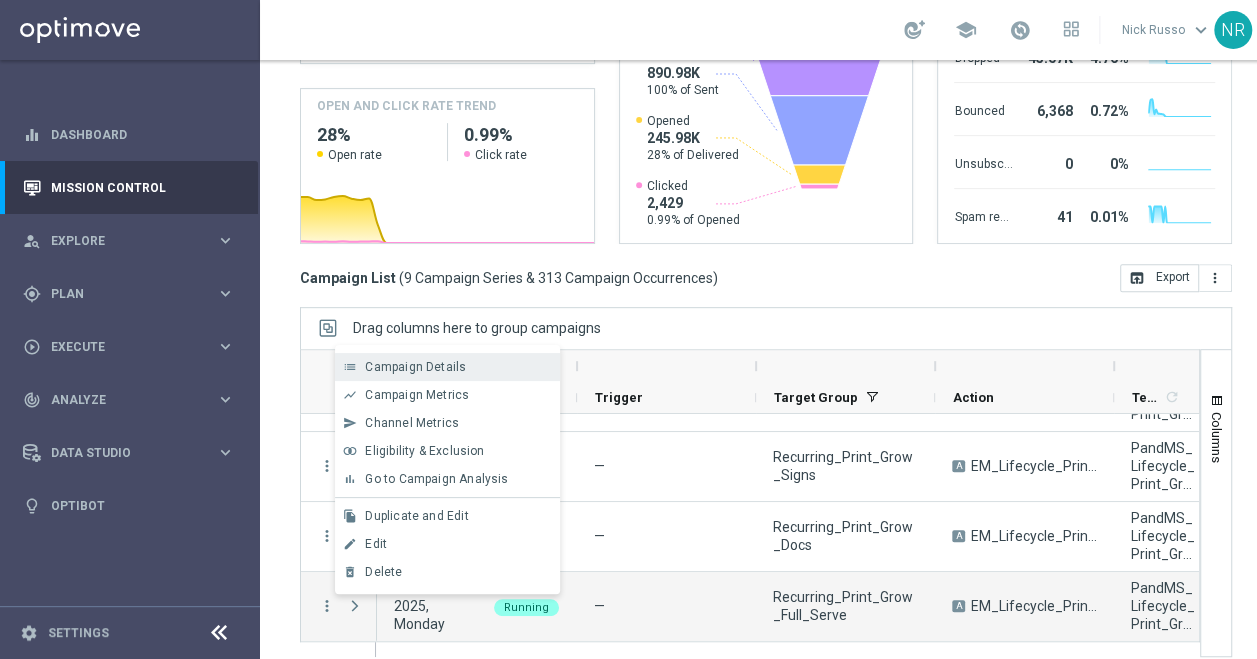 click on "Campaign Details" at bounding box center (415, 367) 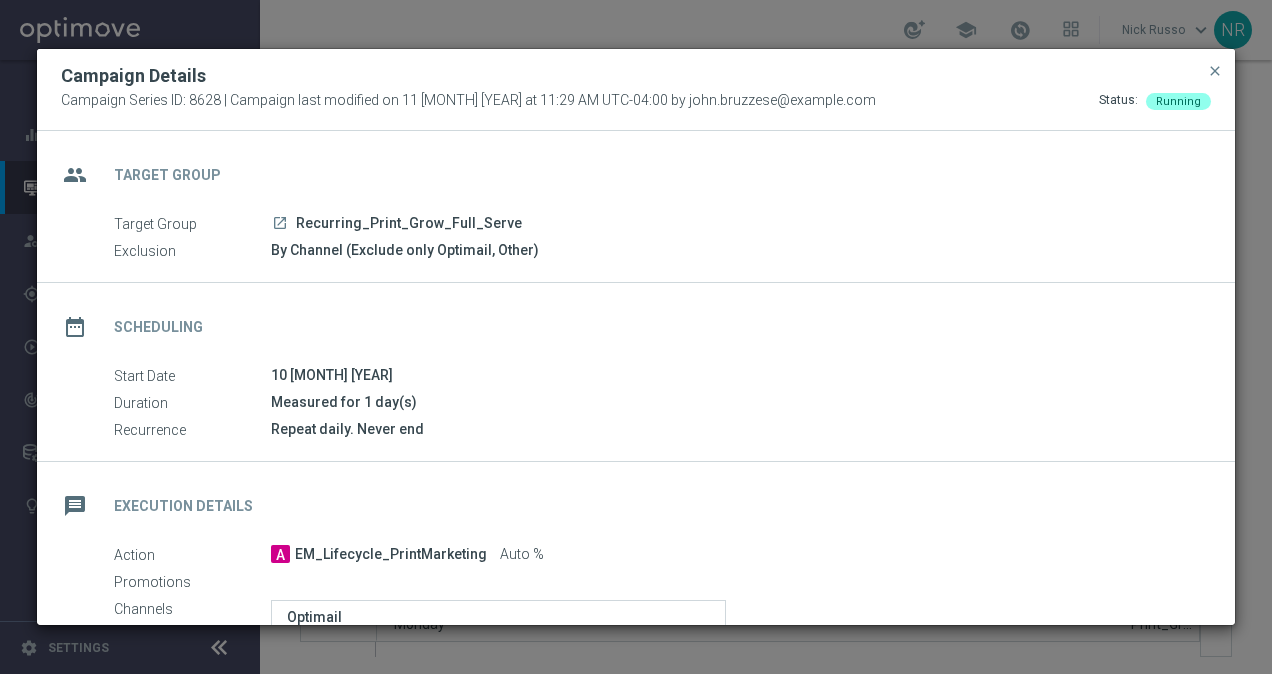 scroll, scrollTop: 367, scrollLeft: 0, axis: vertical 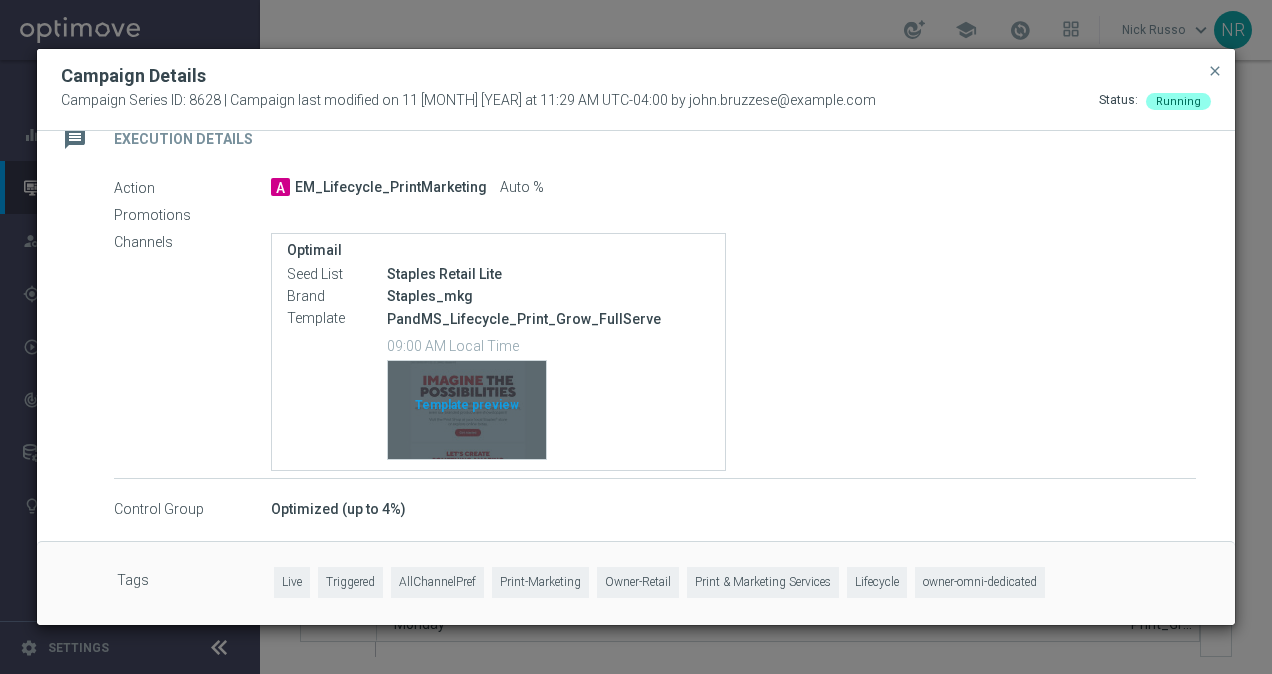 click on "Template preview" 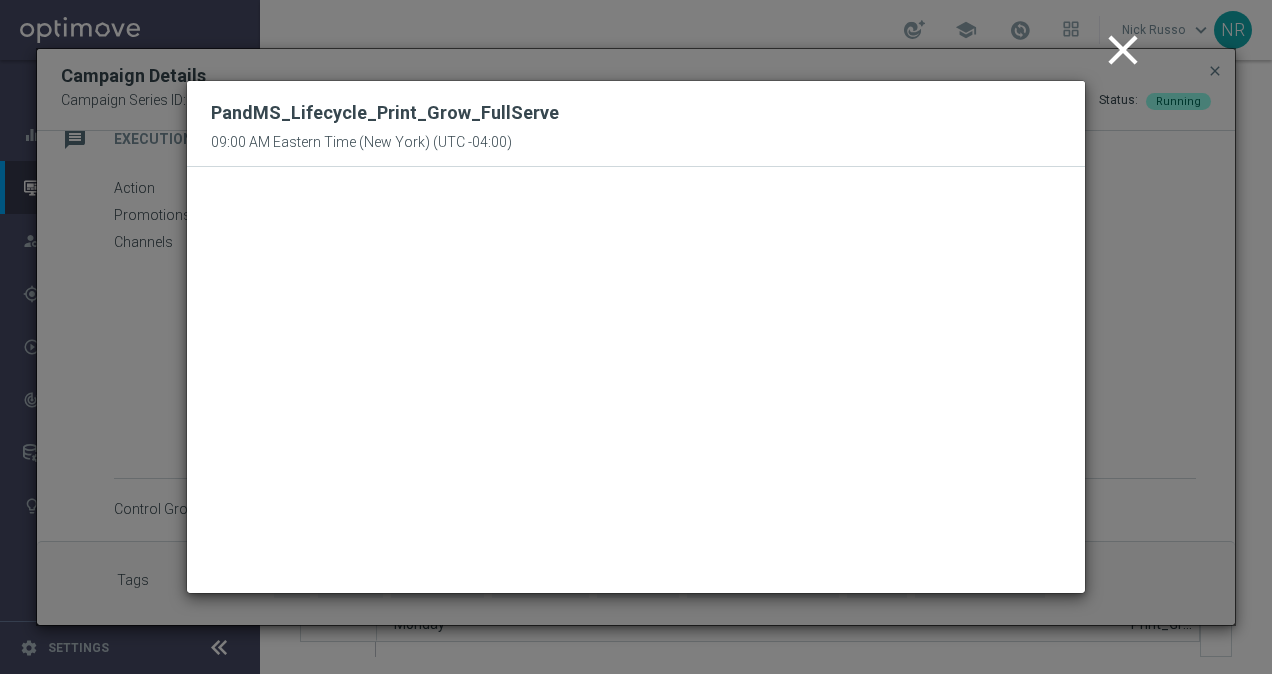 click on "close" 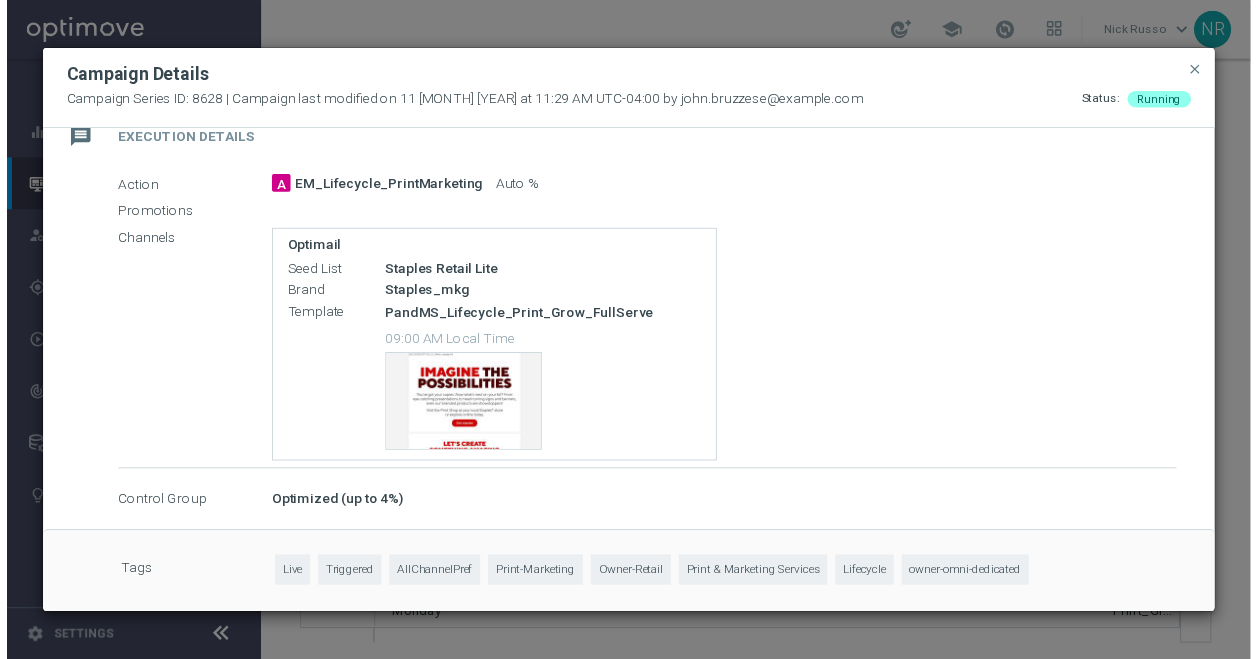 scroll, scrollTop: 0, scrollLeft: 0, axis: both 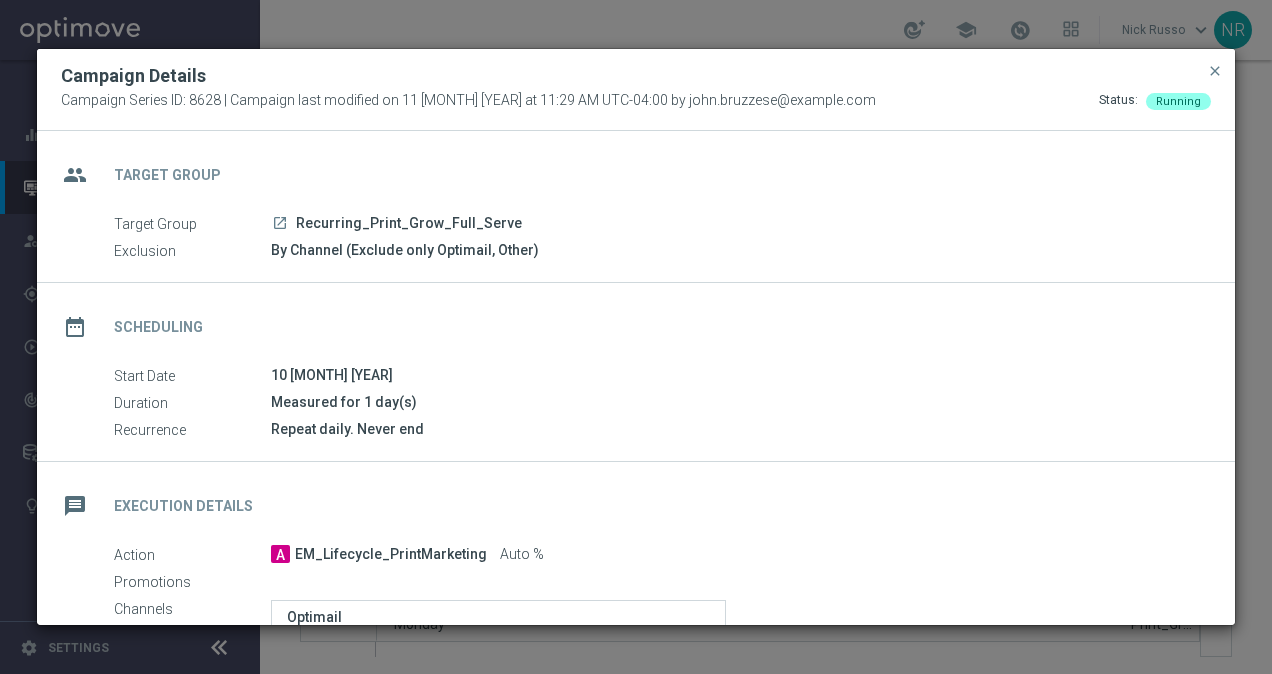 drag, startPoint x: 533, startPoint y: 224, endPoint x: 284, endPoint y: 232, distance: 249.12848 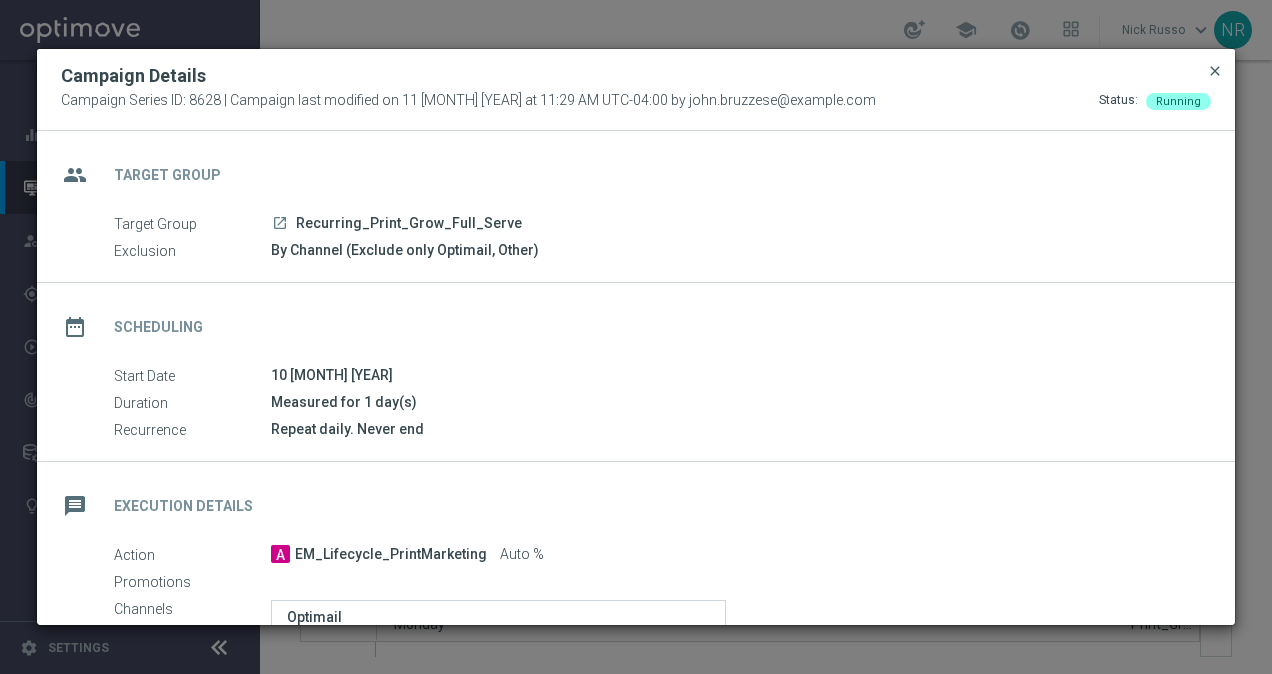 click on "close" 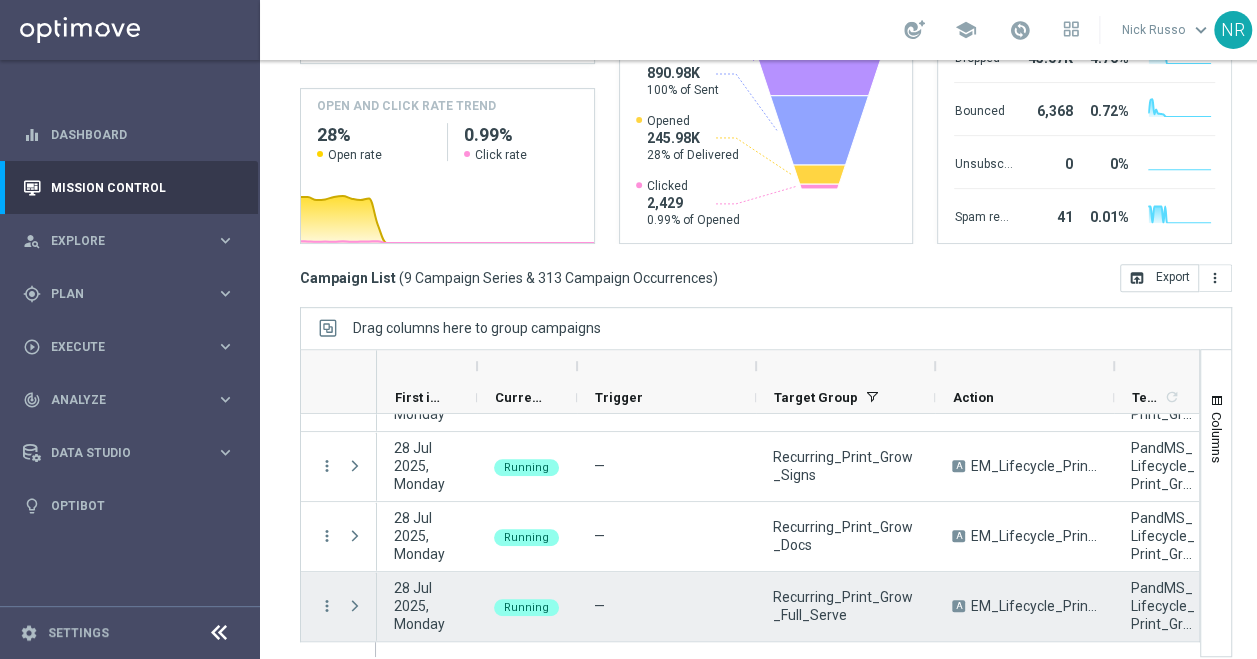 scroll, scrollTop: 15, scrollLeft: 0, axis: vertical 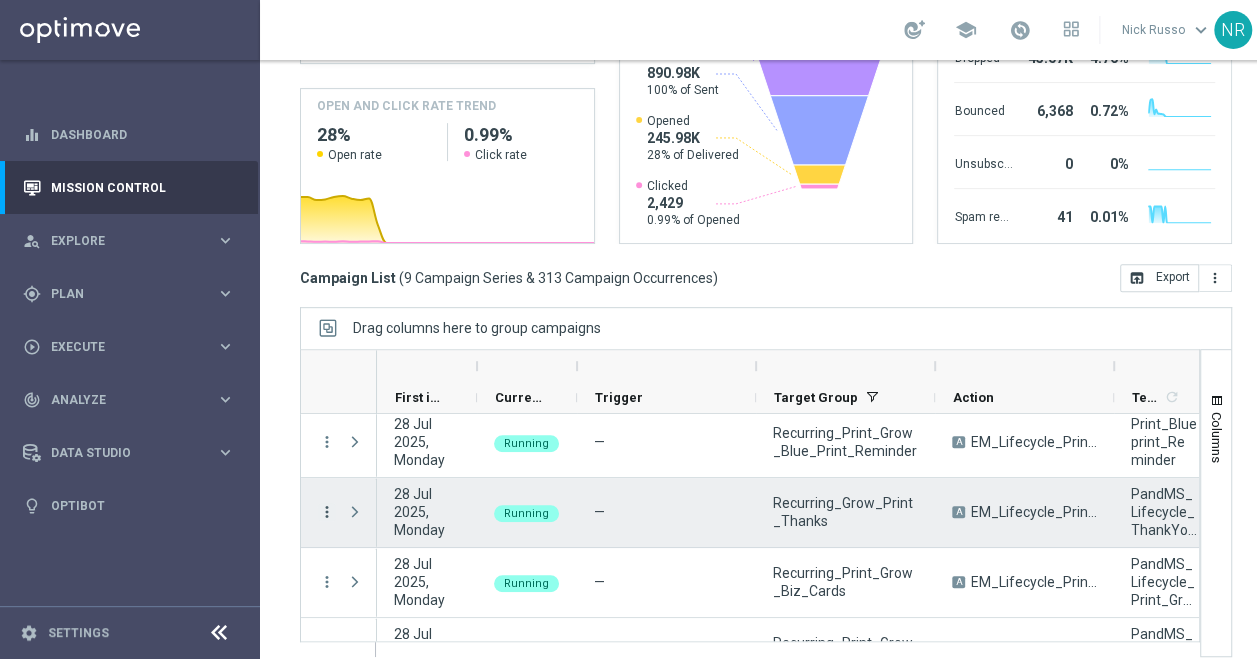 click on "more_vert" at bounding box center [327, 512] 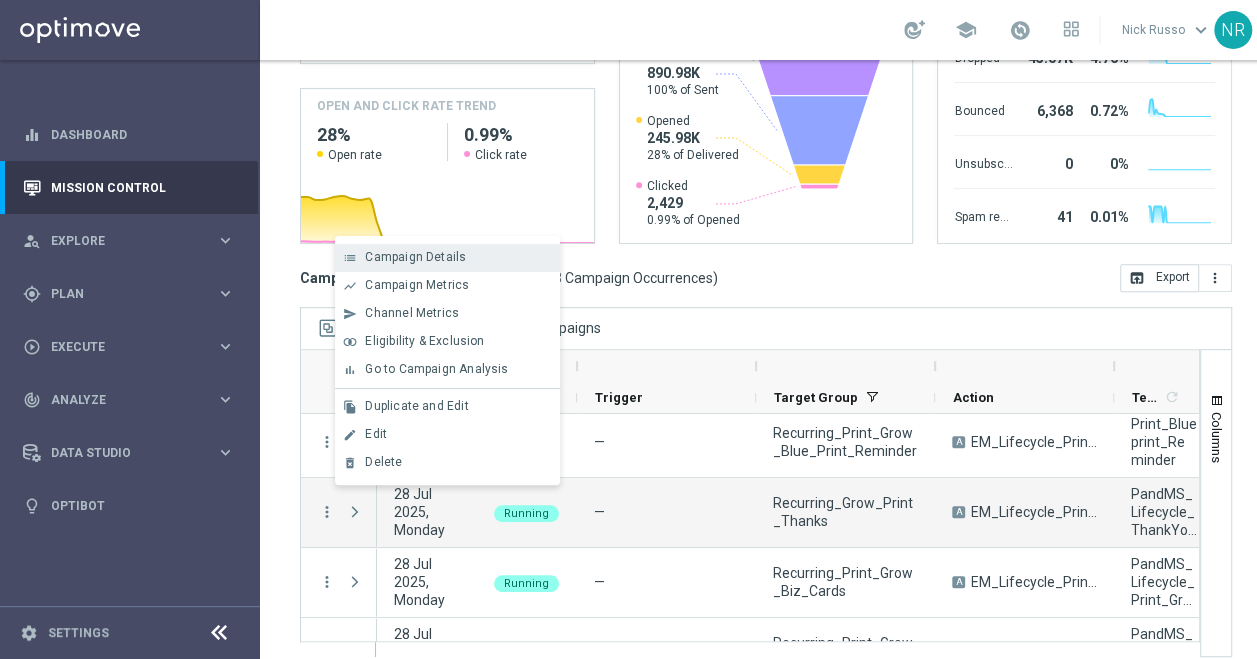 click on "Campaign Details" at bounding box center [415, 257] 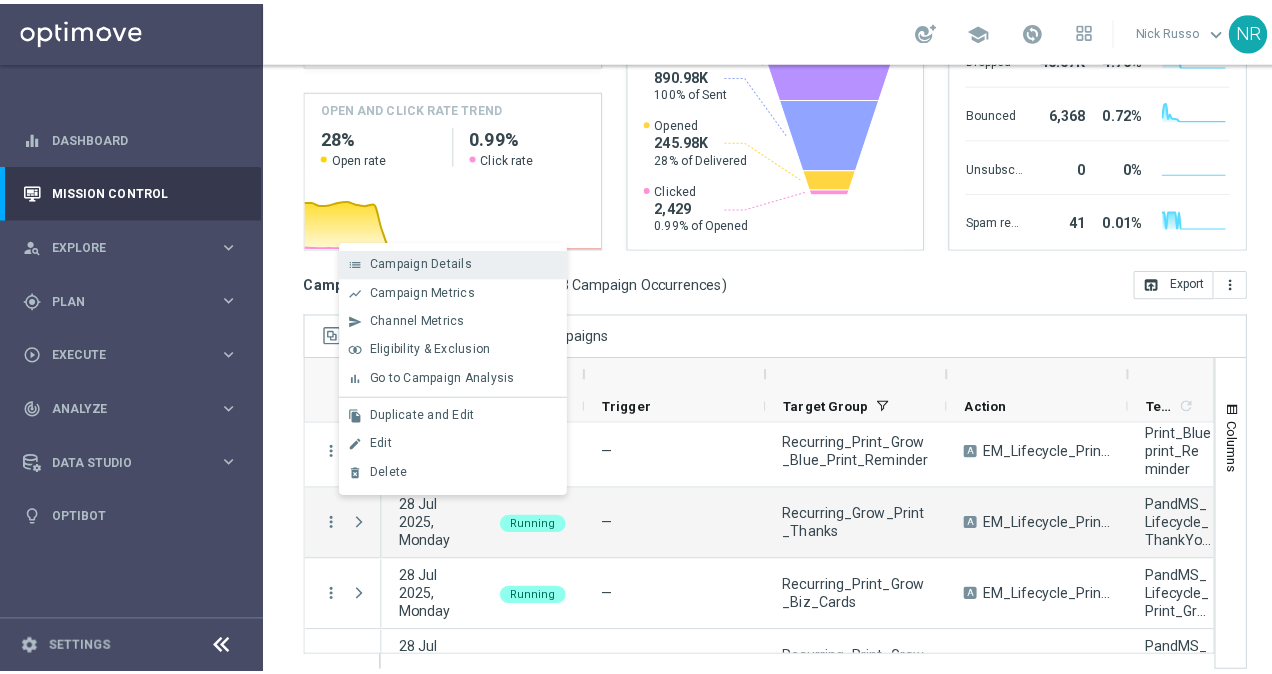 scroll, scrollTop: 0, scrollLeft: 0, axis: both 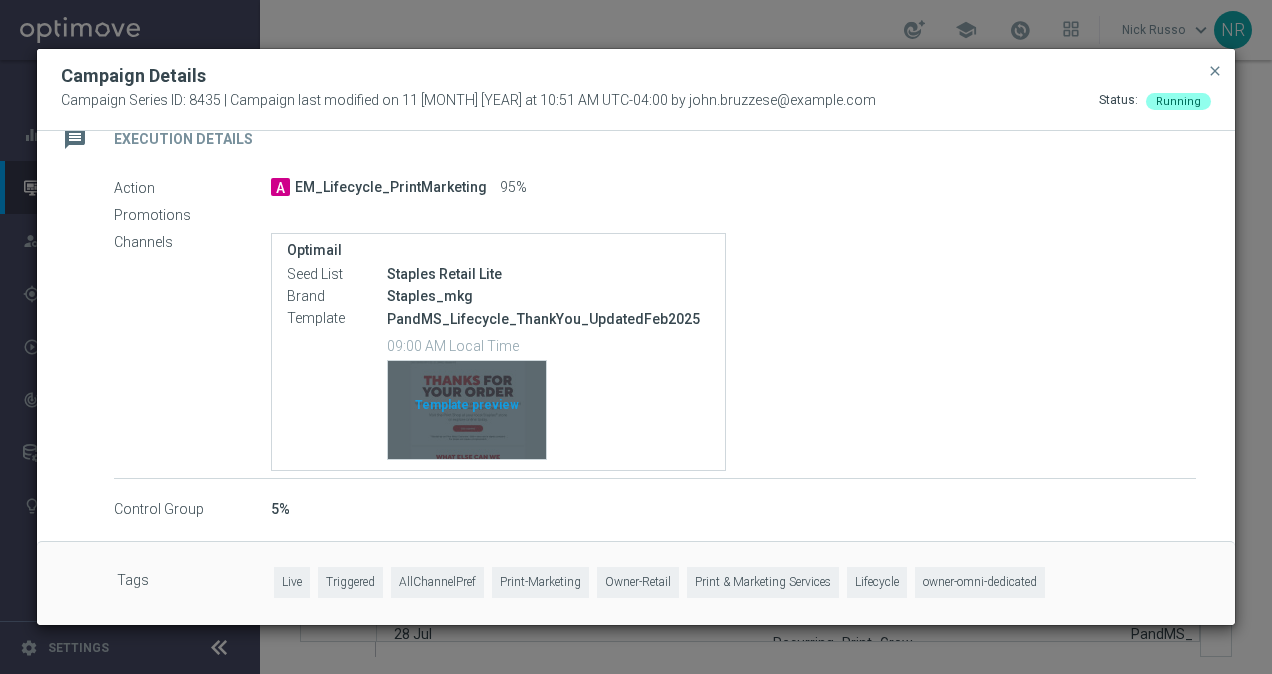 click on "Template preview" 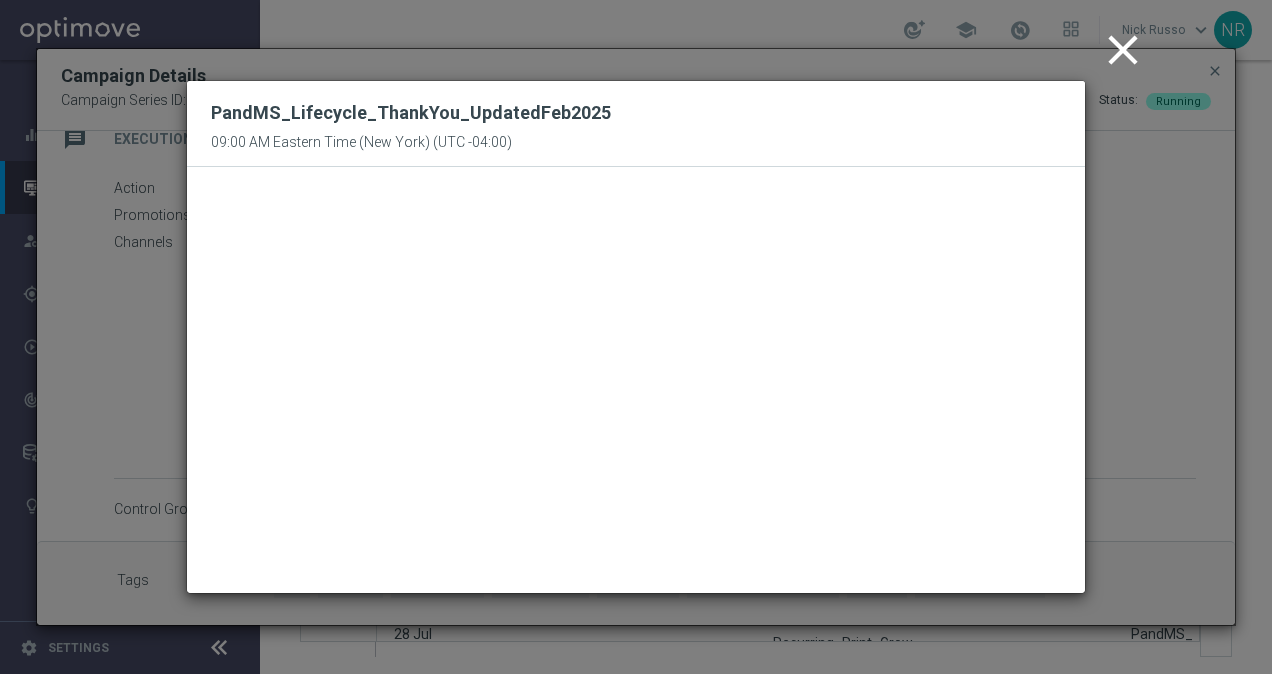 click on "close" 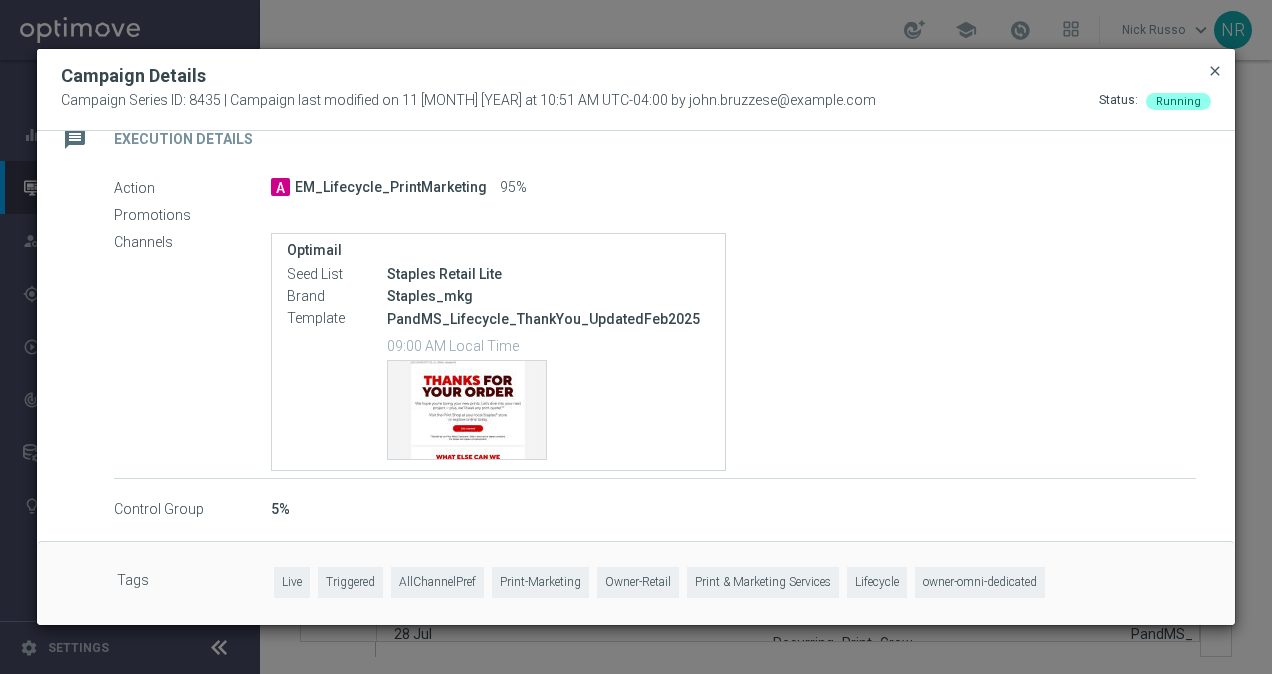 click on "close" 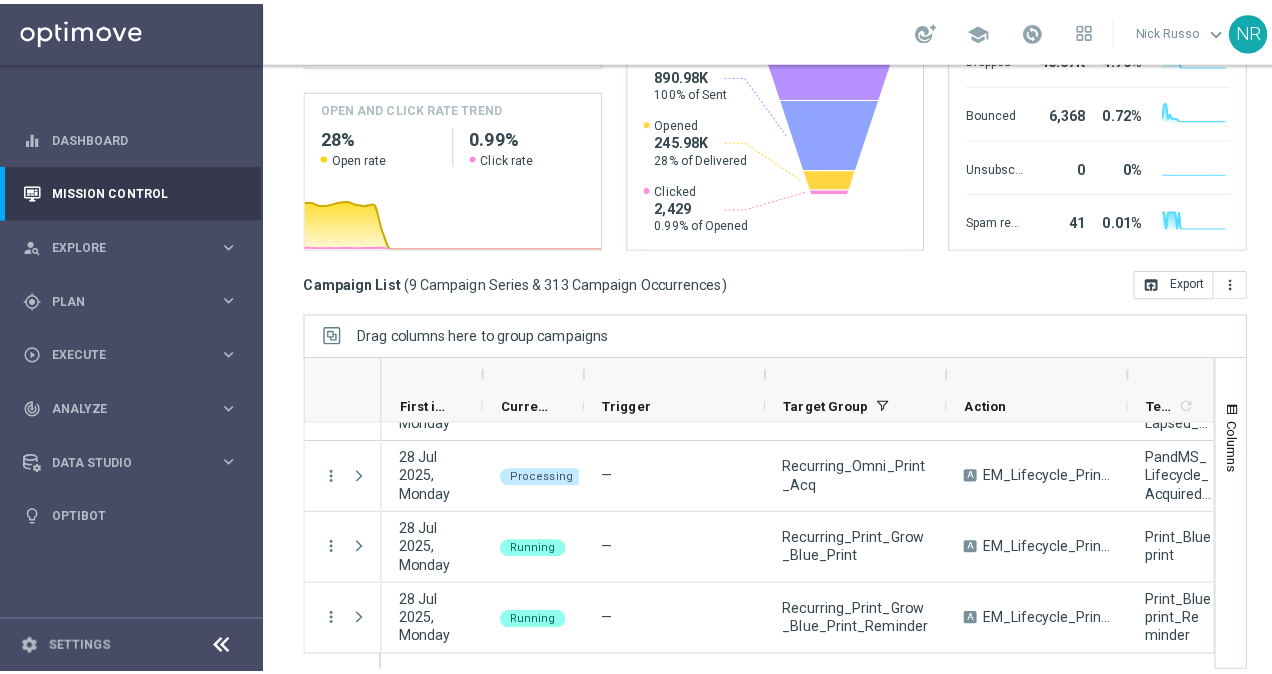 scroll, scrollTop: 48, scrollLeft: 0, axis: vertical 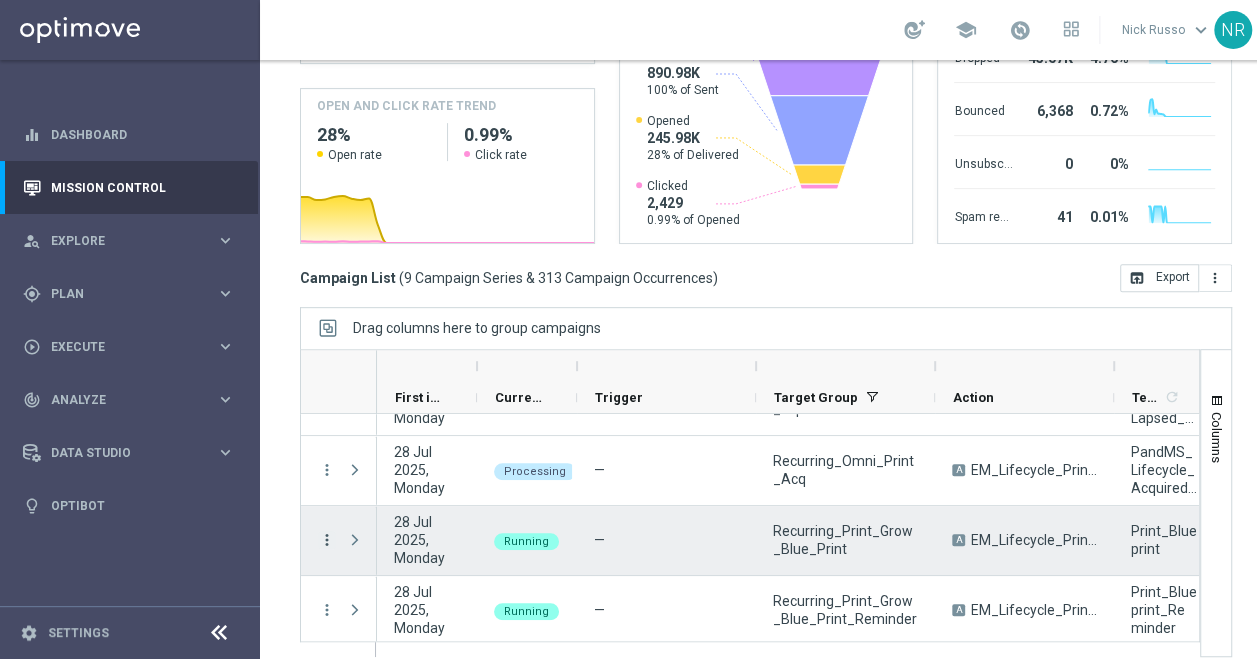 click on "more_vert" at bounding box center (327, 540) 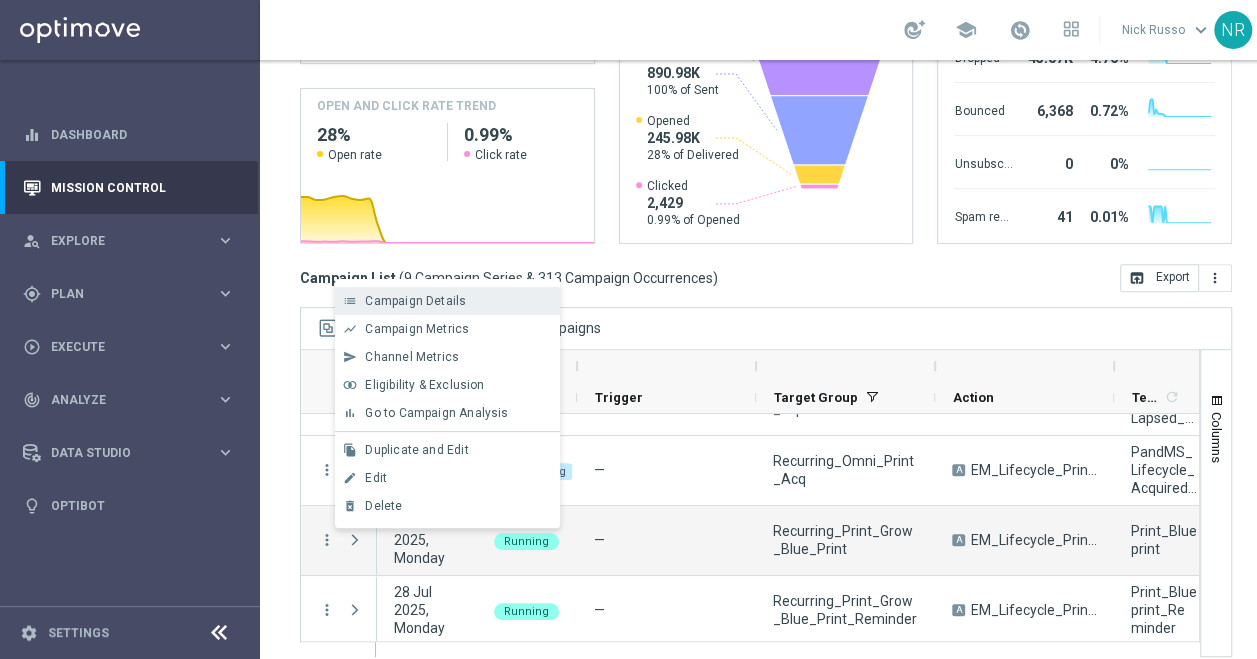click on "Campaign Details" at bounding box center [415, 301] 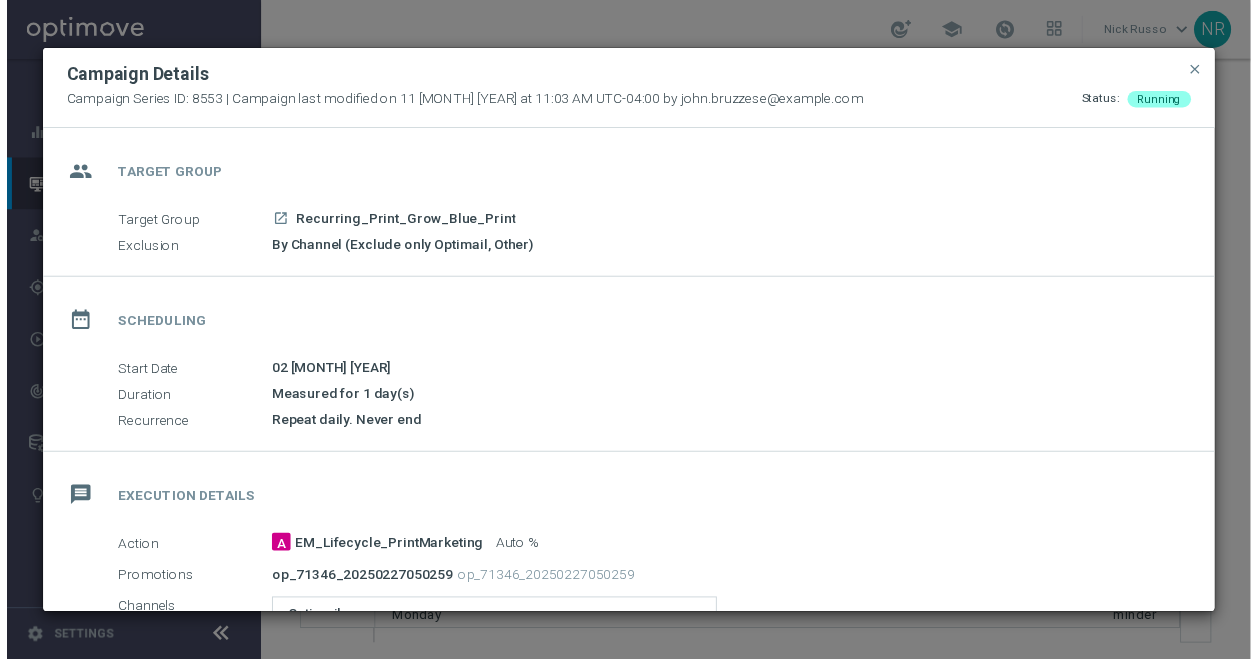 scroll, scrollTop: 377, scrollLeft: 0, axis: vertical 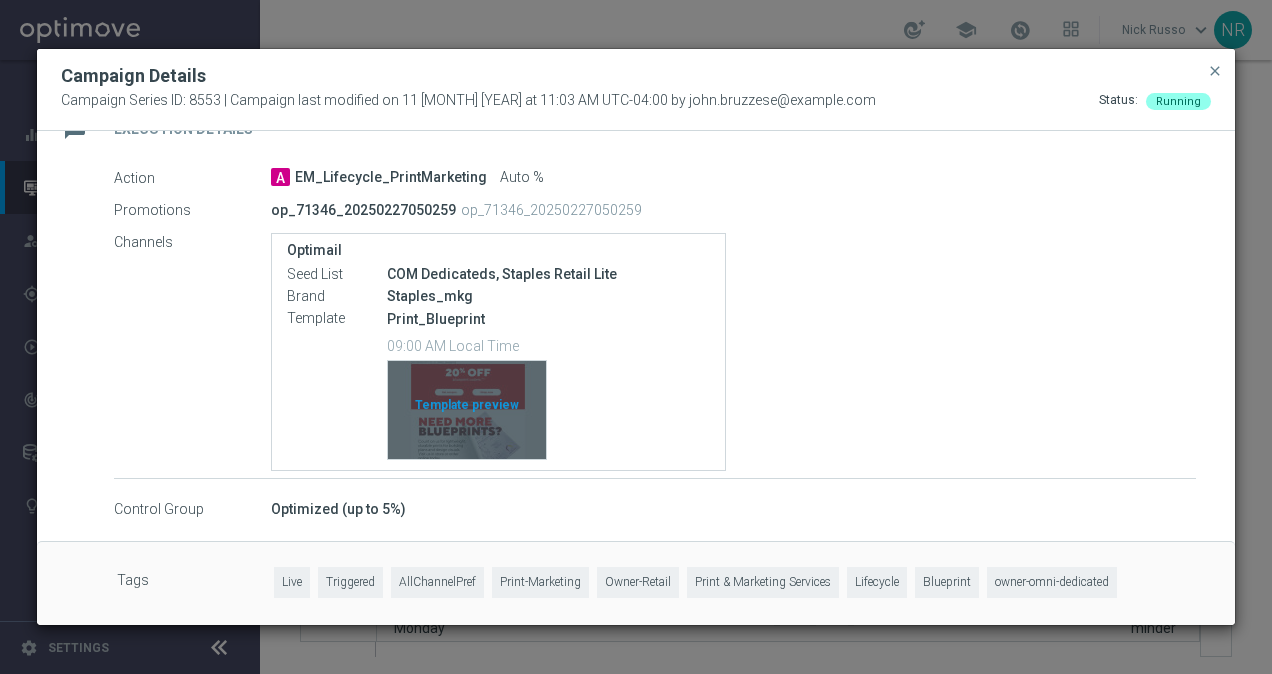 click on "Template preview" 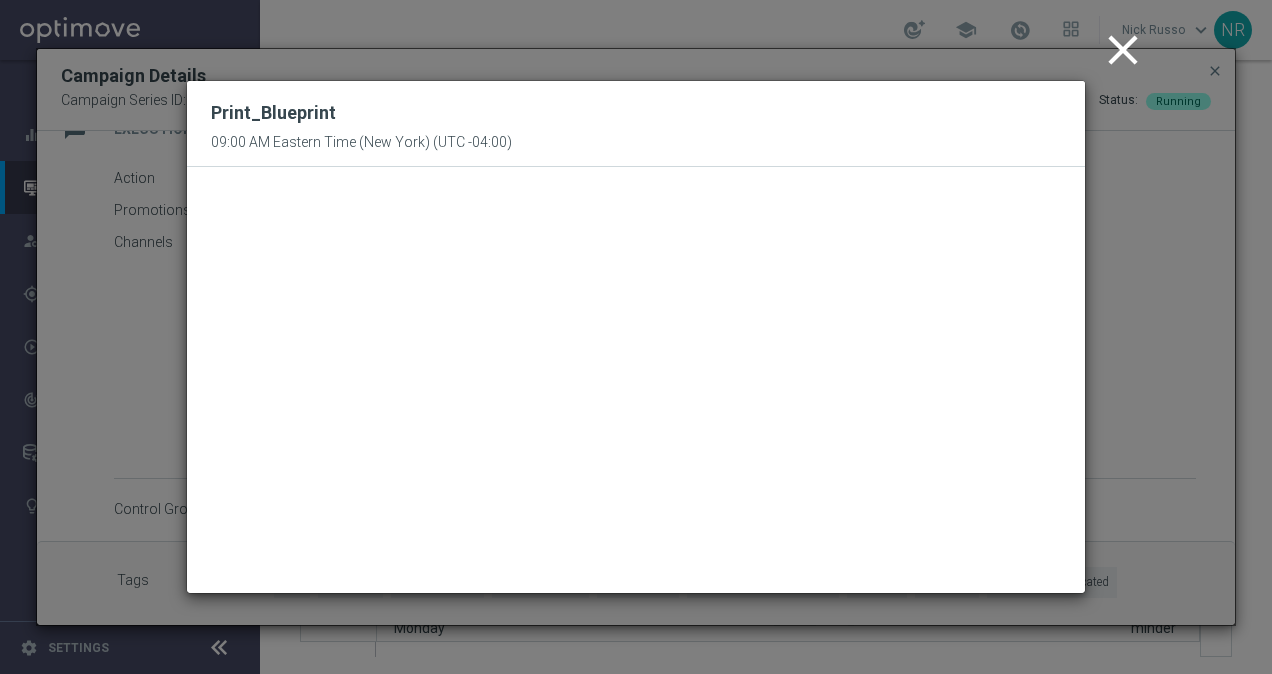 click on "close" 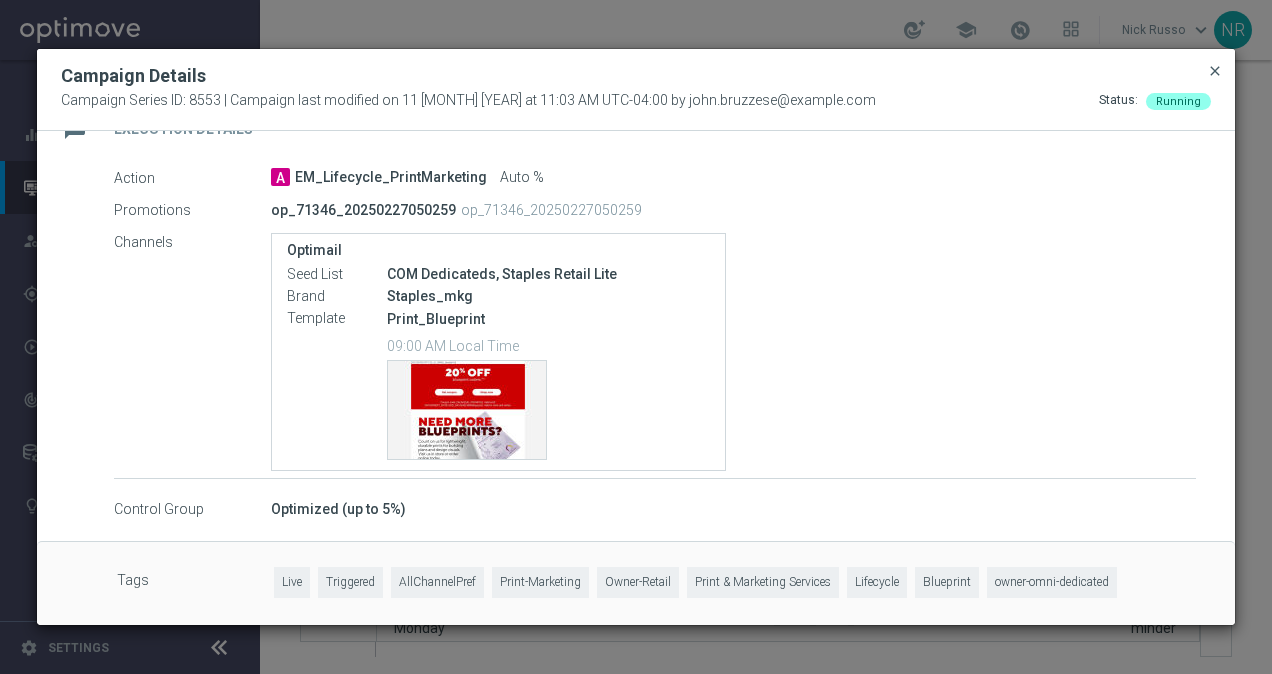 click on "close" 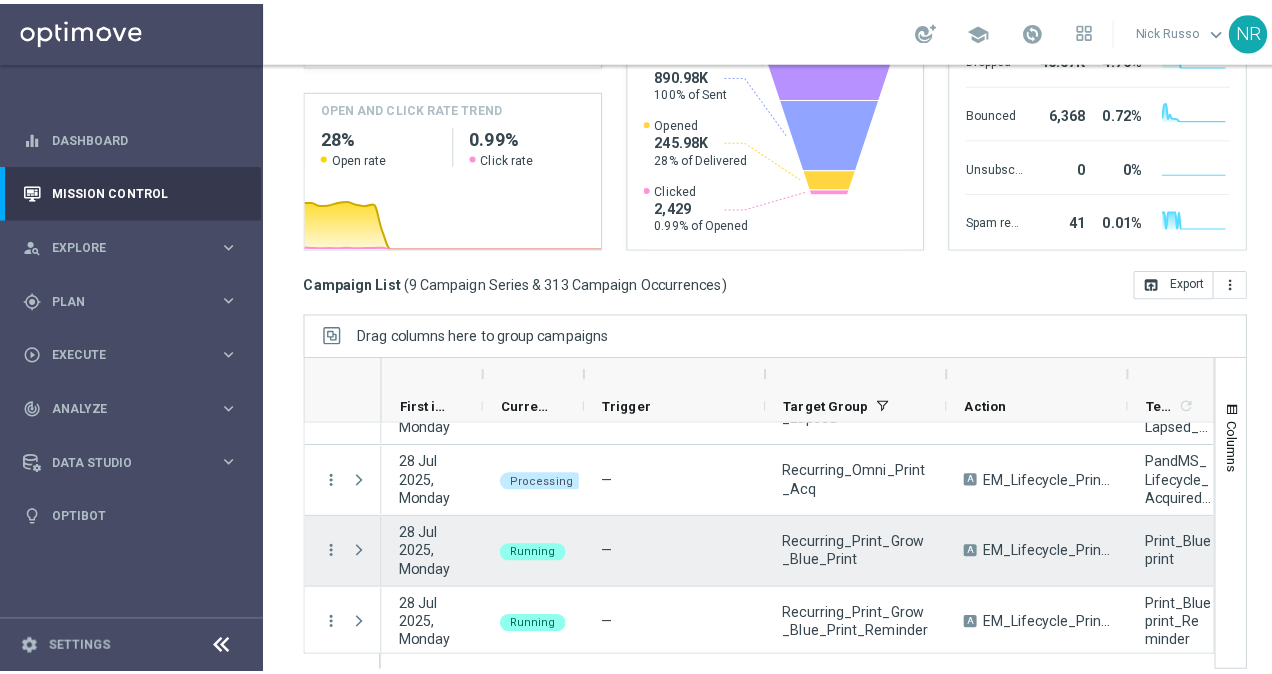 scroll, scrollTop: 0, scrollLeft: 0, axis: both 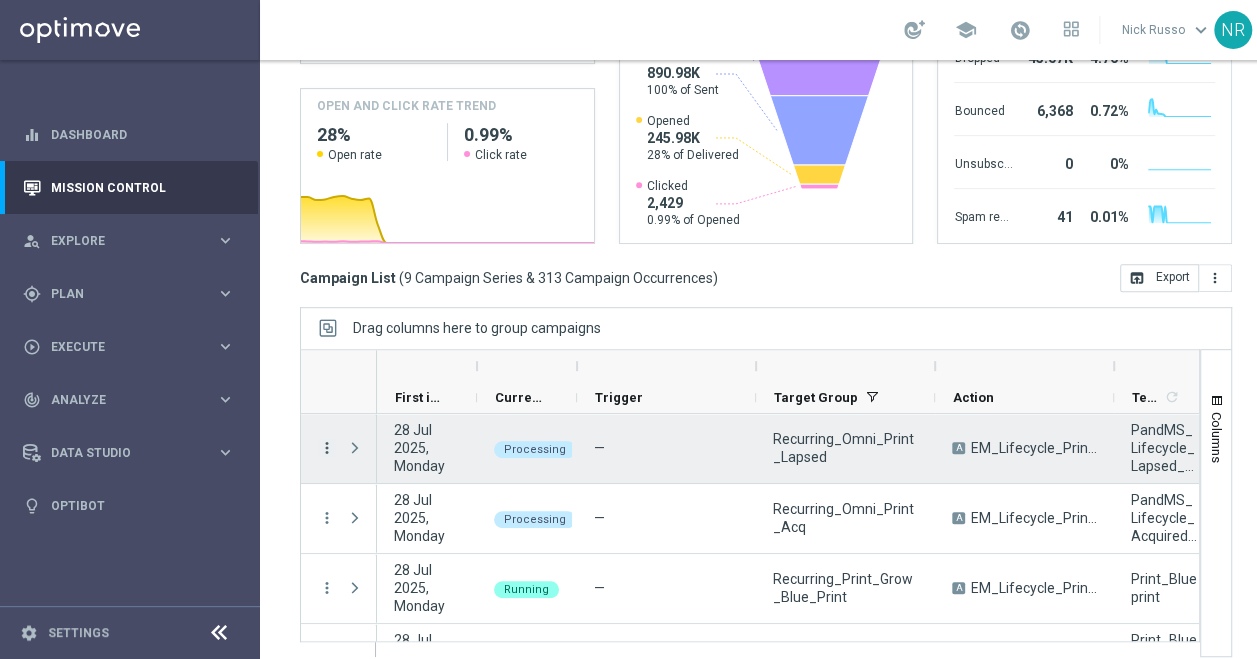 click on "more_vert" at bounding box center [327, 448] 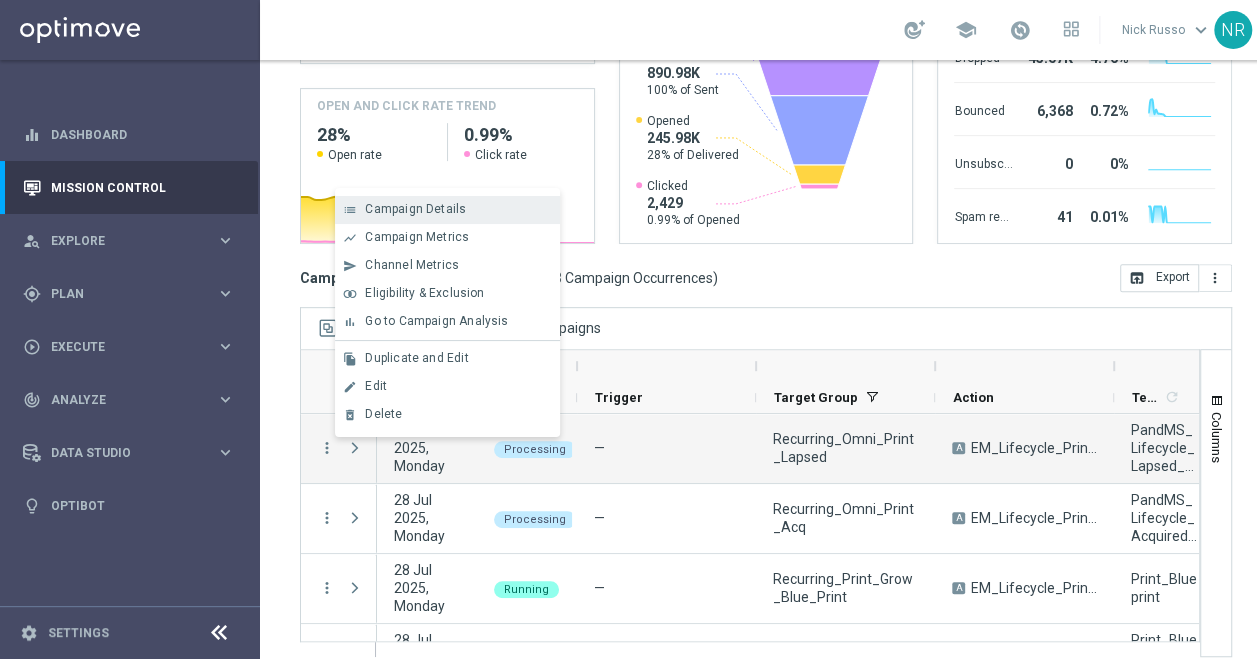 click on "list
Campaign Details" at bounding box center (447, 210) 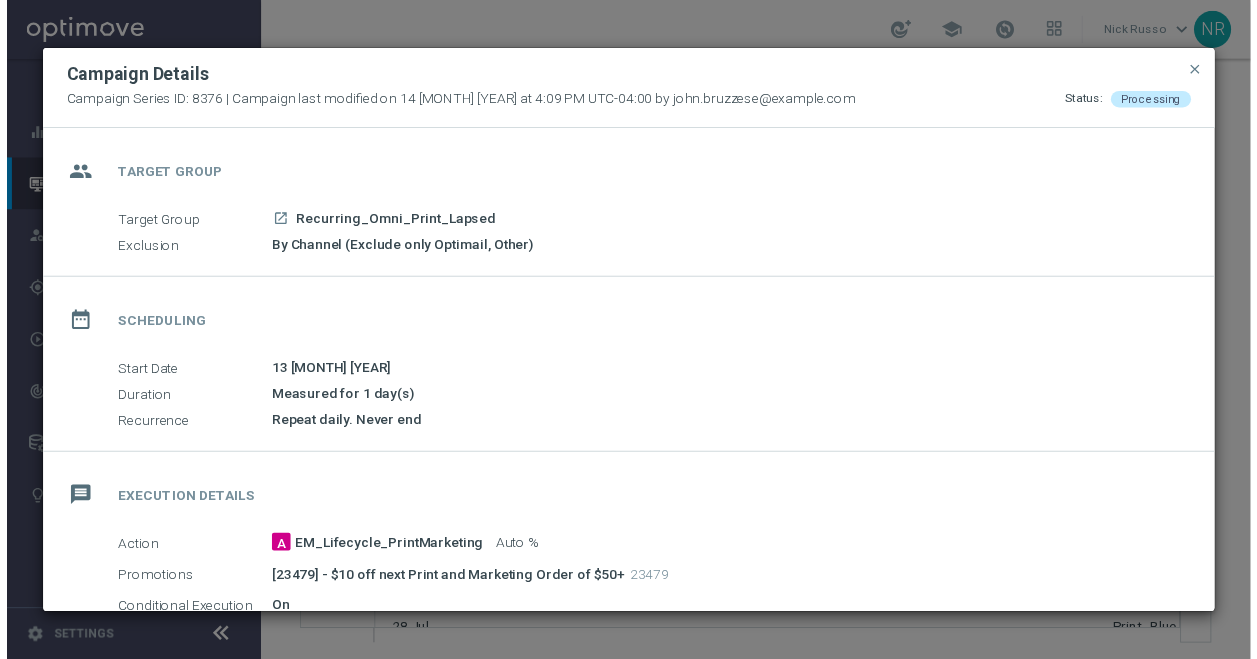scroll, scrollTop: 404, scrollLeft: 0, axis: vertical 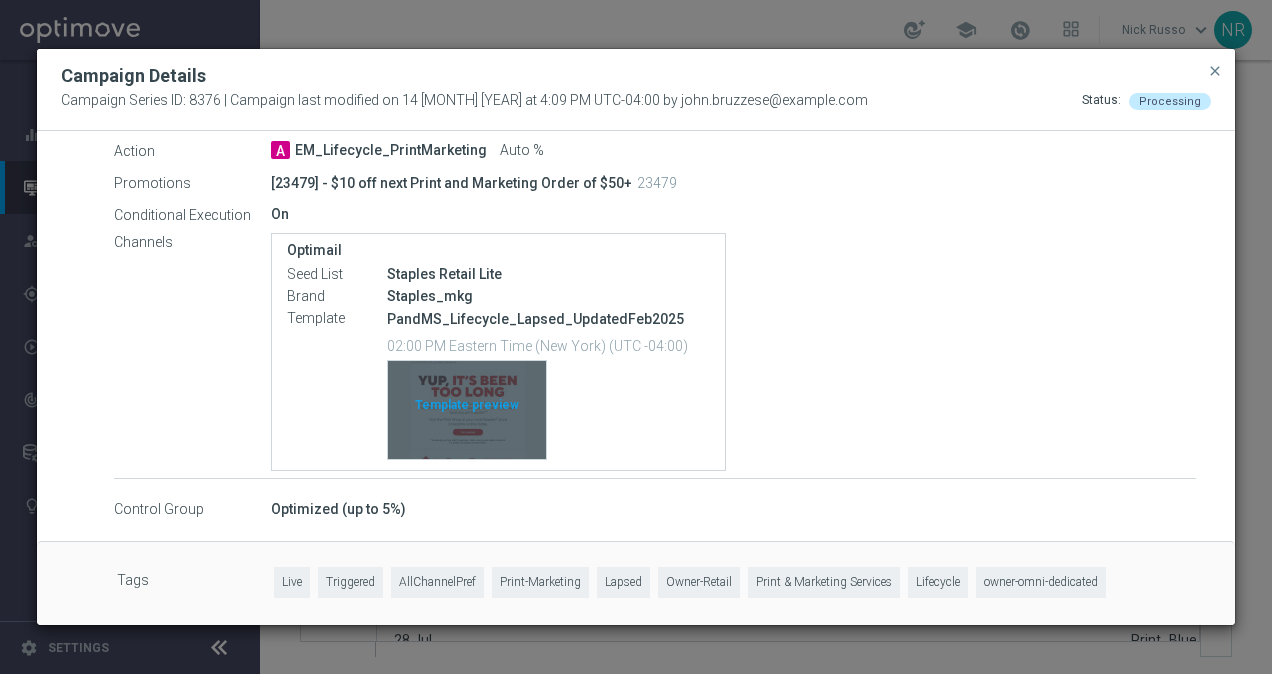 click on "Template preview" 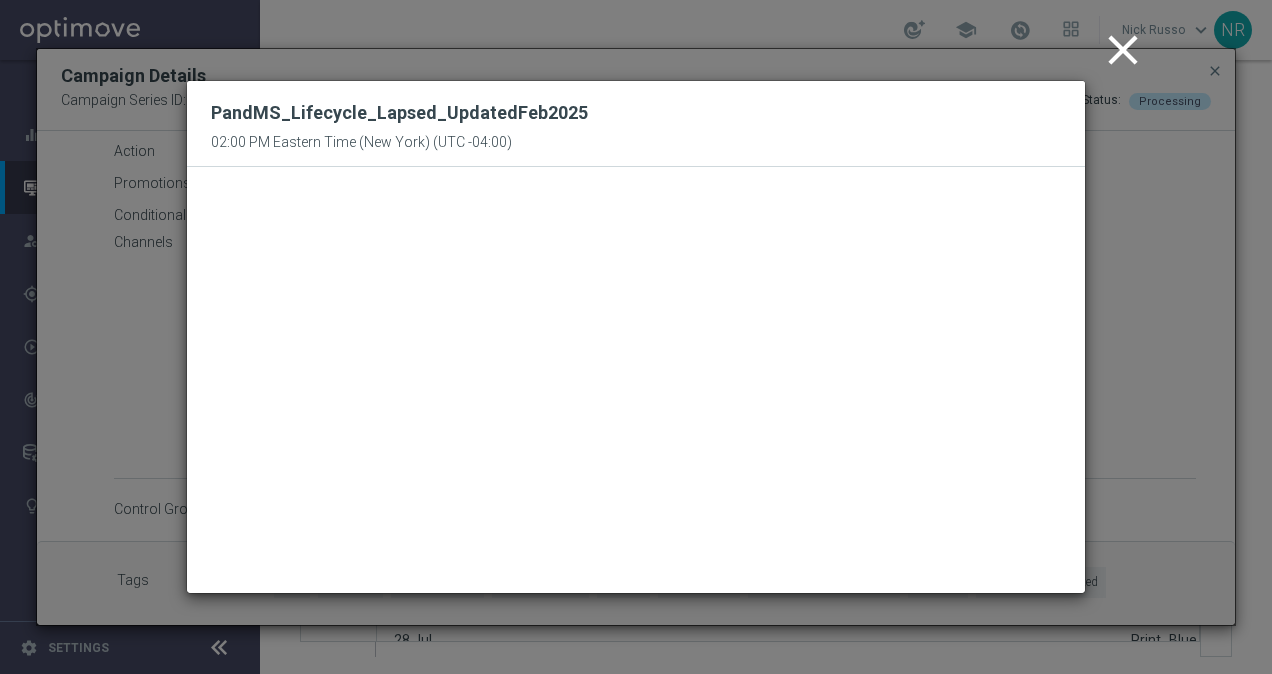 click on "close" 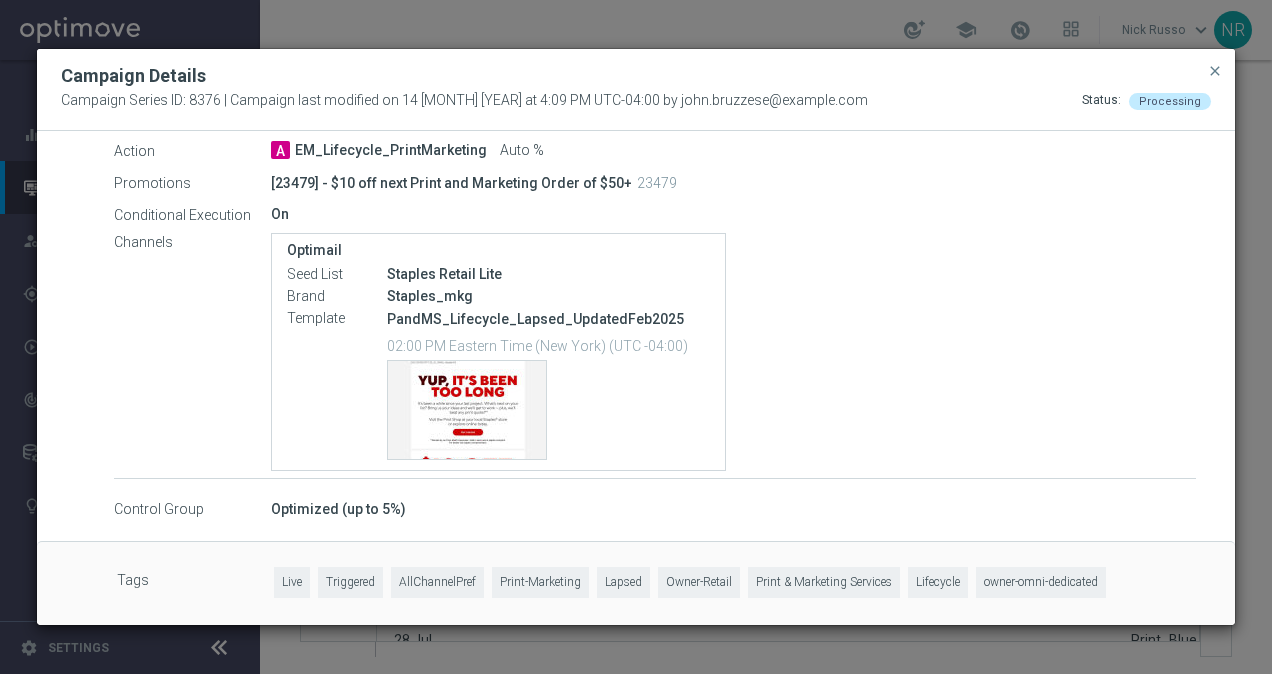 click on "close" 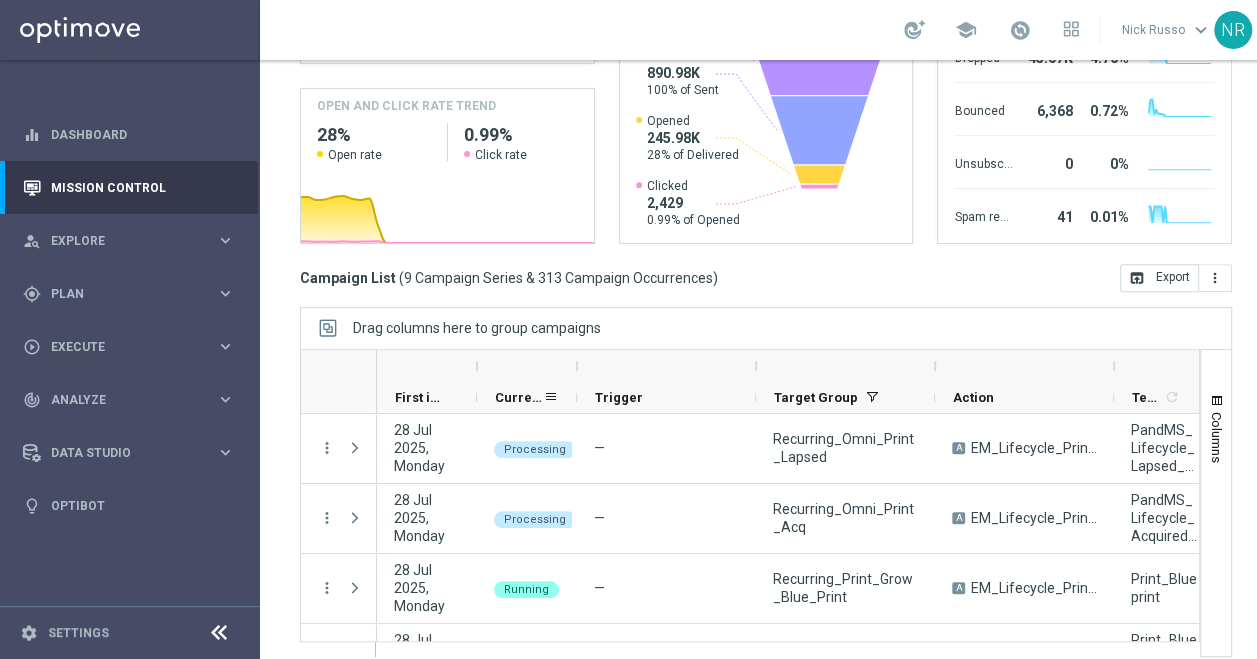 scroll, scrollTop: 15, scrollLeft: 0, axis: vertical 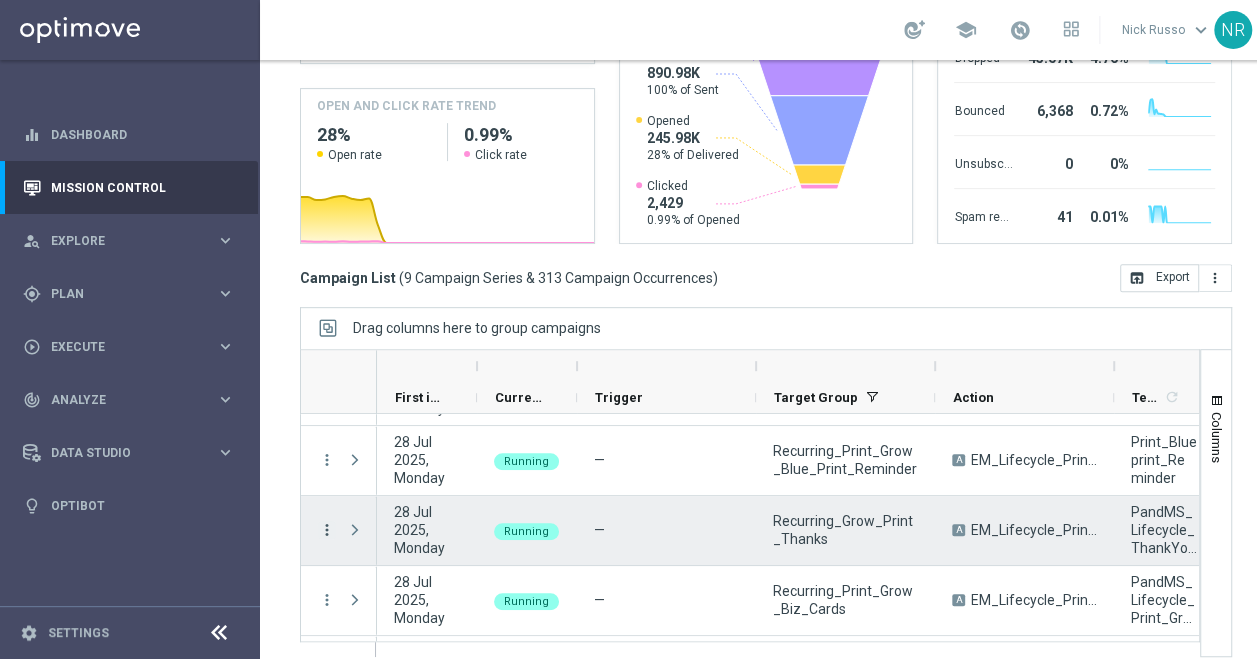 click on "more_vert" at bounding box center [327, 530] 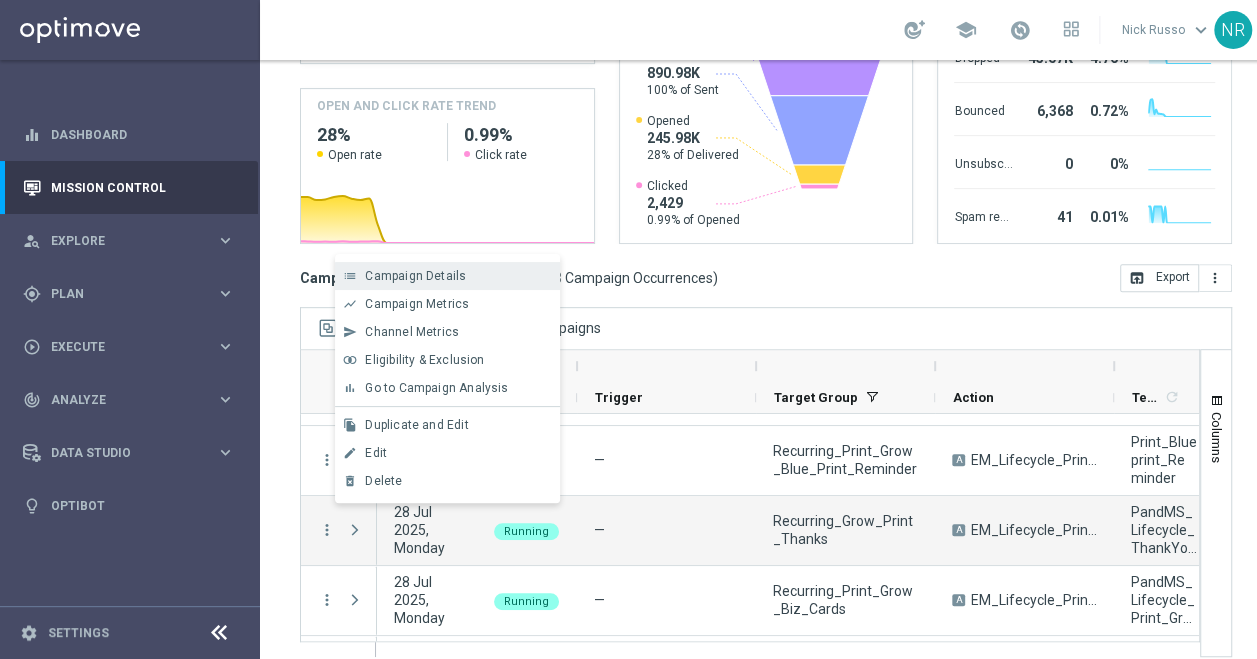 click on "Campaign Details" at bounding box center [415, 276] 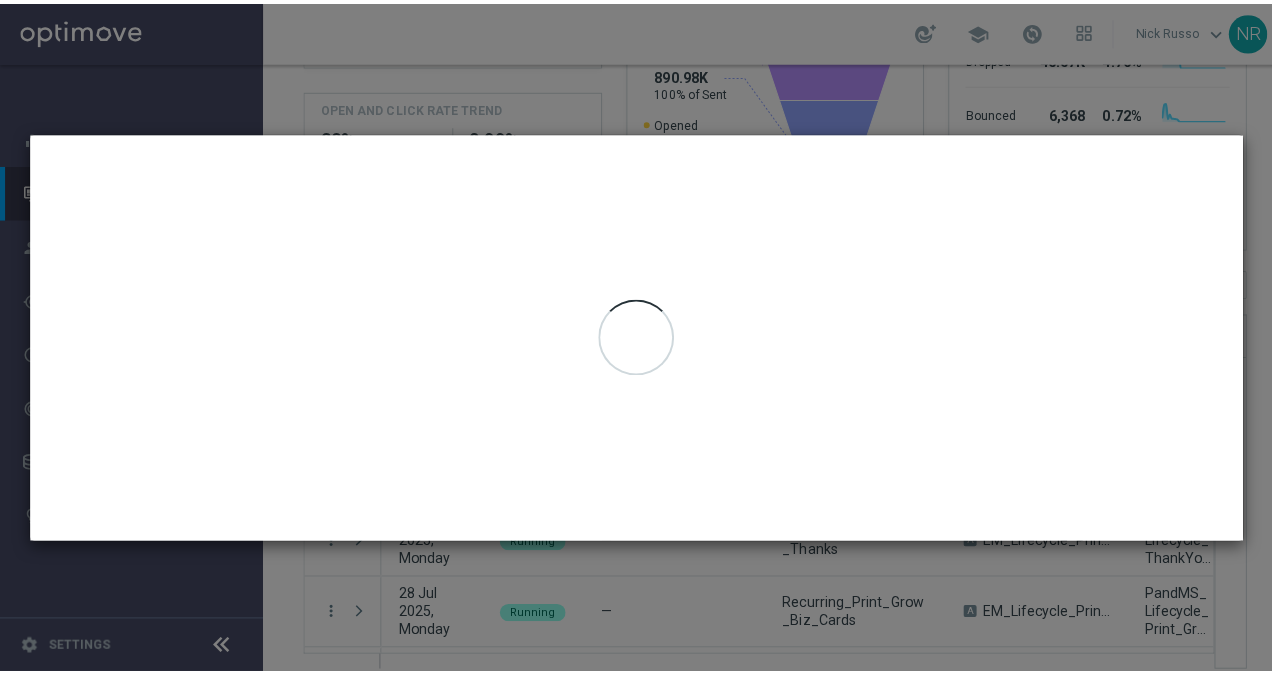 scroll, scrollTop: 0, scrollLeft: 0, axis: both 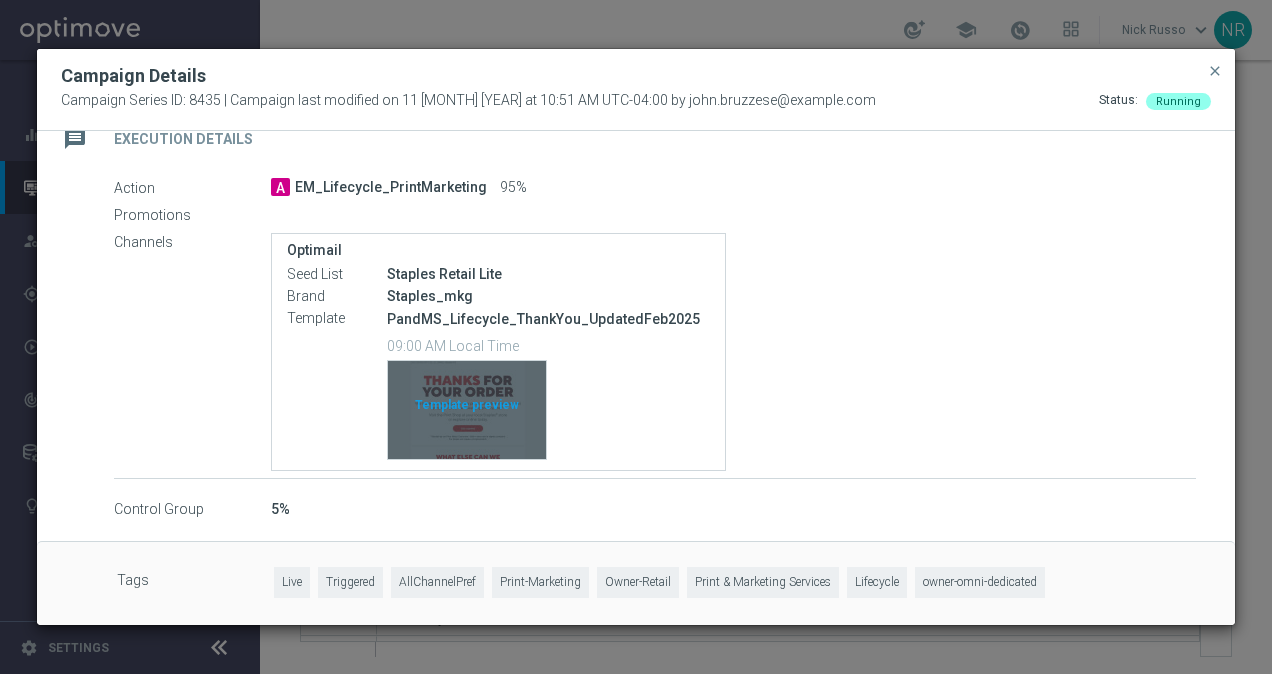 click on "Template preview" 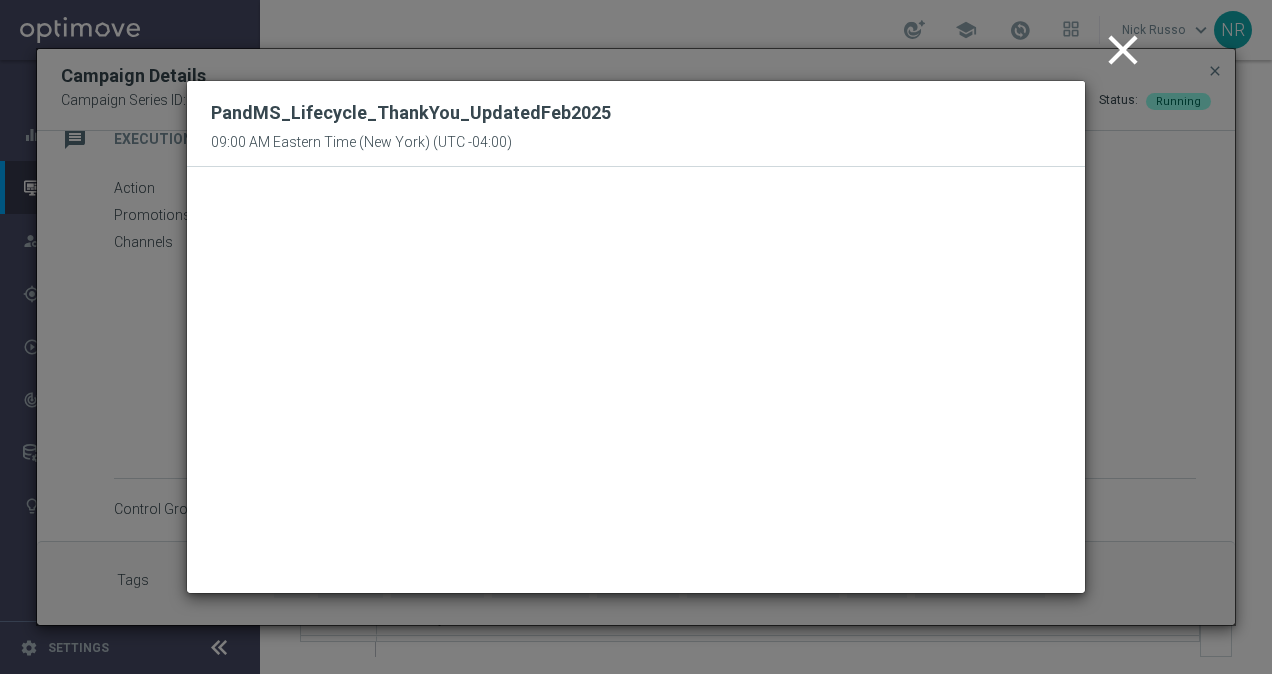 click on "close" 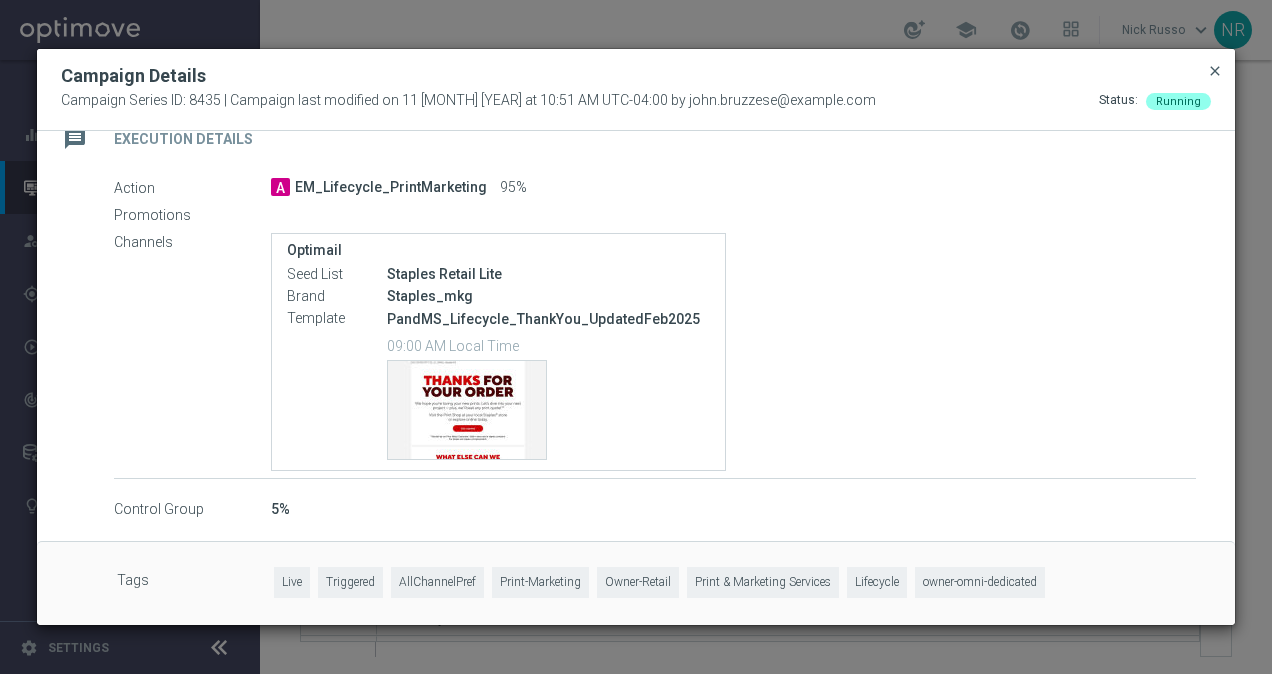 click on "close" 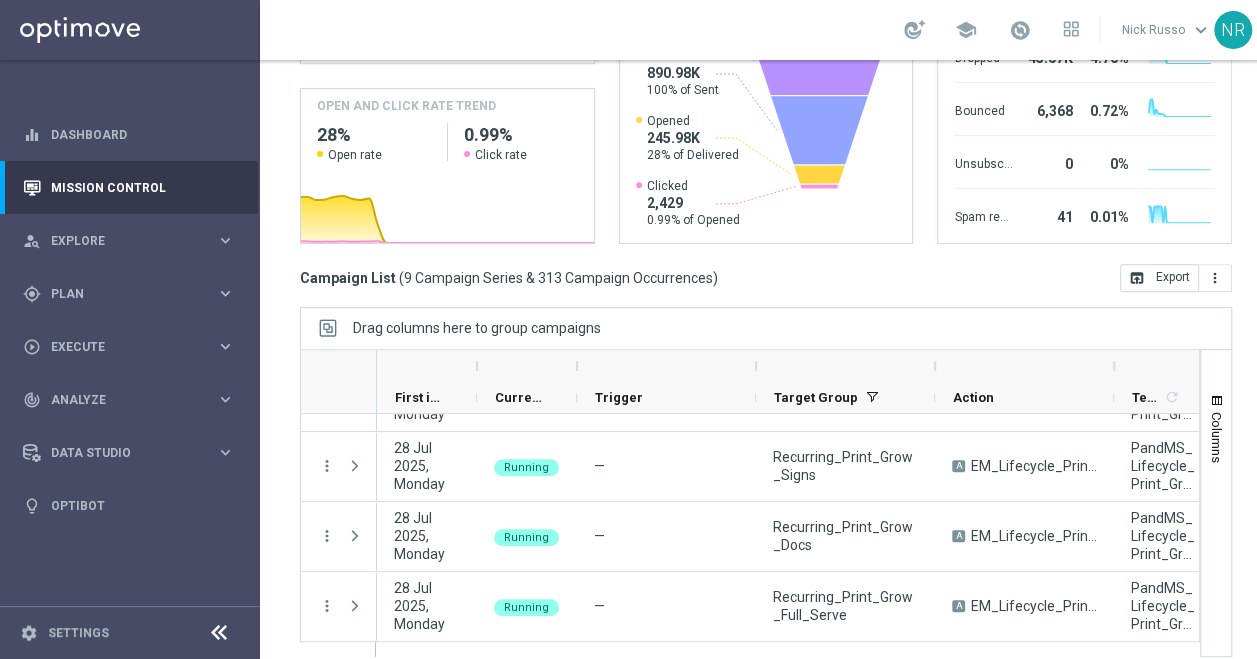 scroll, scrollTop: 0, scrollLeft: 0, axis: both 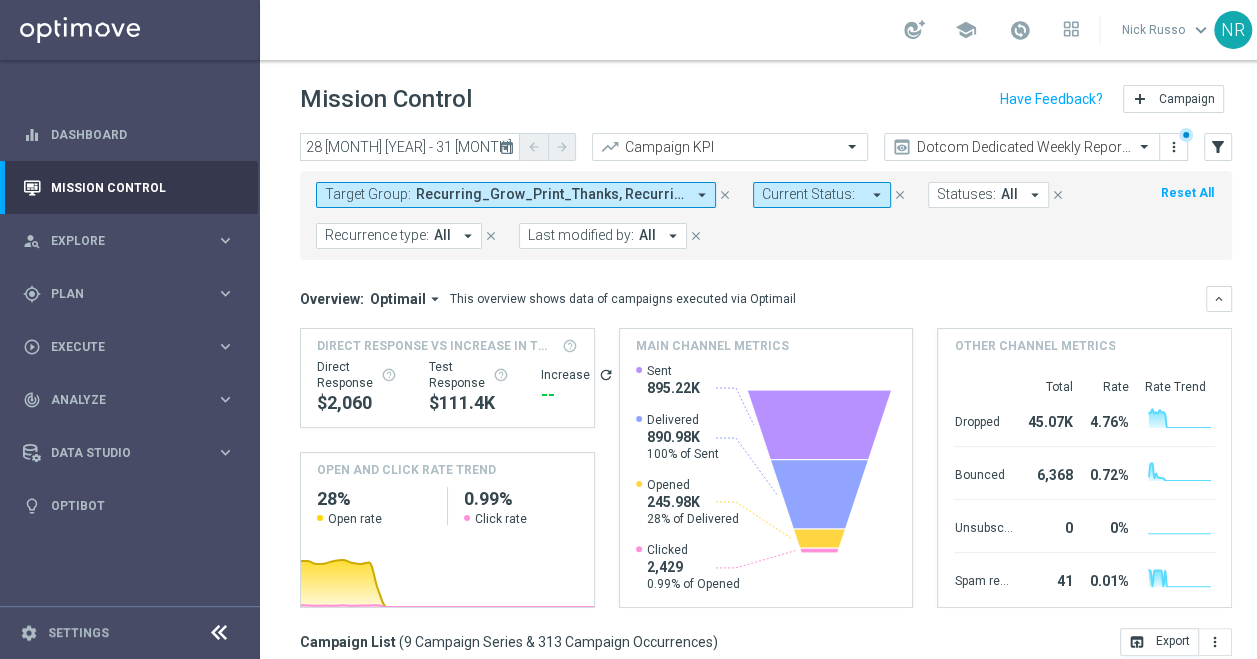 click on "close" 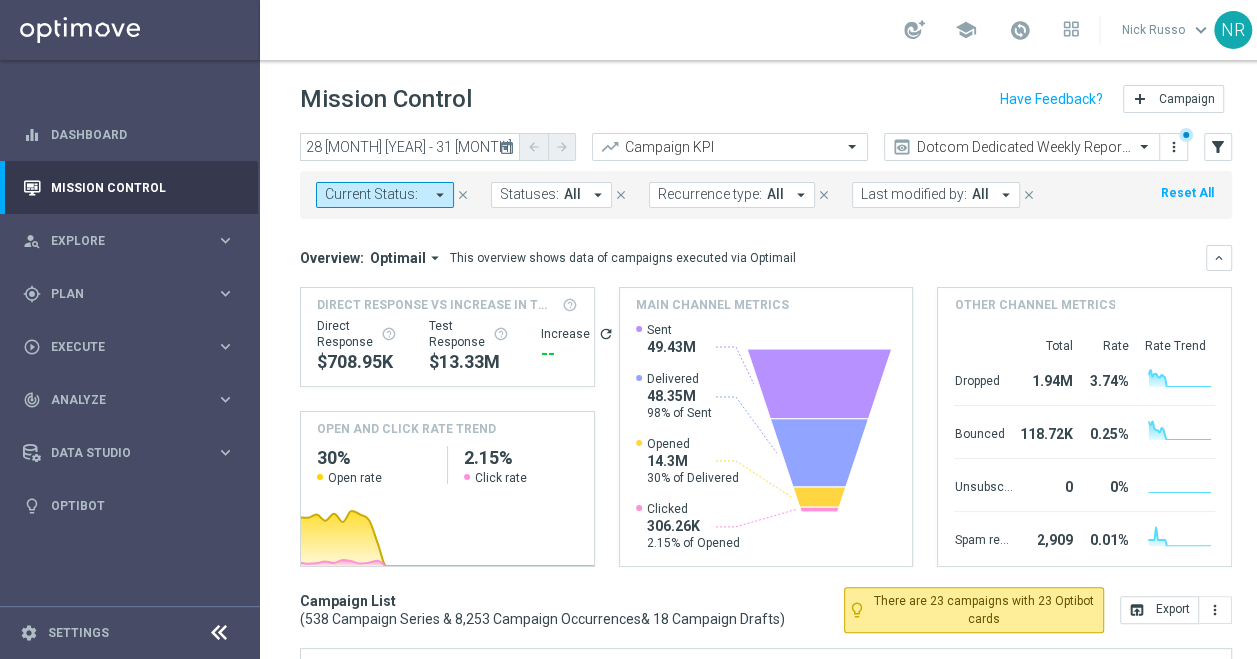 scroll, scrollTop: 342, scrollLeft: 0, axis: vertical 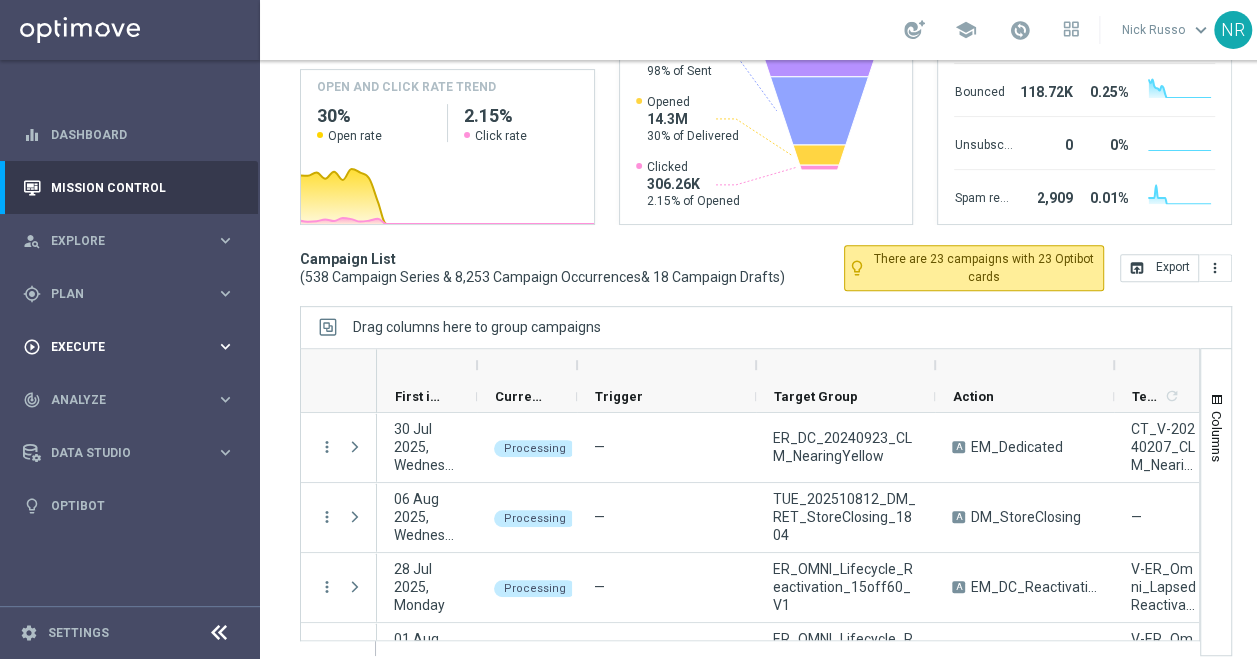 click on "play_circle_outline
Execute" at bounding box center [119, 347] 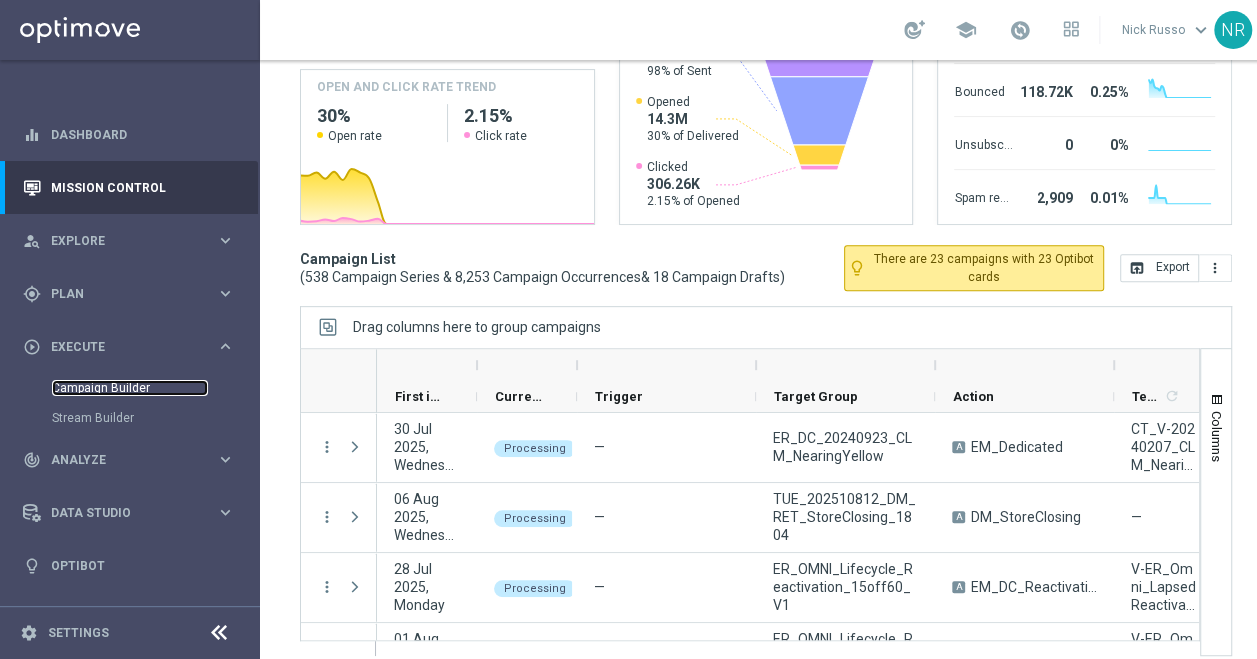 click on "Campaign Builder" at bounding box center (130, 388) 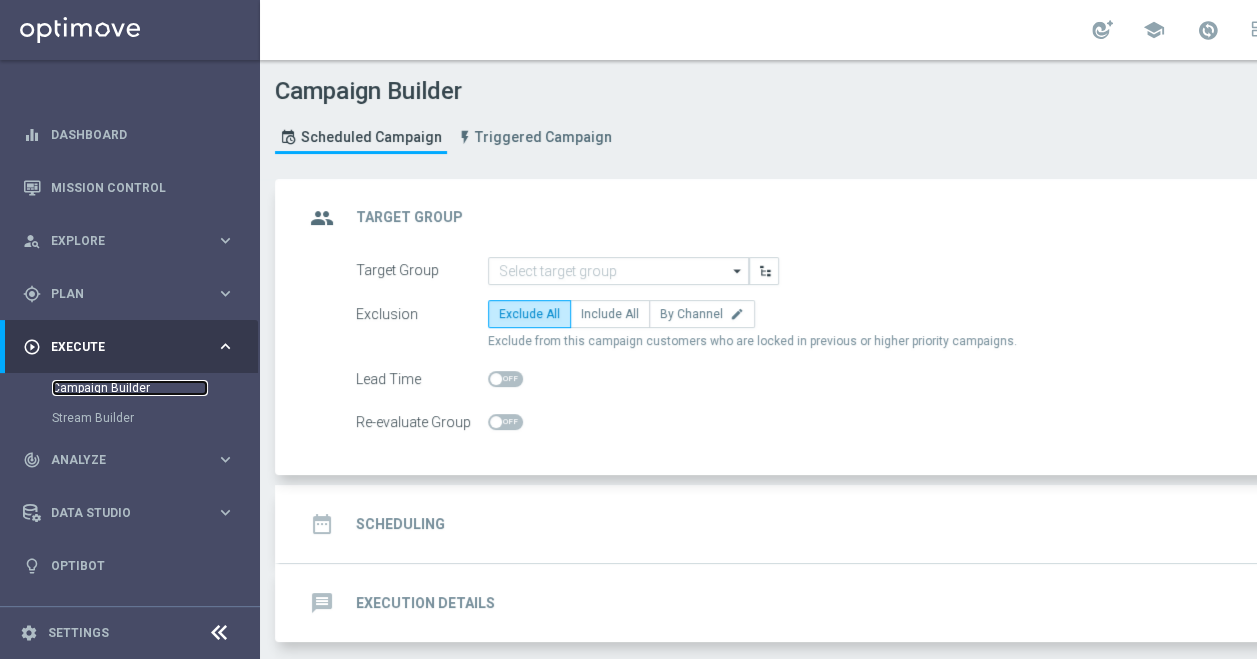scroll, scrollTop: 72, scrollLeft: 0, axis: vertical 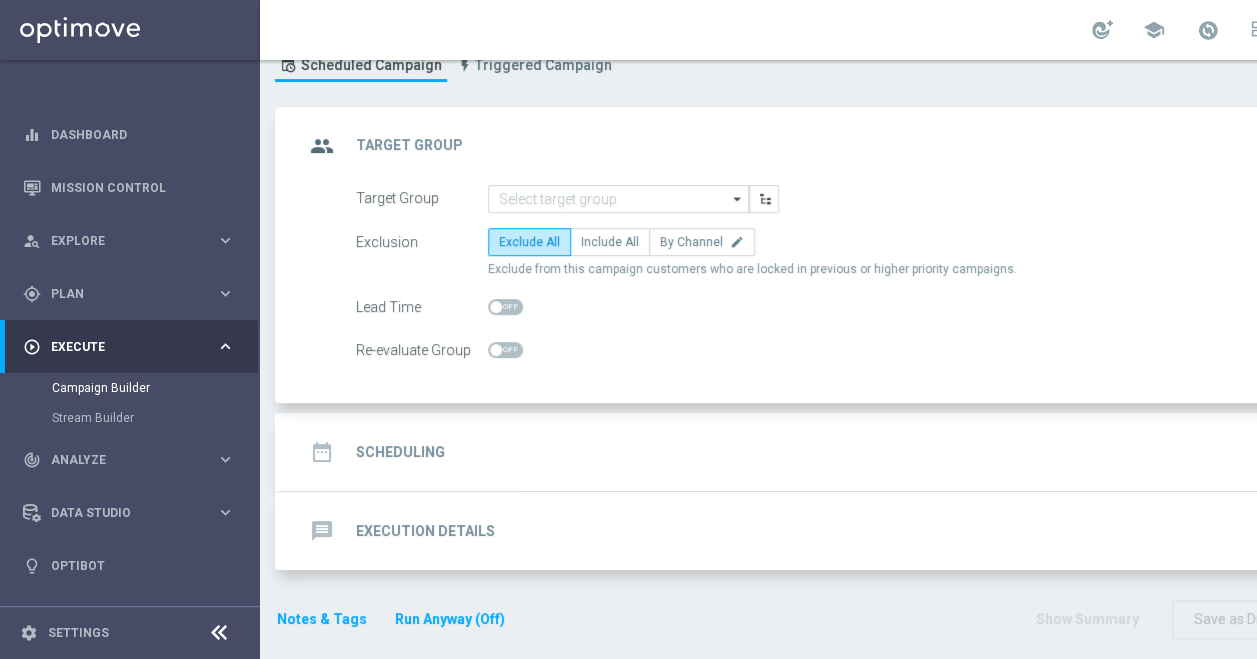 click on "message
Execution Details
keyboard_arrow_down" 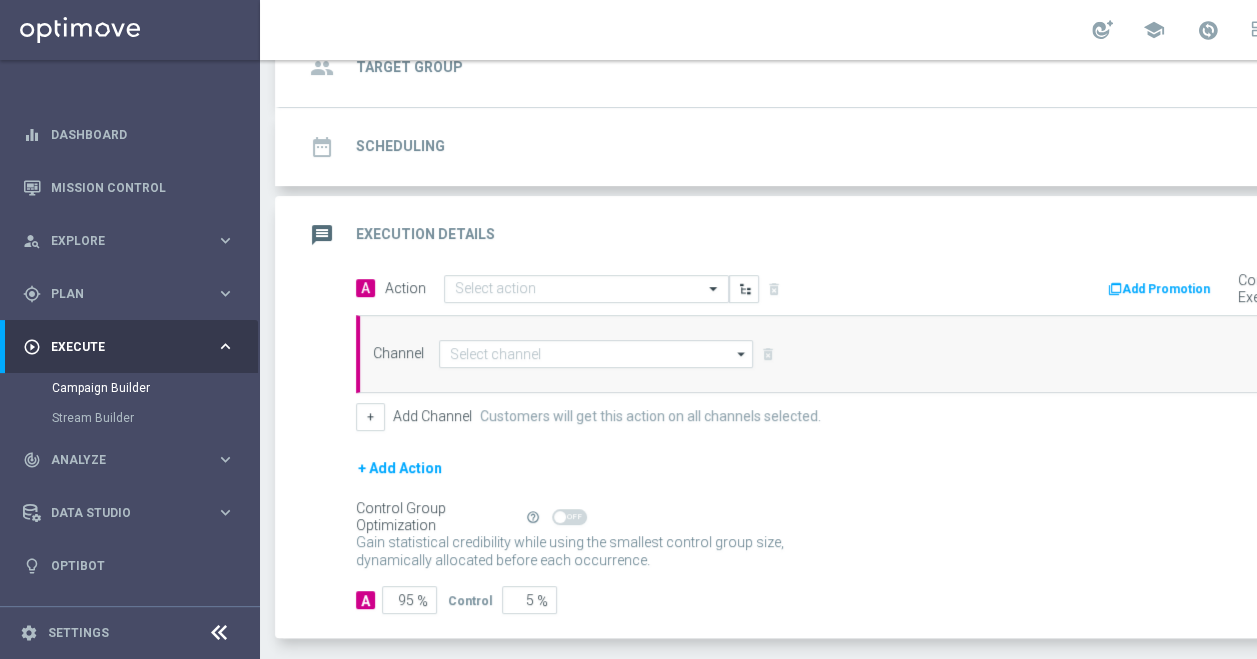 scroll, scrollTop: 150, scrollLeft: 0, axis: vertical 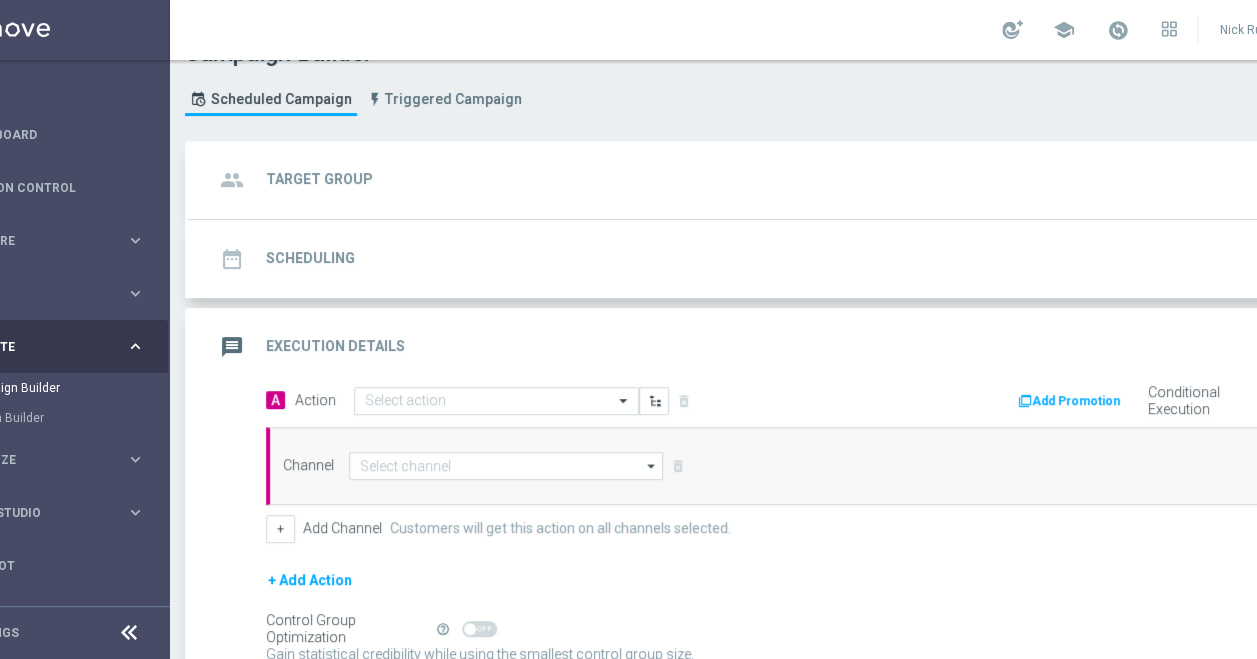click on "date_range
Scheduling
keyboard_arrow_down" 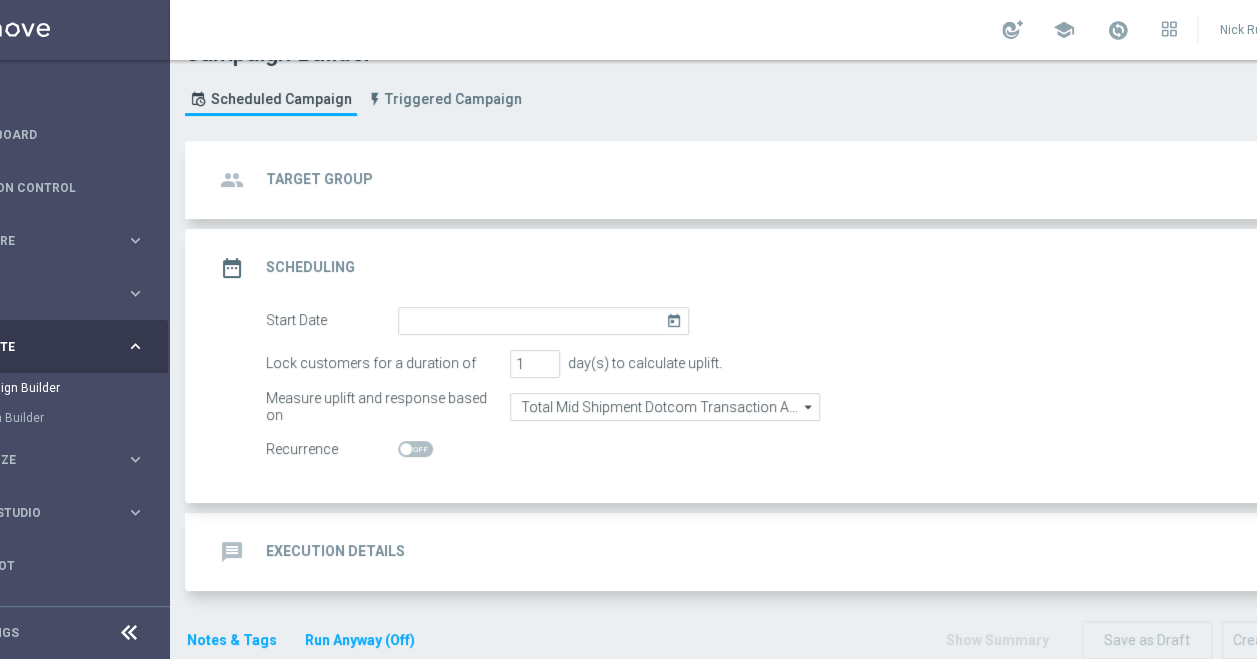 scroll, scrollTop: 60, scrollLeft: 0, axis: vertical 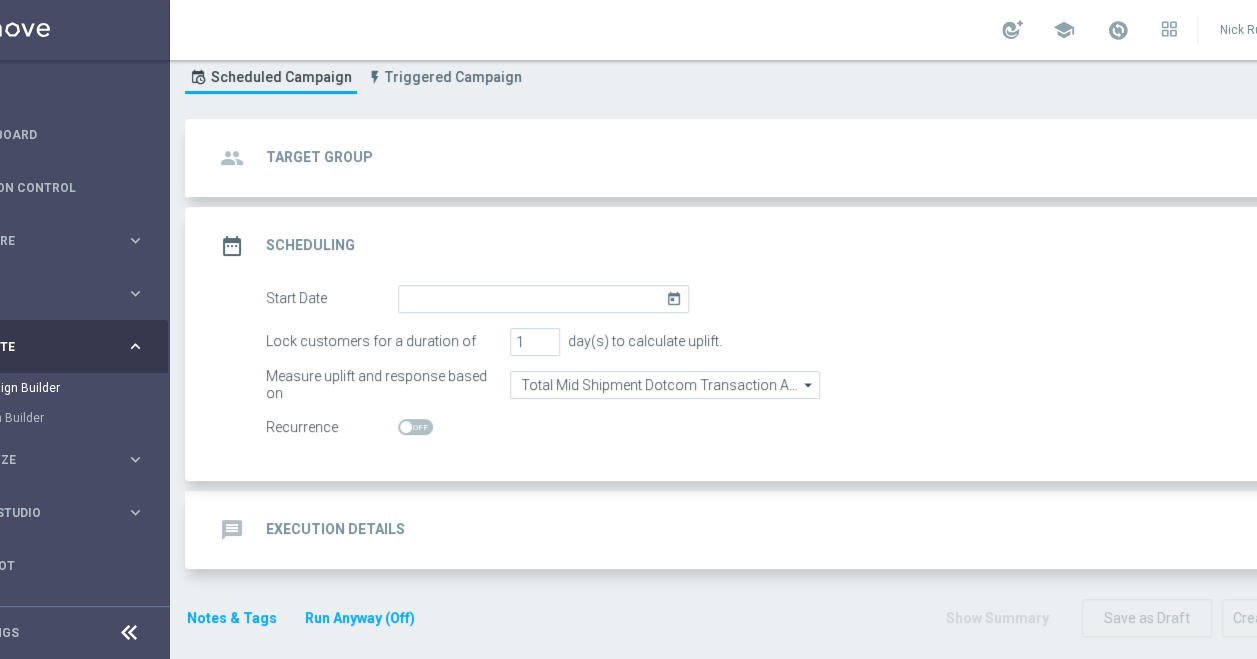 click on "message
Execution Details
keyboard_arrow_down" 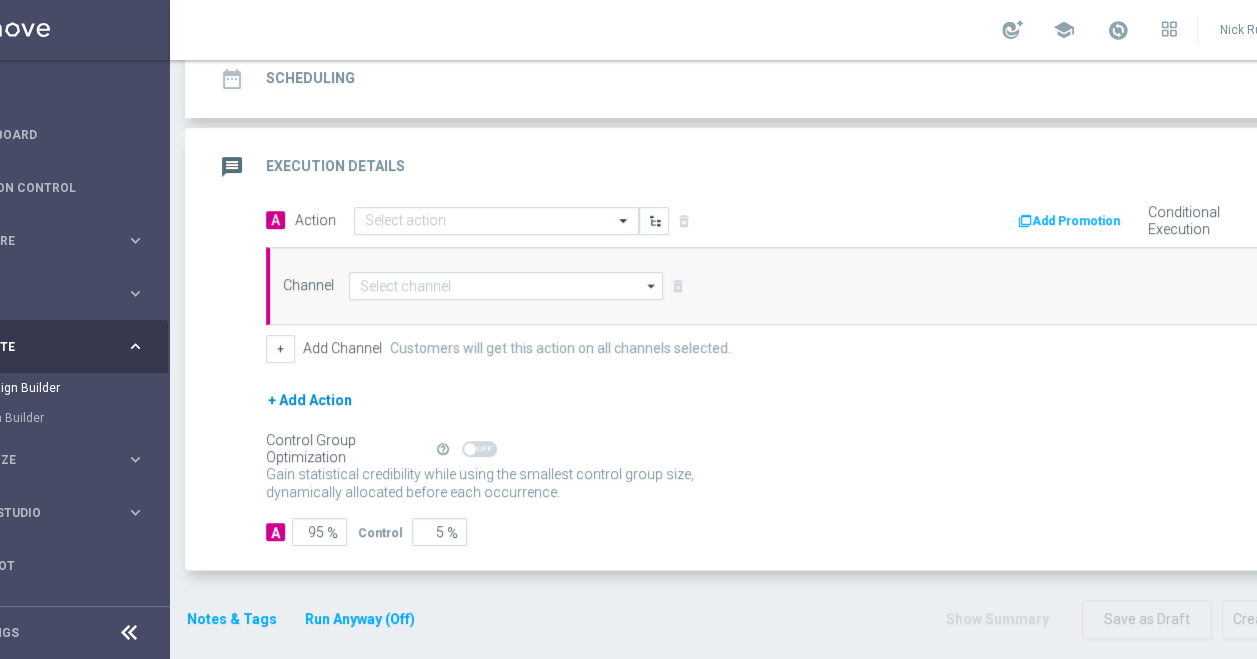 scroll, scrollTop: 216, scrollLeft: 0, axis: vertical 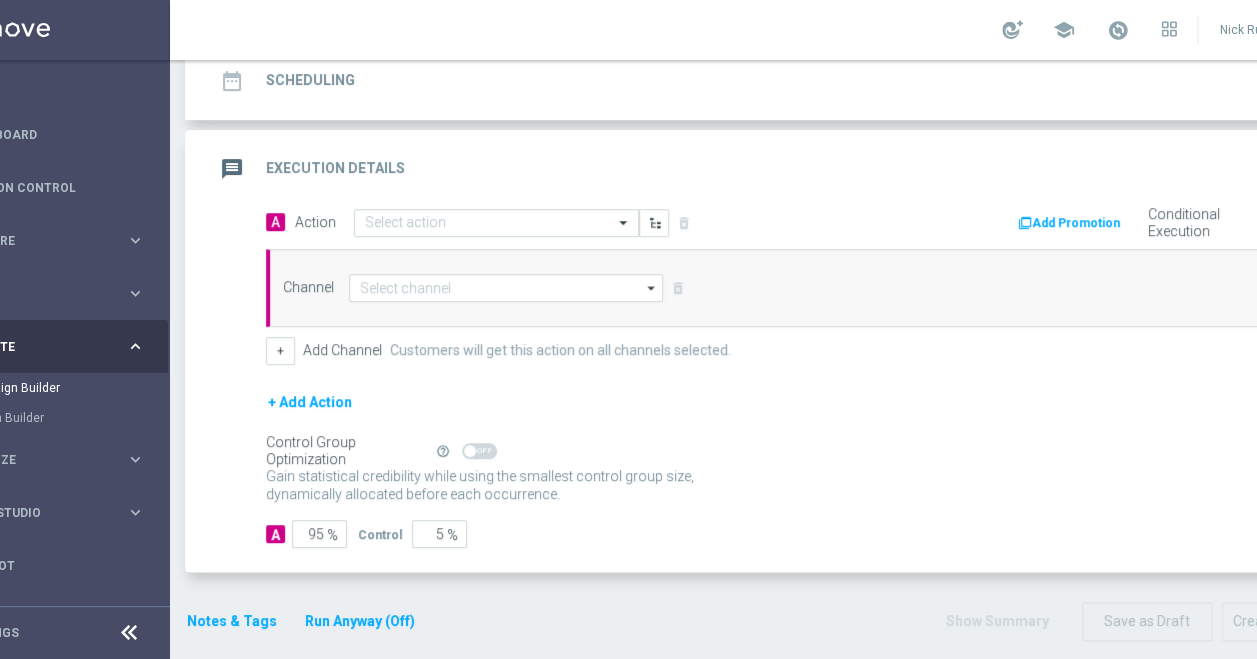 click on "+ Add Action" 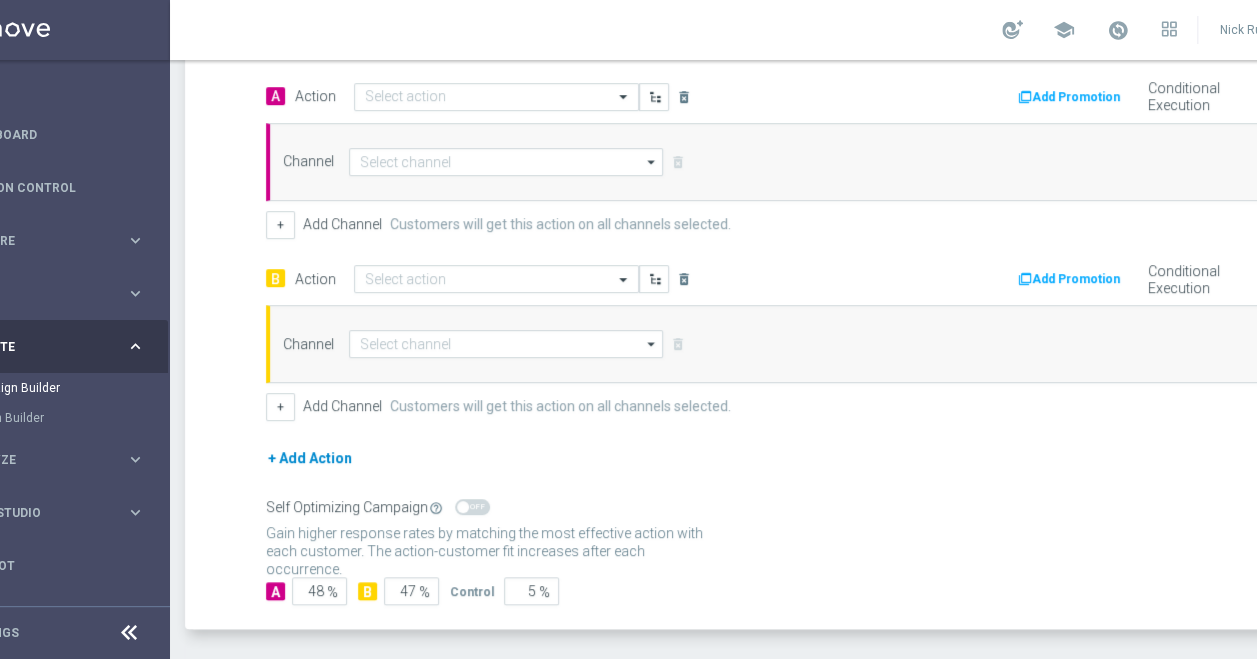 scroll, scrollTop: 342, scrollLeft: 0, axis: vertical 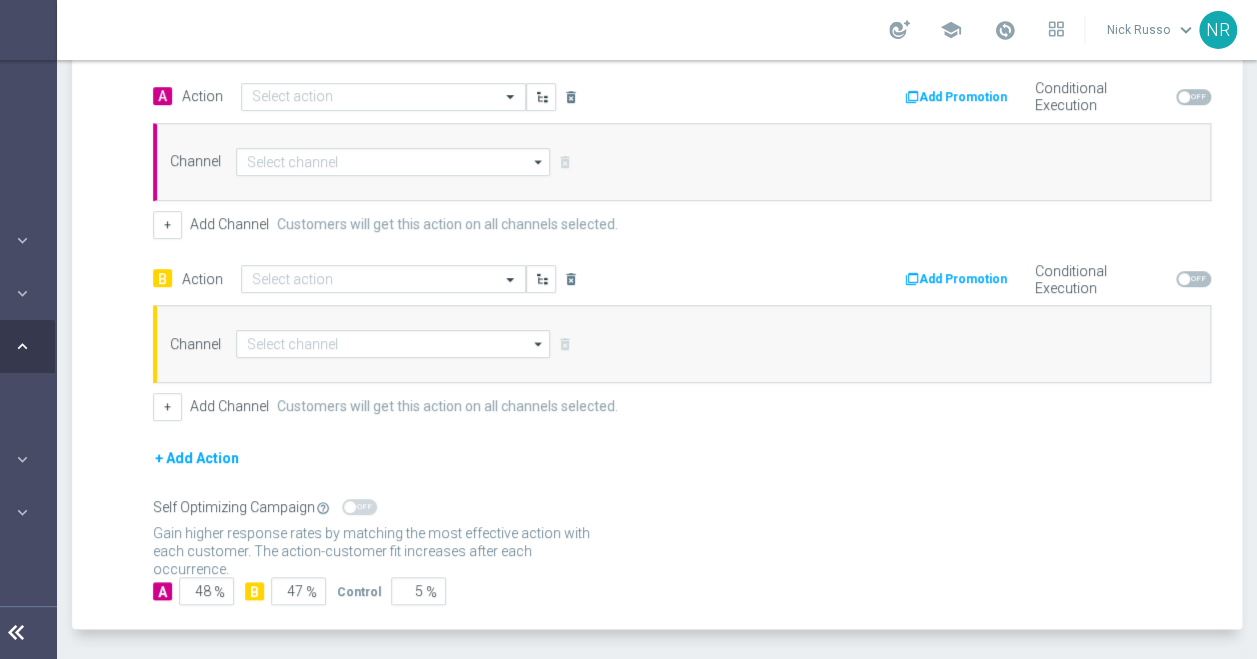 click 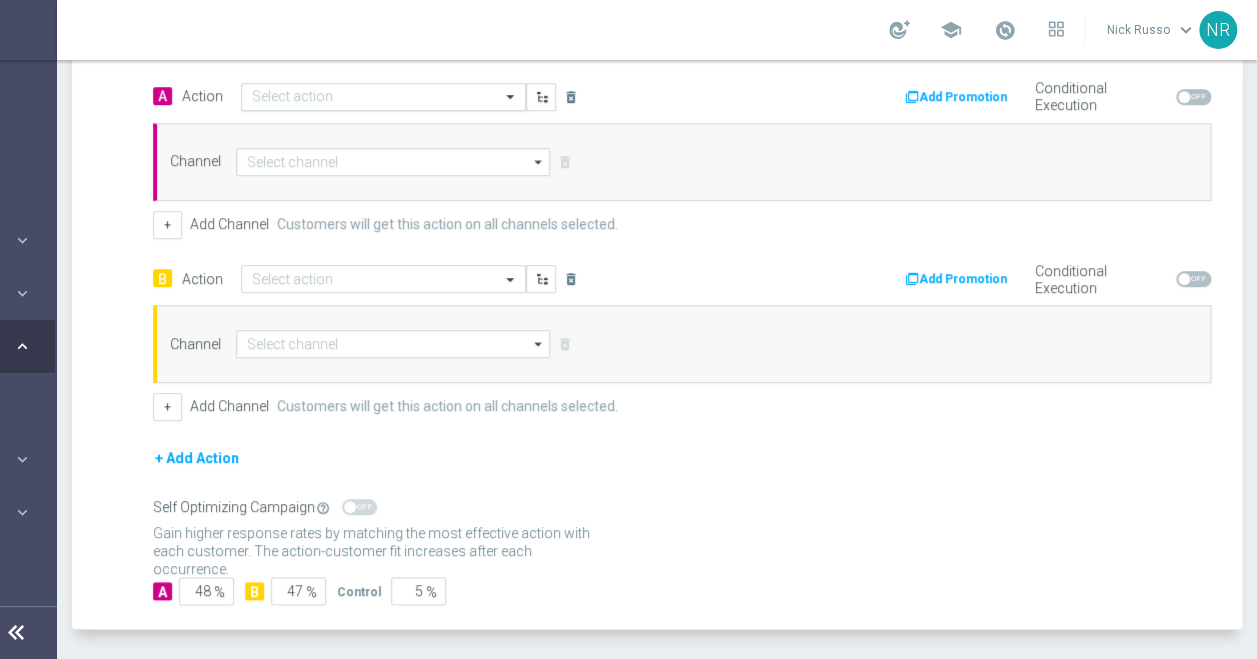 click on "Select action" 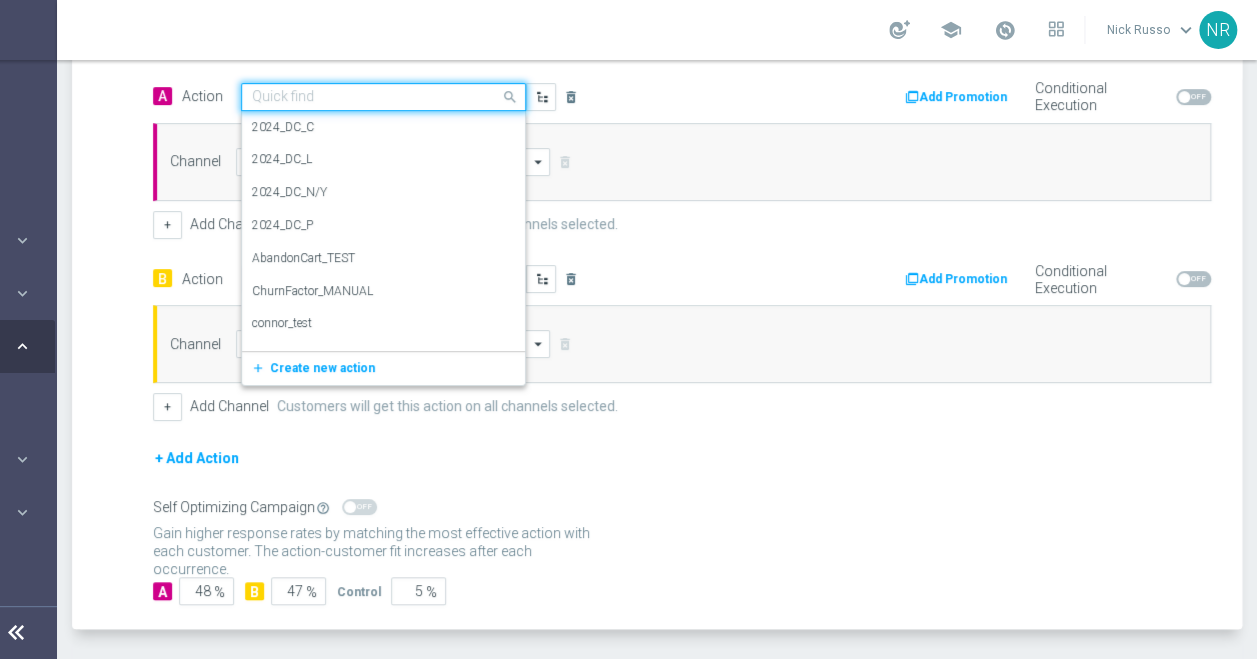 scroll, scrollTop: 0, scrollLeft: 0, axis: both 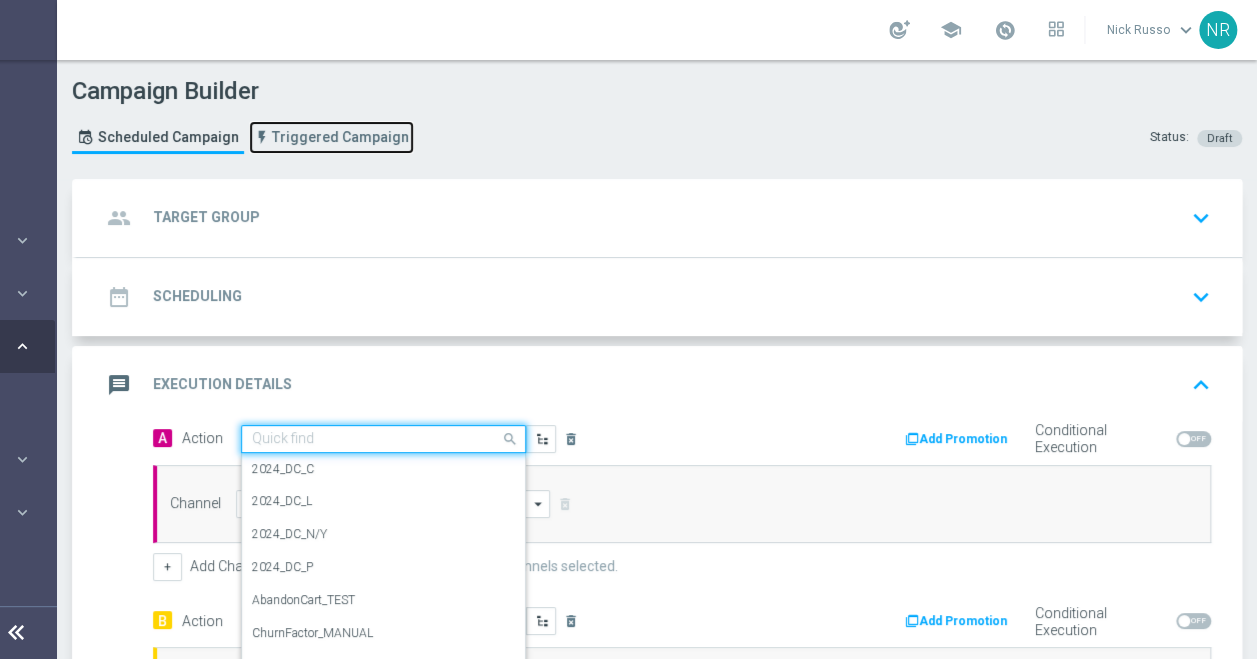 click on "Triggered Campaign" 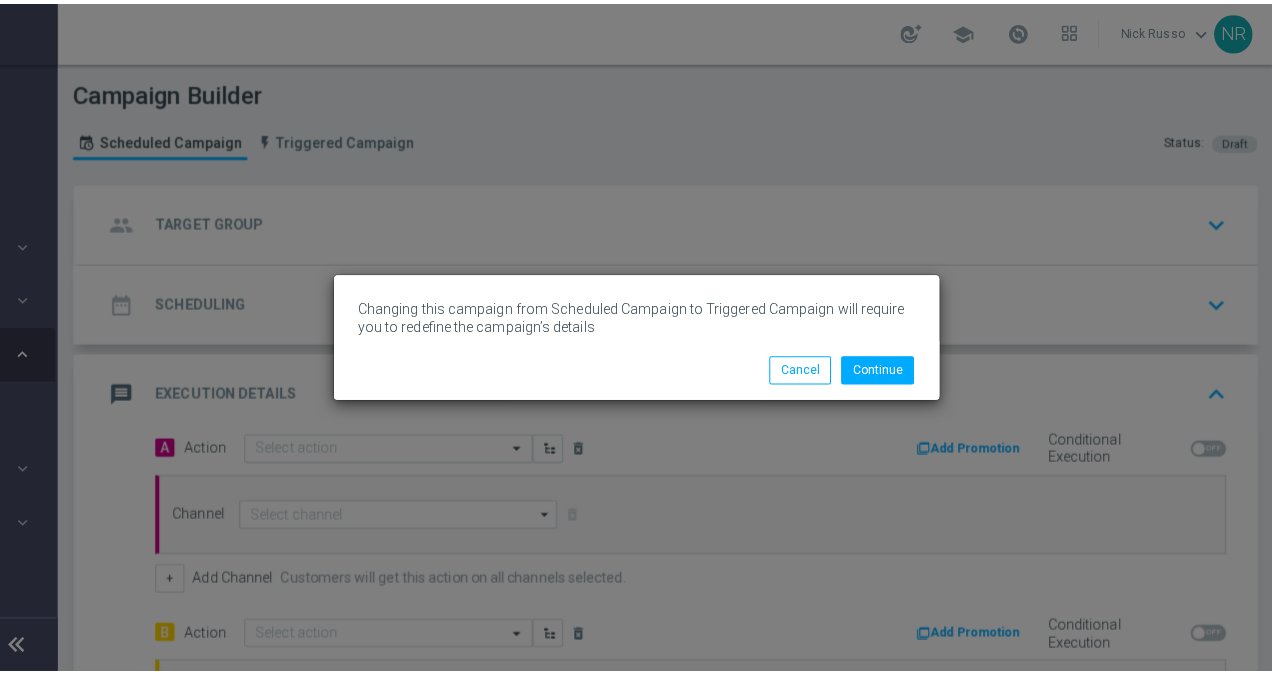 scroll, scrollTop: 0, scrollLeft: 203, axis: horizontal 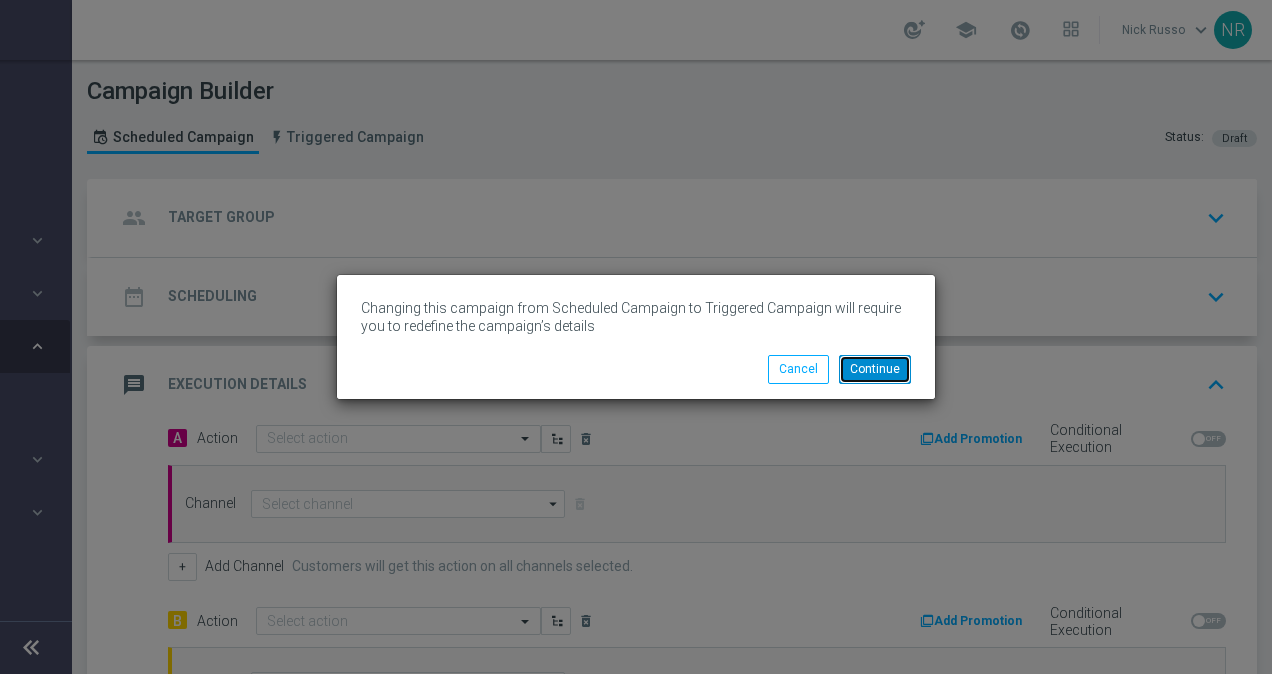 click on "Continue" 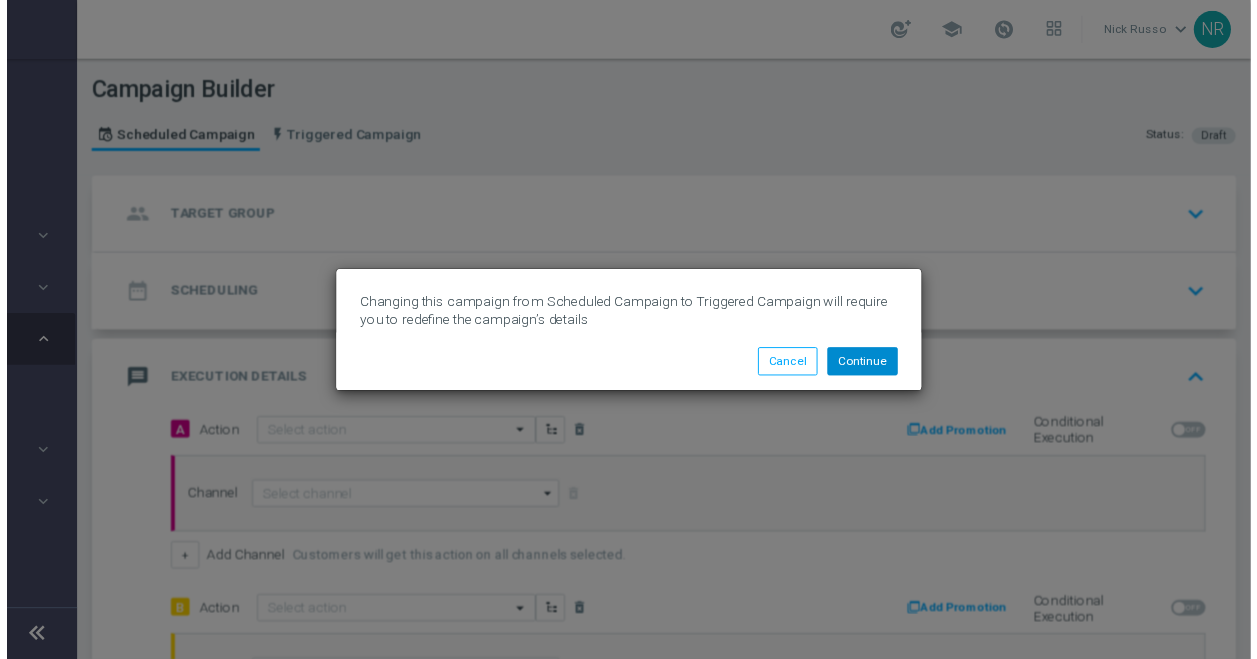 scroll, scrollTop: 0, scrollLeft: 0, axis: both 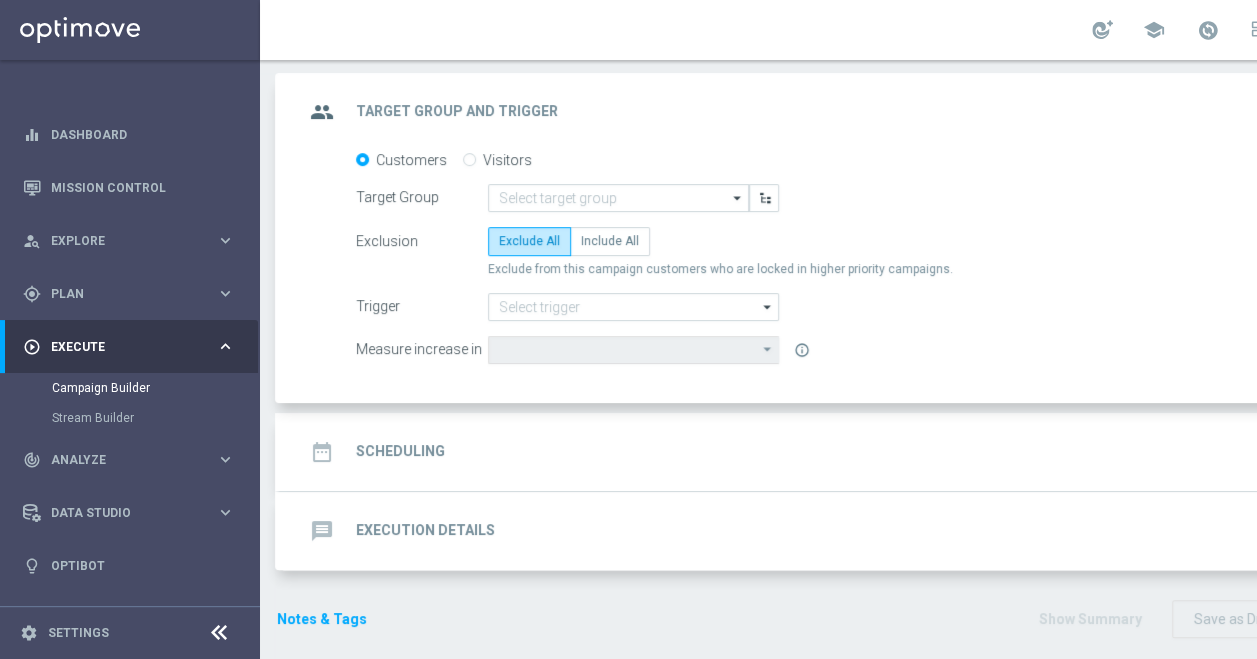 click on "Execution Details" 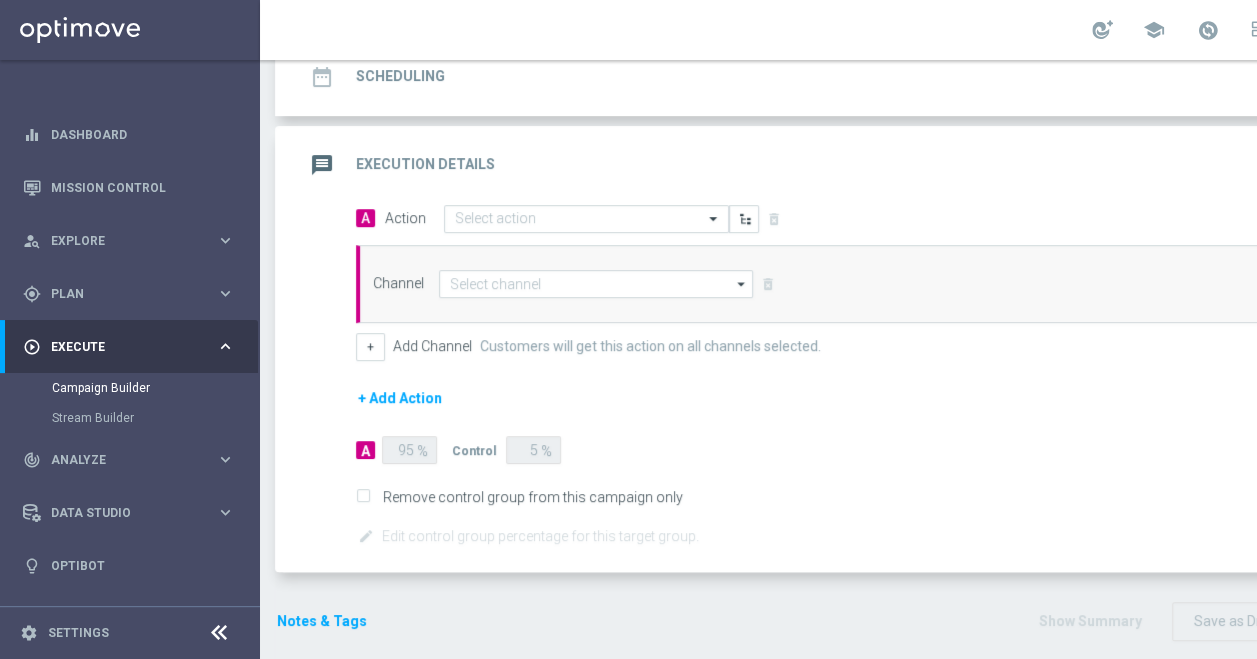 scroll, scrollTop: 315, scrollLeft: 0, axis: vertical 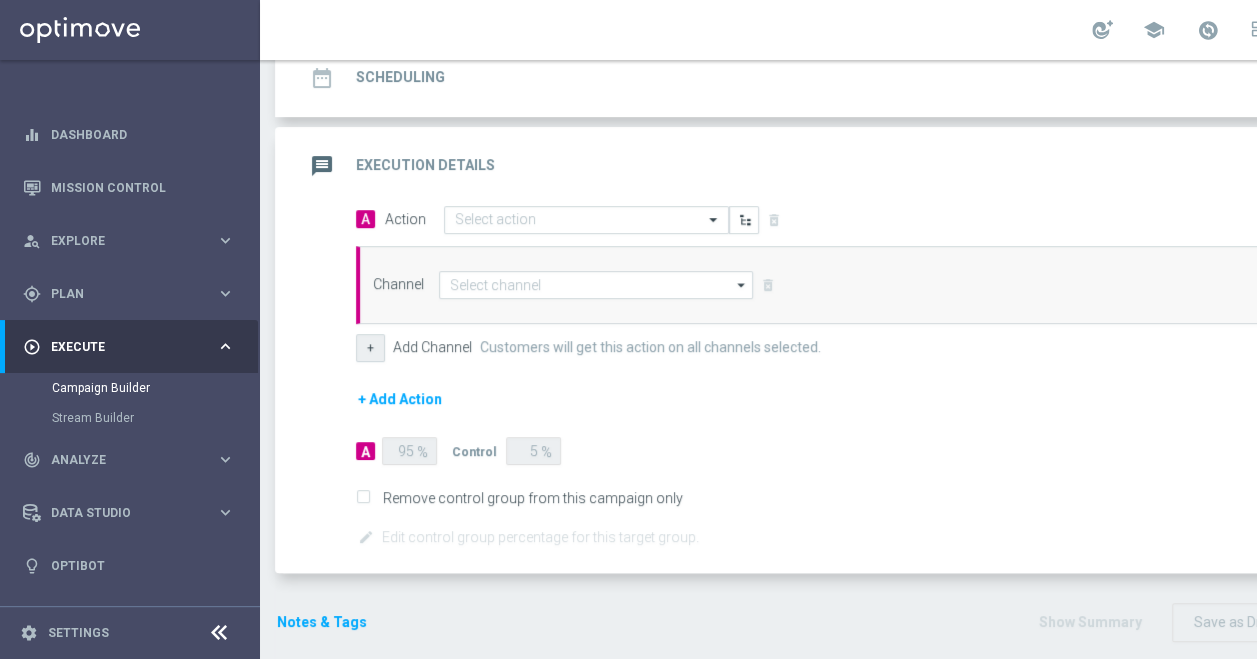 click on "+" 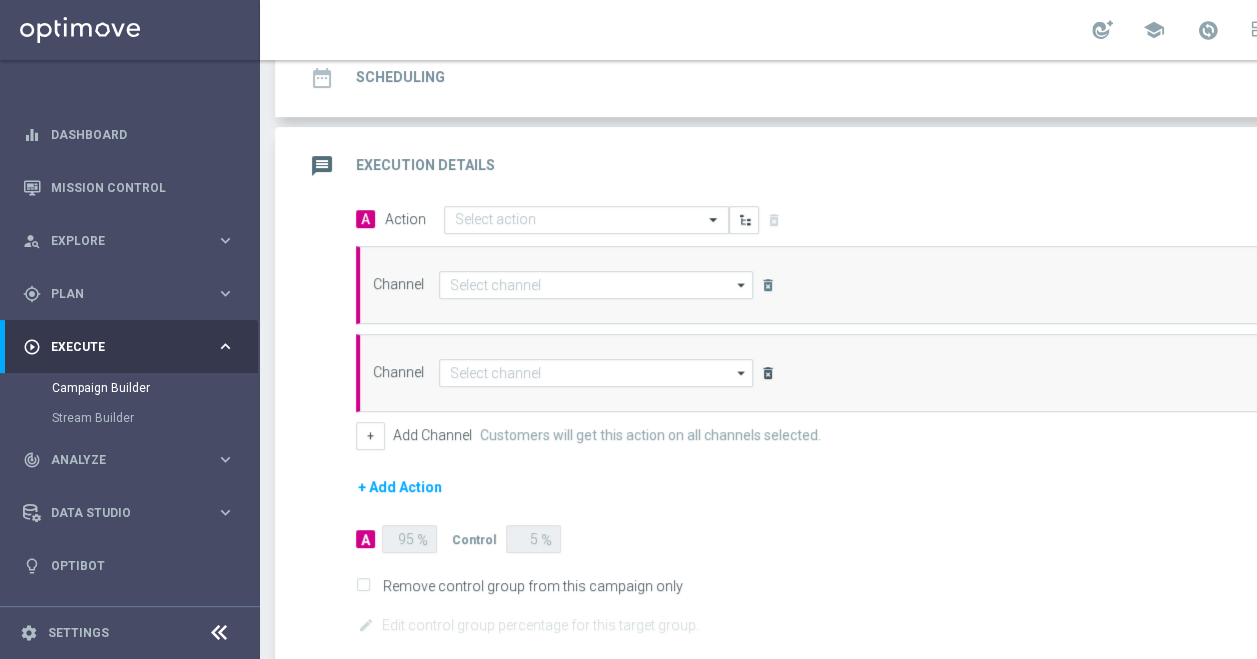click on "delete_forever" 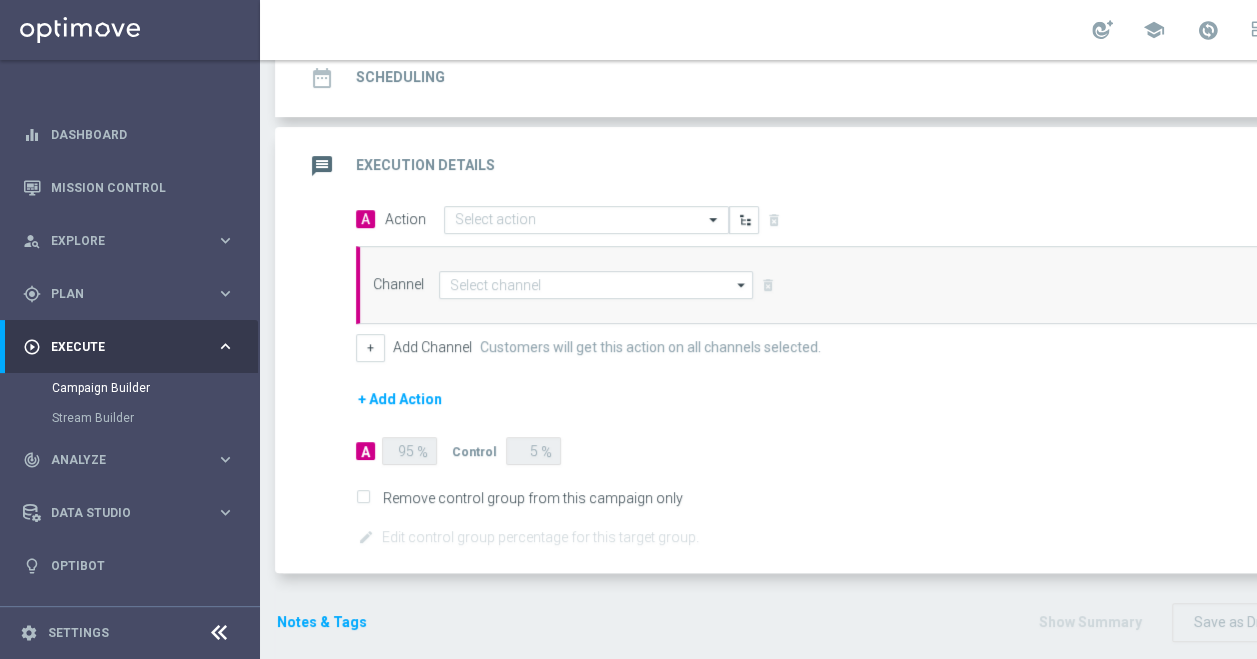 click on "+ Add Action" 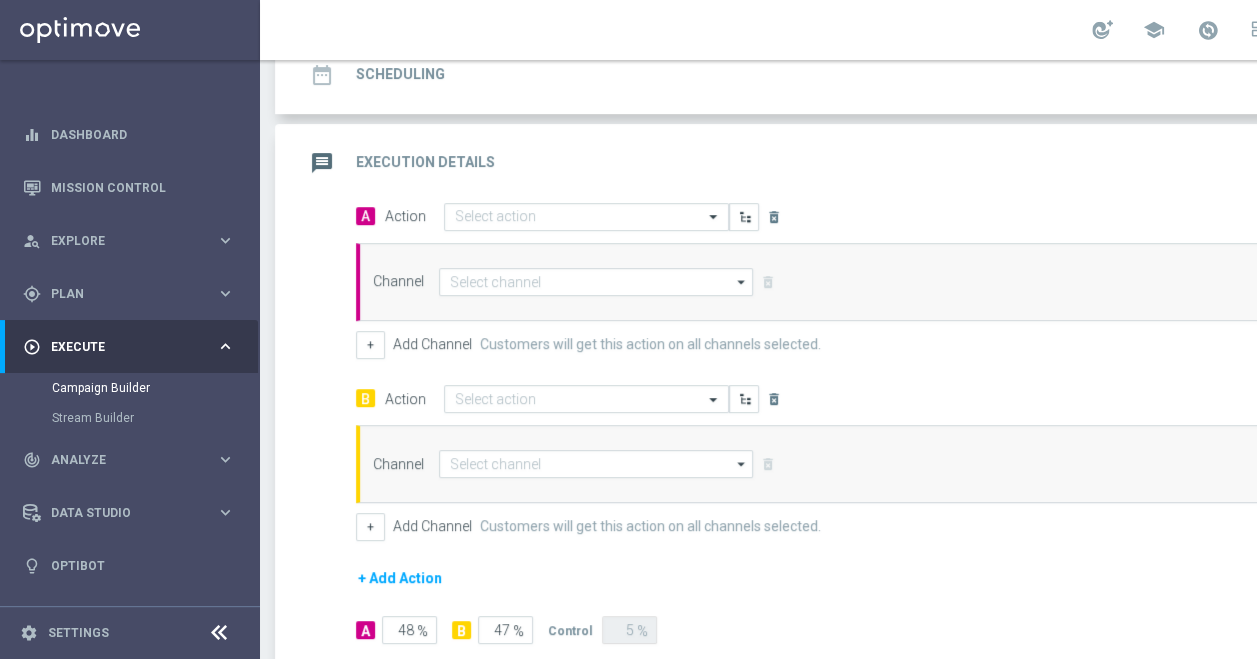 scroll, scrollTop: 498, scrollLeft: 0, axis: vertical 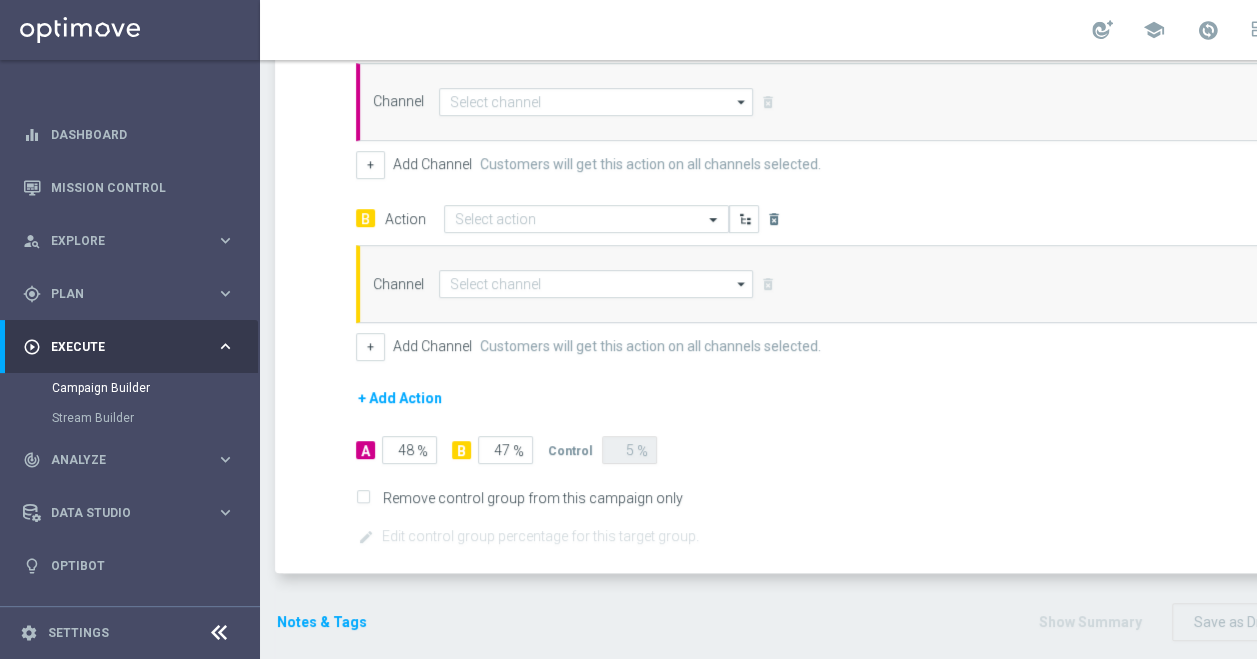 click on "A
Action
Select action
delete_forever
Add Promotion
Channel
arrow_drop_down
Drag here to set row groups Drag here to set column labels" 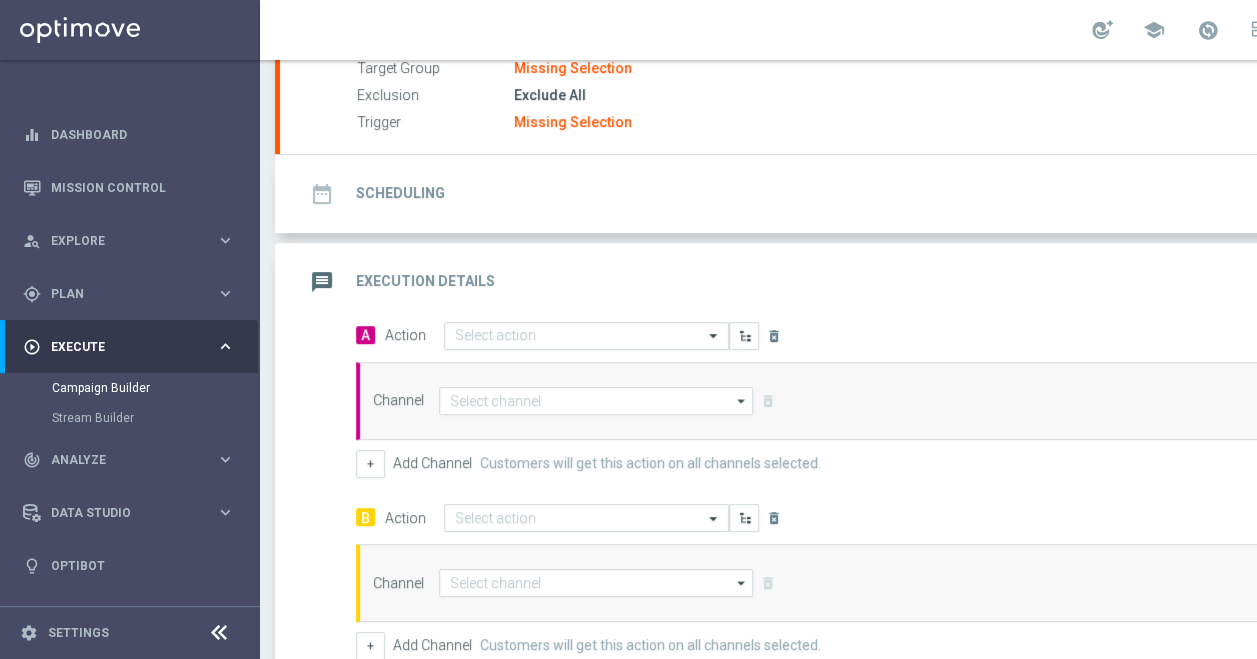 scroll, scrollTop: 0, scrollLeft: 0, axis: both 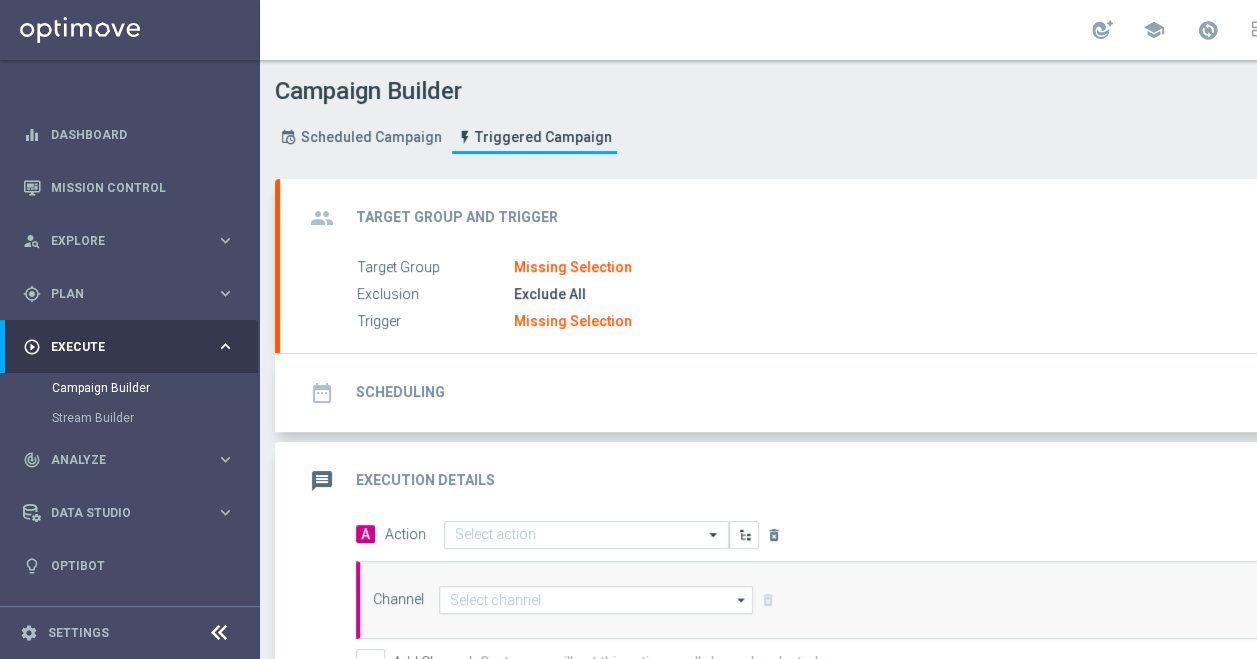click on "Campaign Builder
Scheduled Campaign
Triggered Campaign
Status:
Draft" 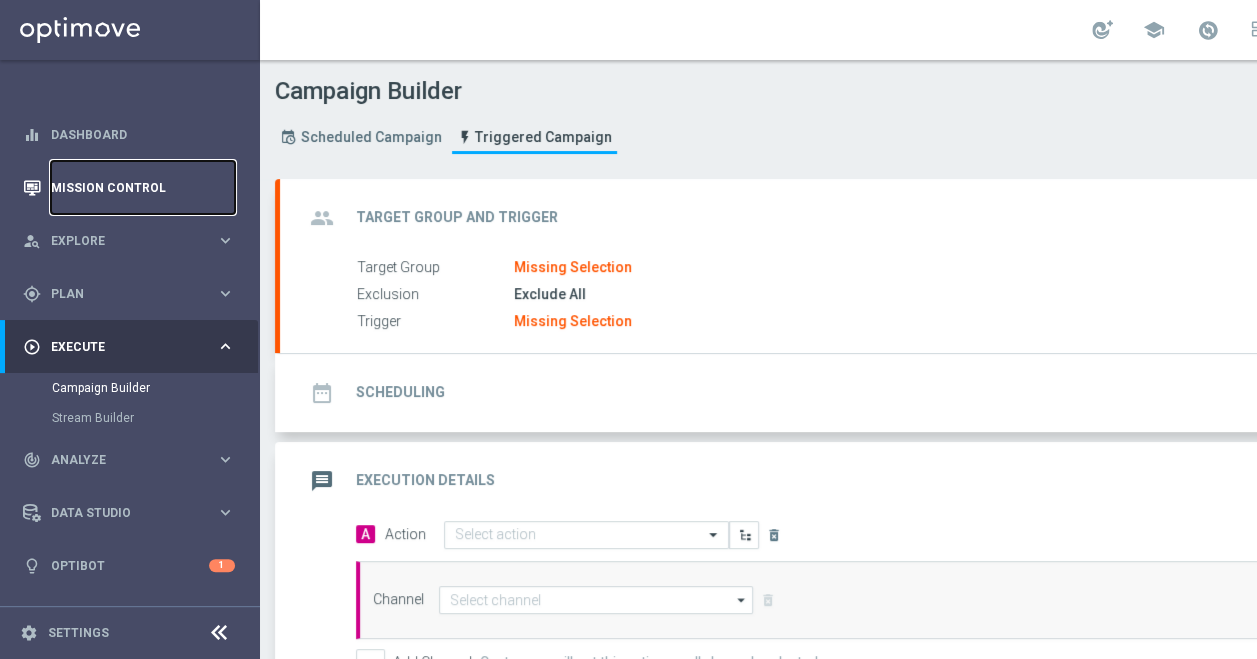 click on "Mission Control" at bounding box center (143, 187) 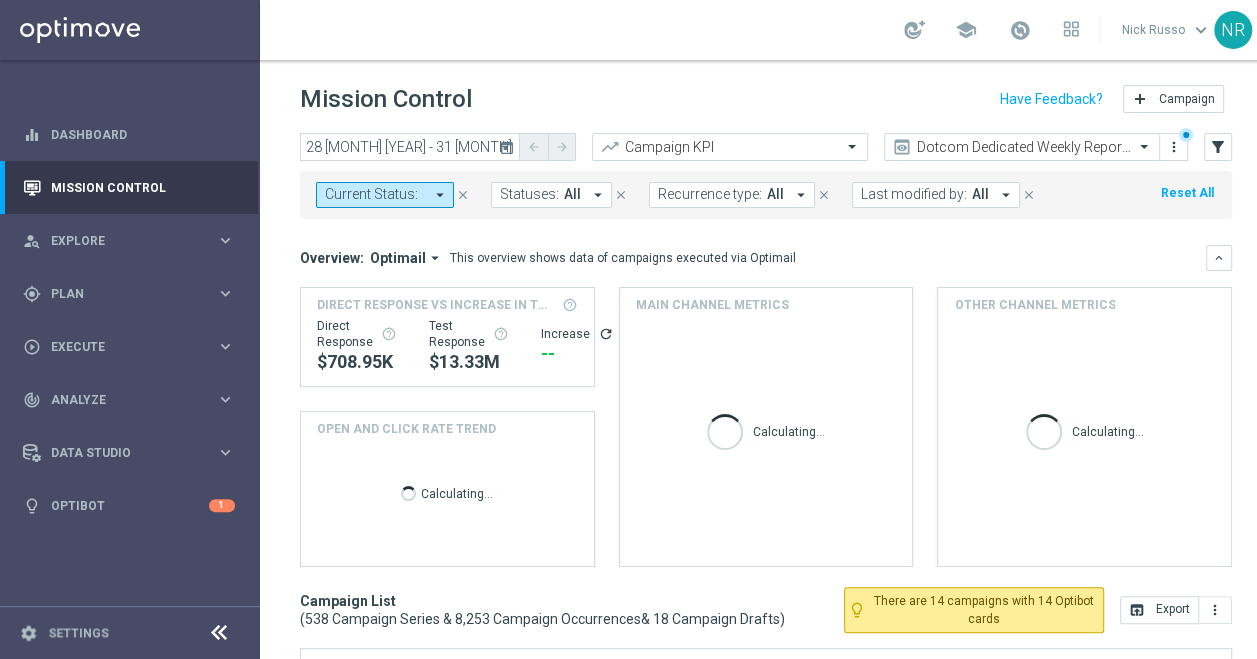 drag, startPoint x: 1150, startPoint y: 238, endPoint x: 371, endPoint y: 207, distance: 779.6166 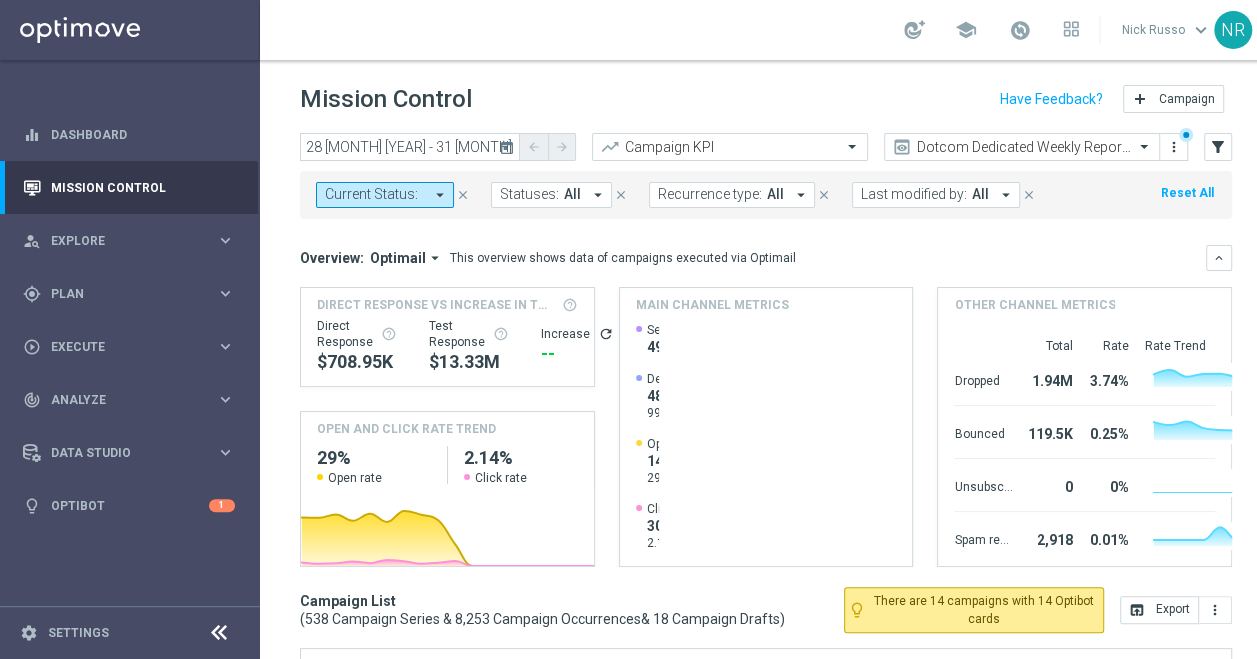 click on "today" 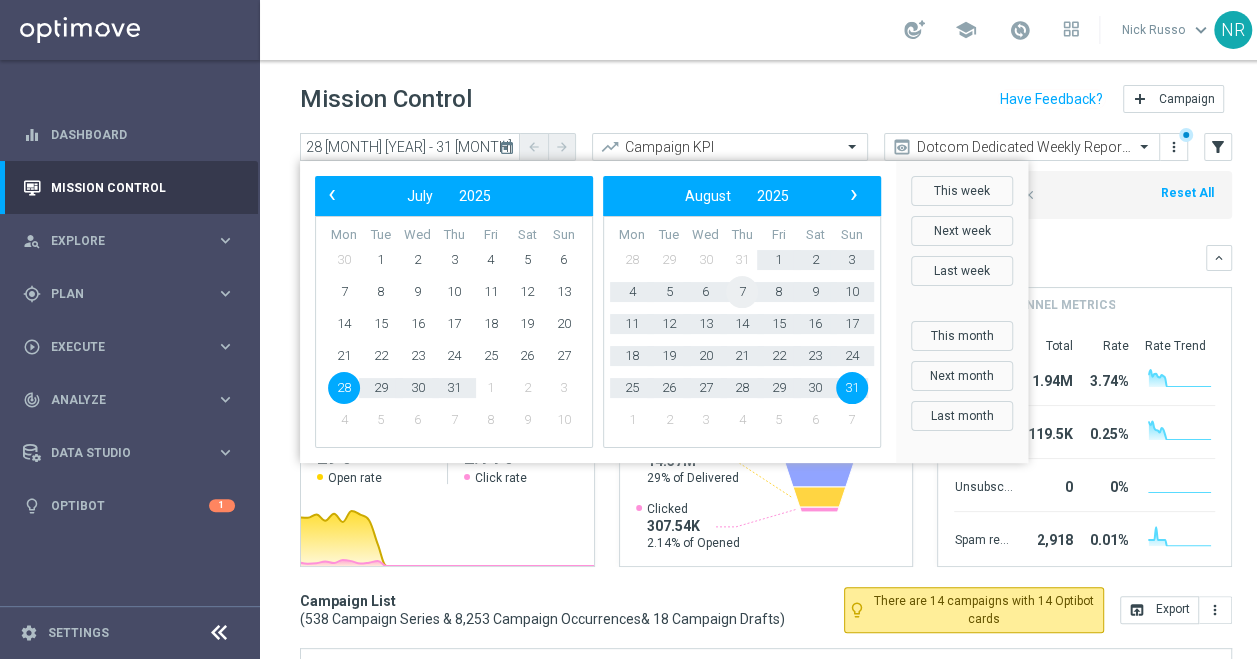 click on "7" 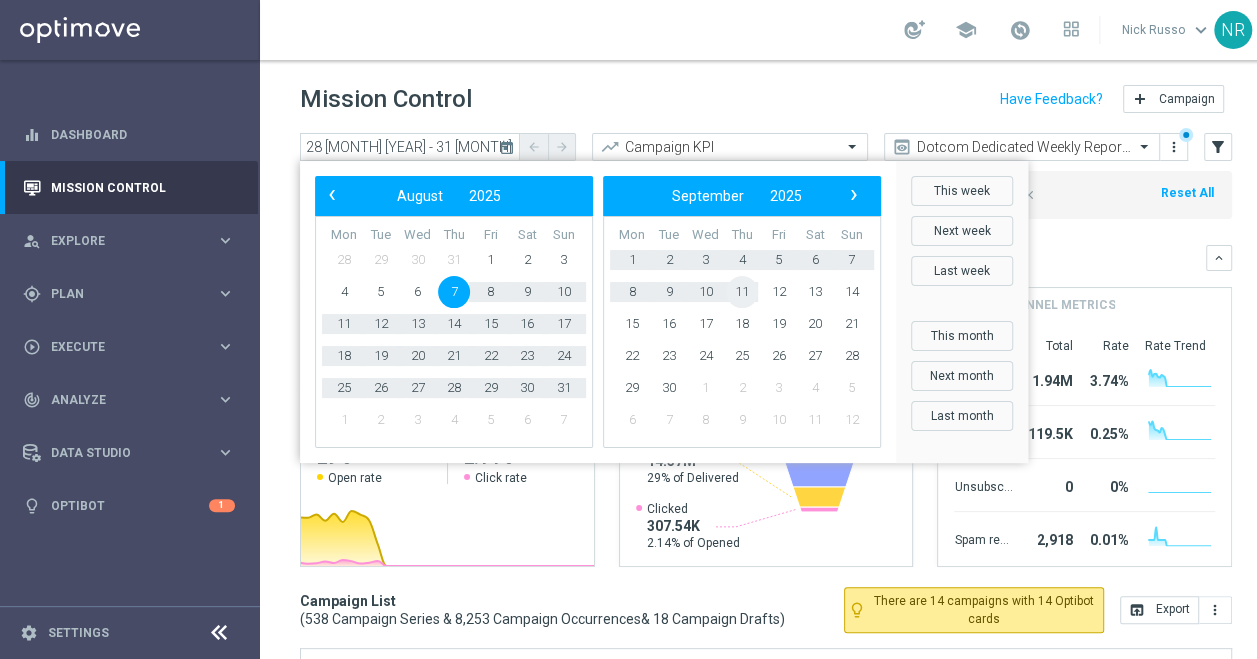 click on "11" 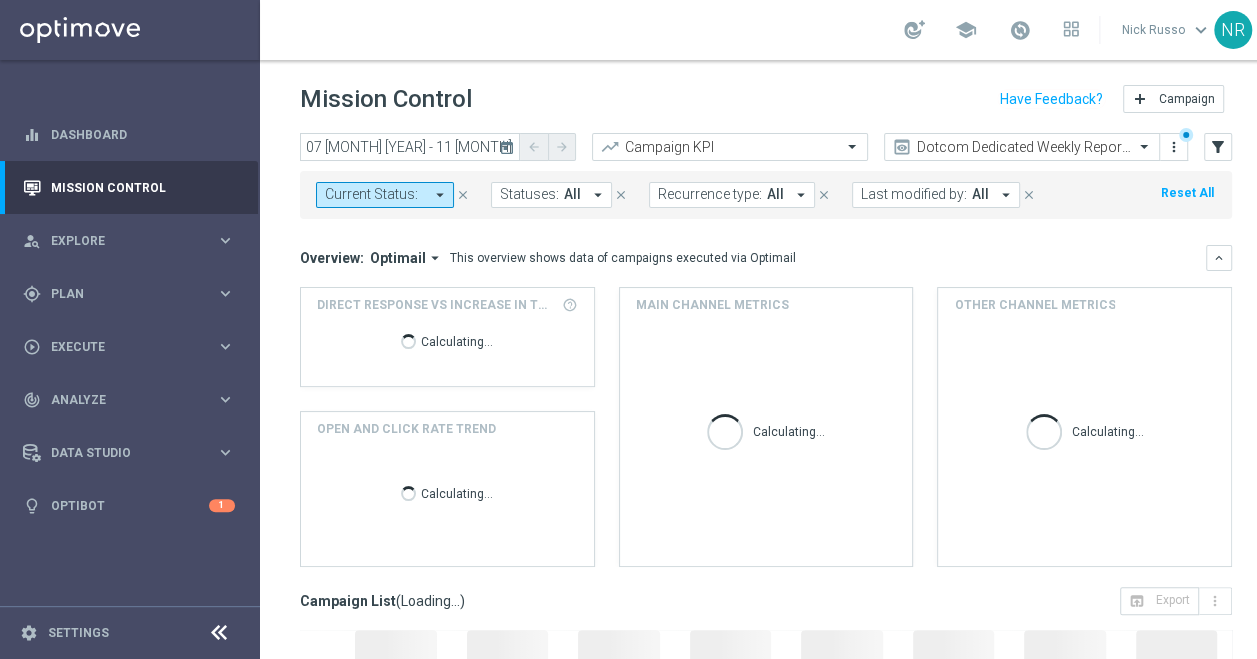 click on "today" 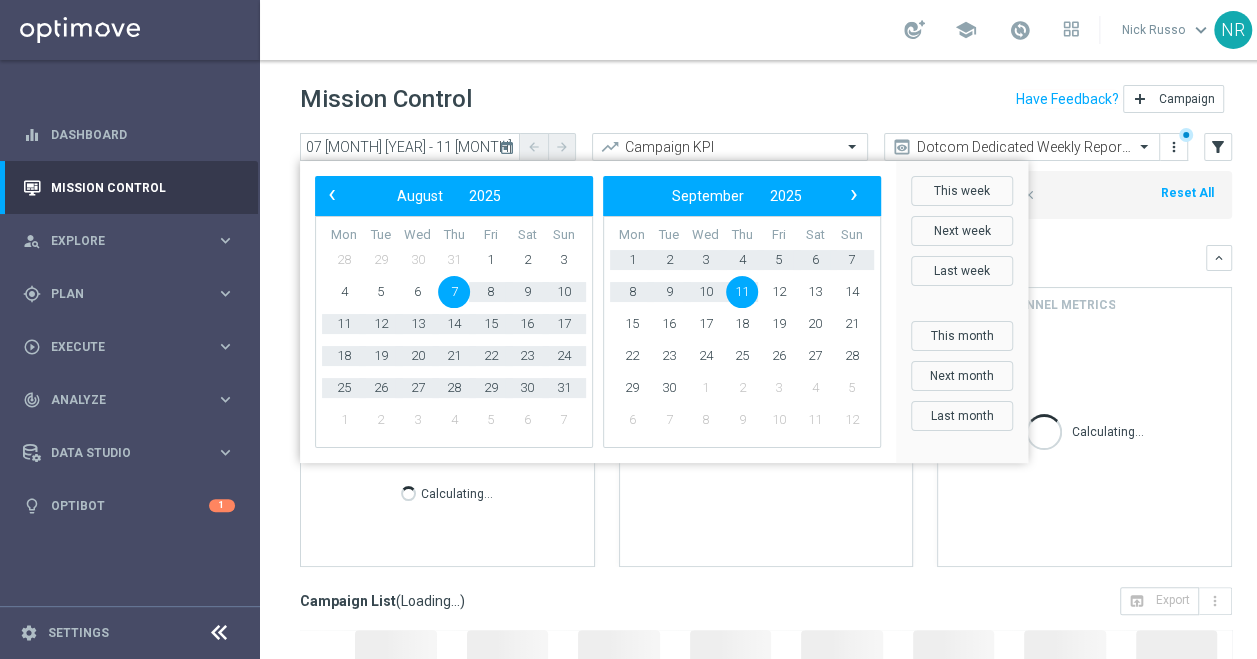 click on "7" 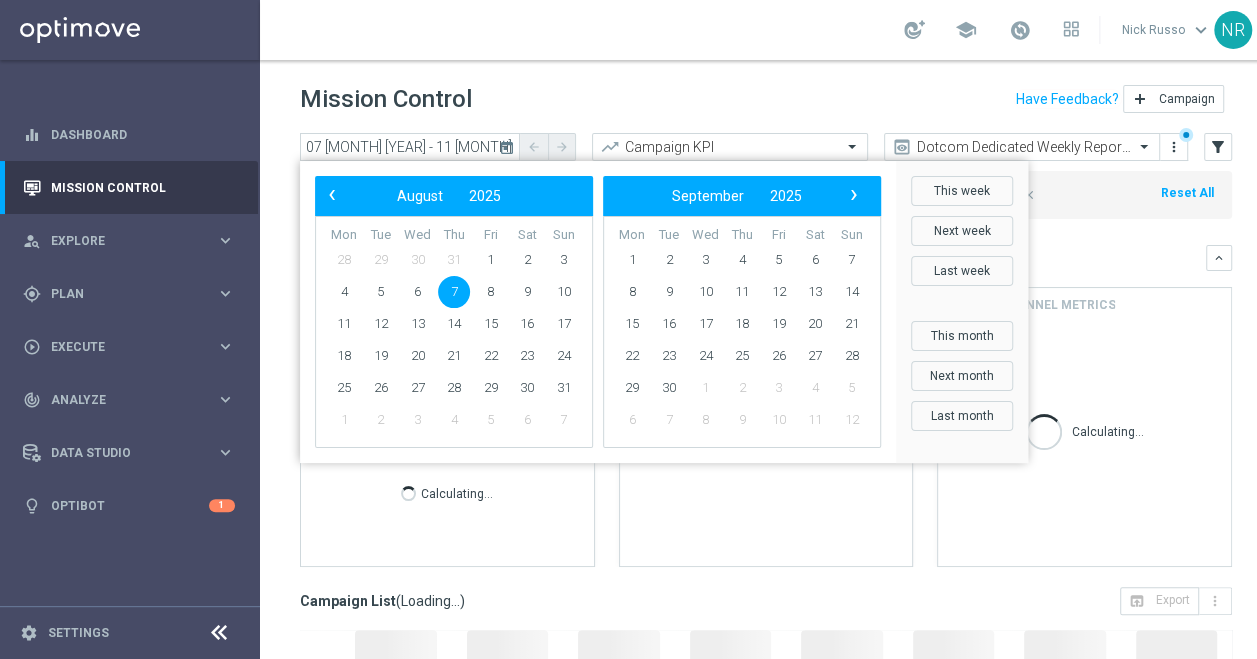 click on "7" 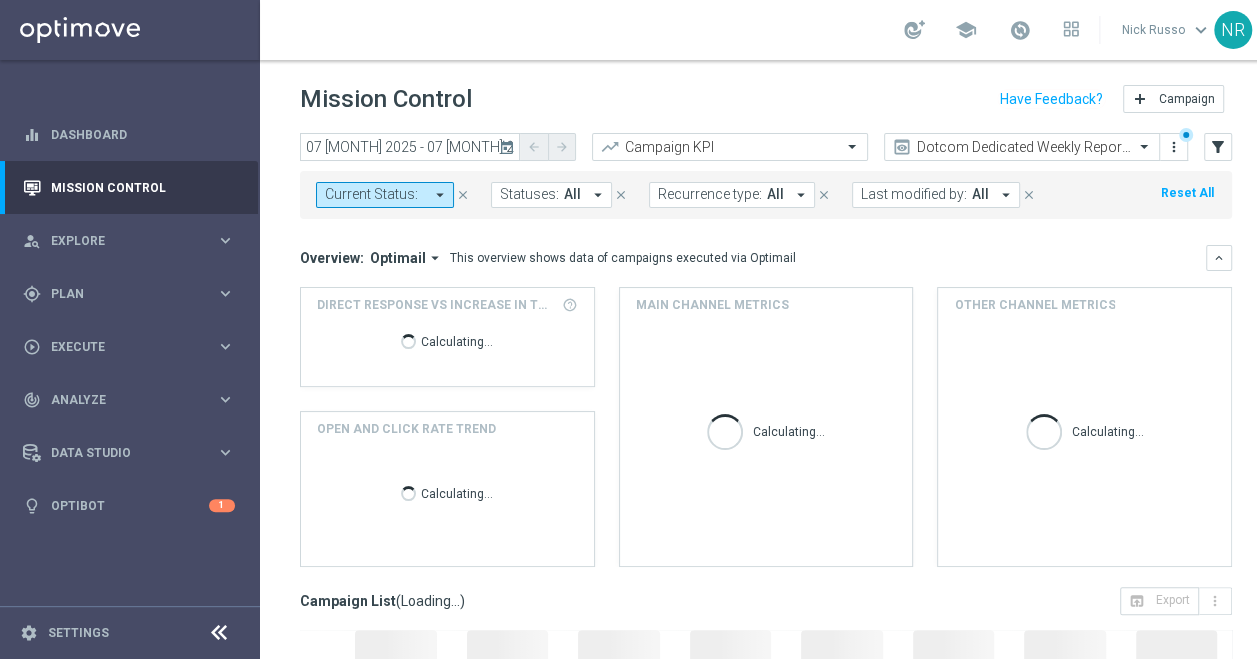 click on "Recurrence type:" at bounding box center [710, 194] 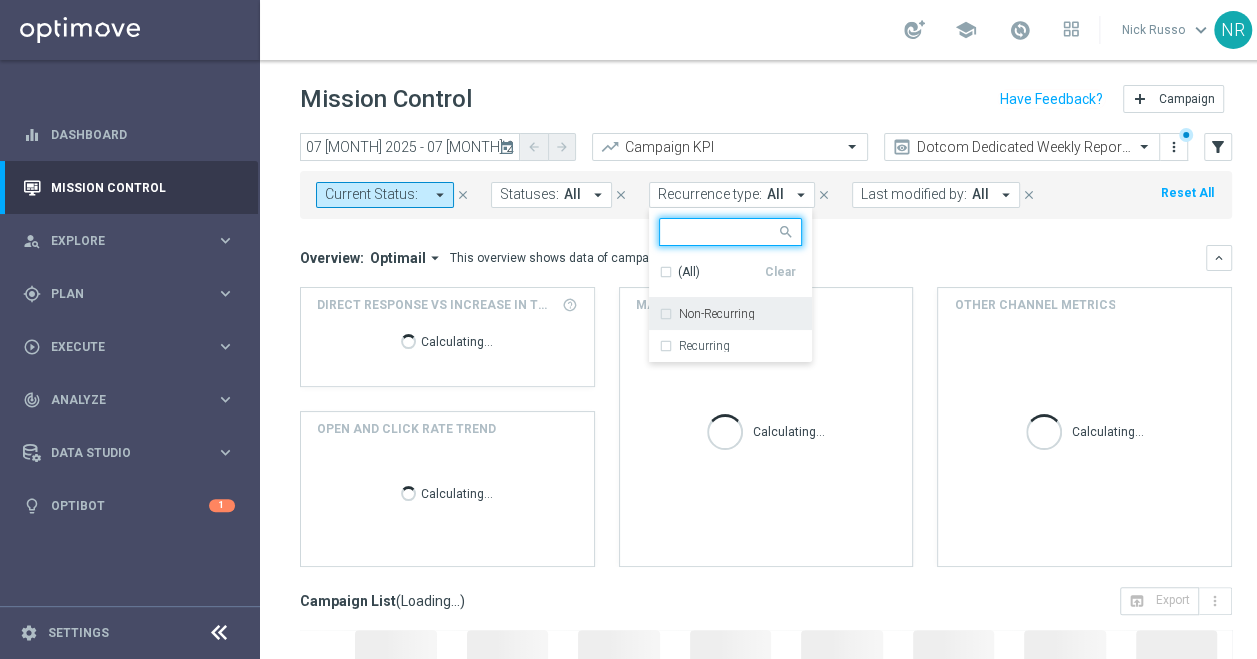 click on "Non-Recurring" at bounding box center (717, 314) 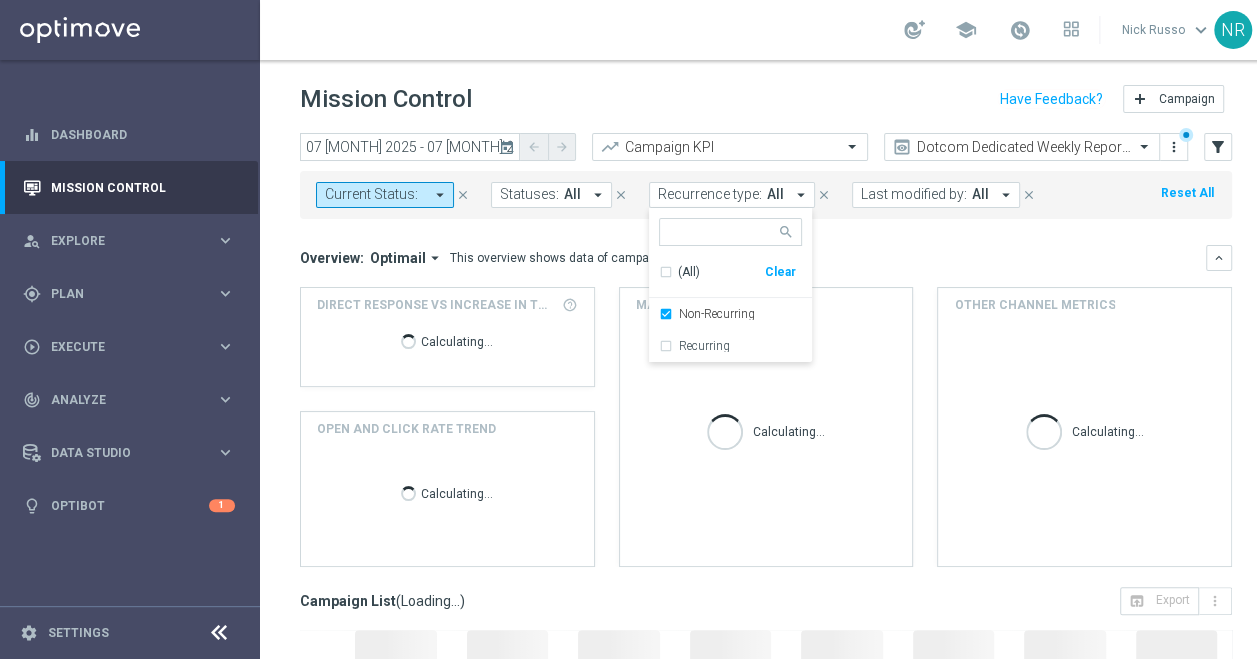 click on "Overview:
Optimail
arrow_drop_down
This overview shows data of campaigns executed via Optimail" 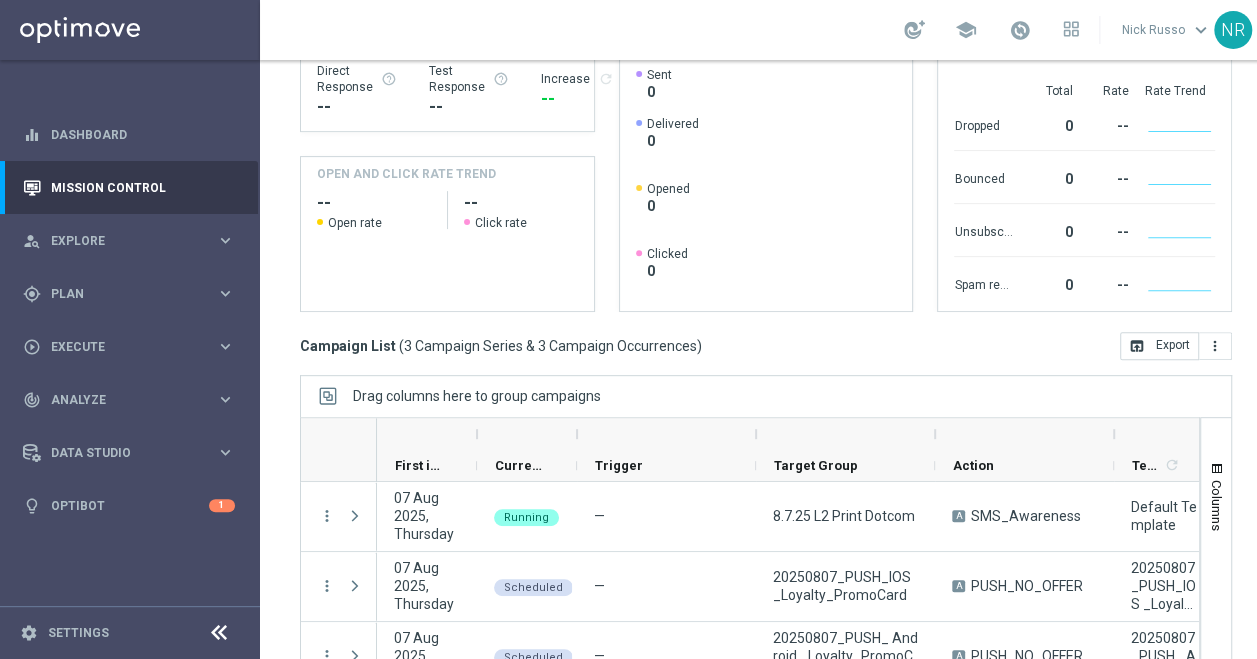 scroll, scrollTop: 324, scrollLeft: 0, axis: vertical 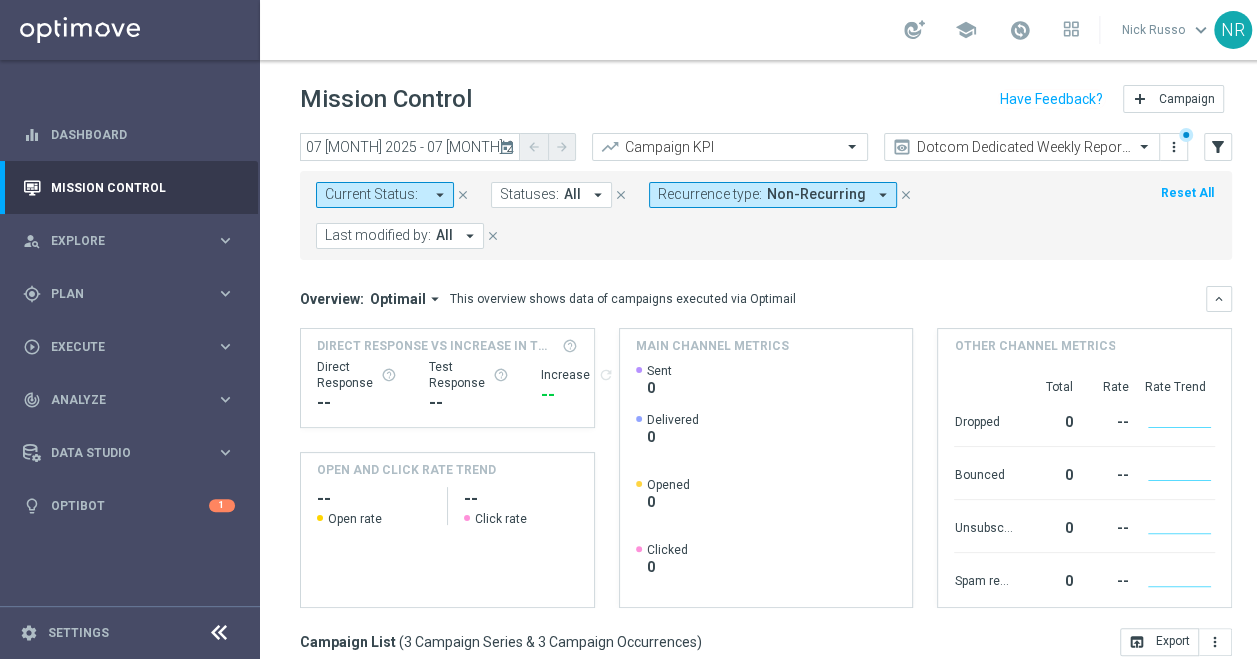 click on "Current Status:" at bounding box center (371, 194) 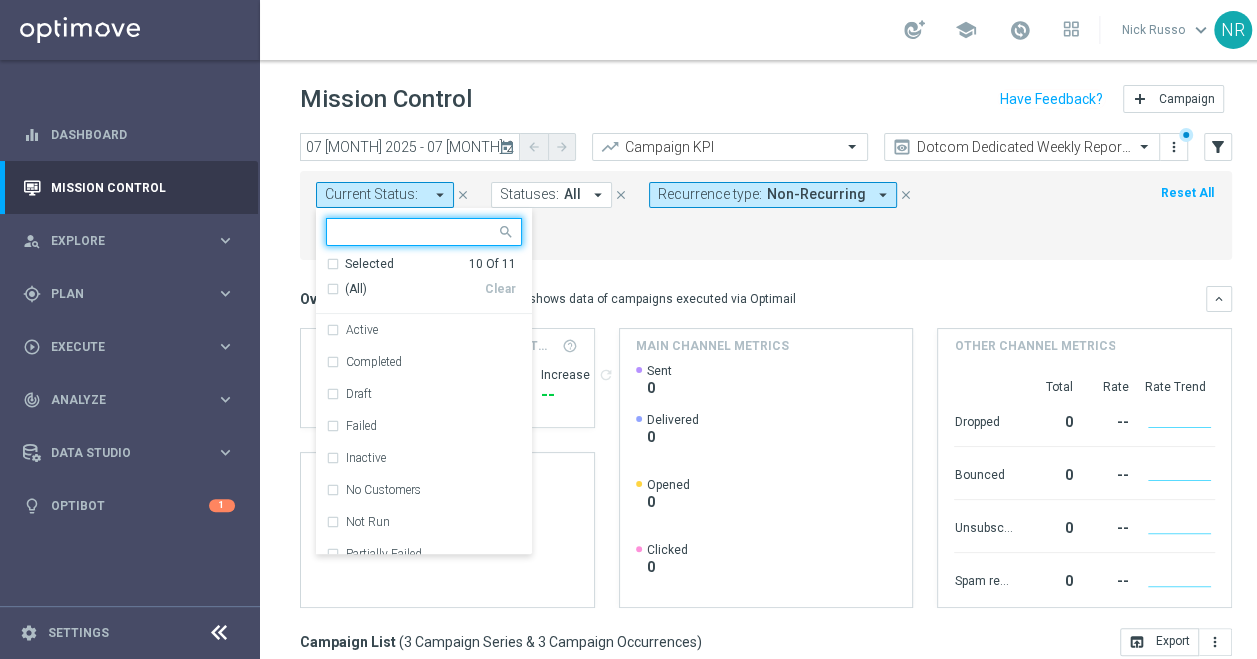 click on "(All)" at bounding box center (356, 289) 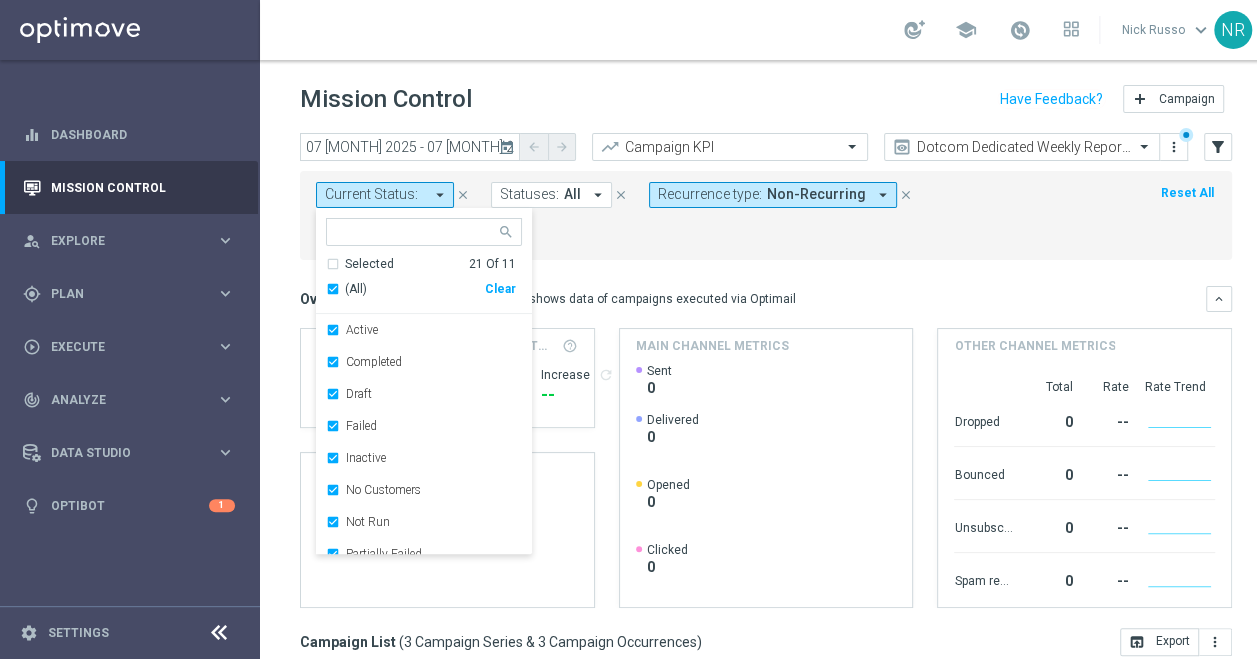 click on "Overview:
Optimail
arrow_drop_down
This overview shows data of campaigns executed via Optimail
keyboard_arrow_down
Direct Response VS Increase In Total Mid Shipment Dotcom Transaction Amount
Direct Response
--
Test Response" 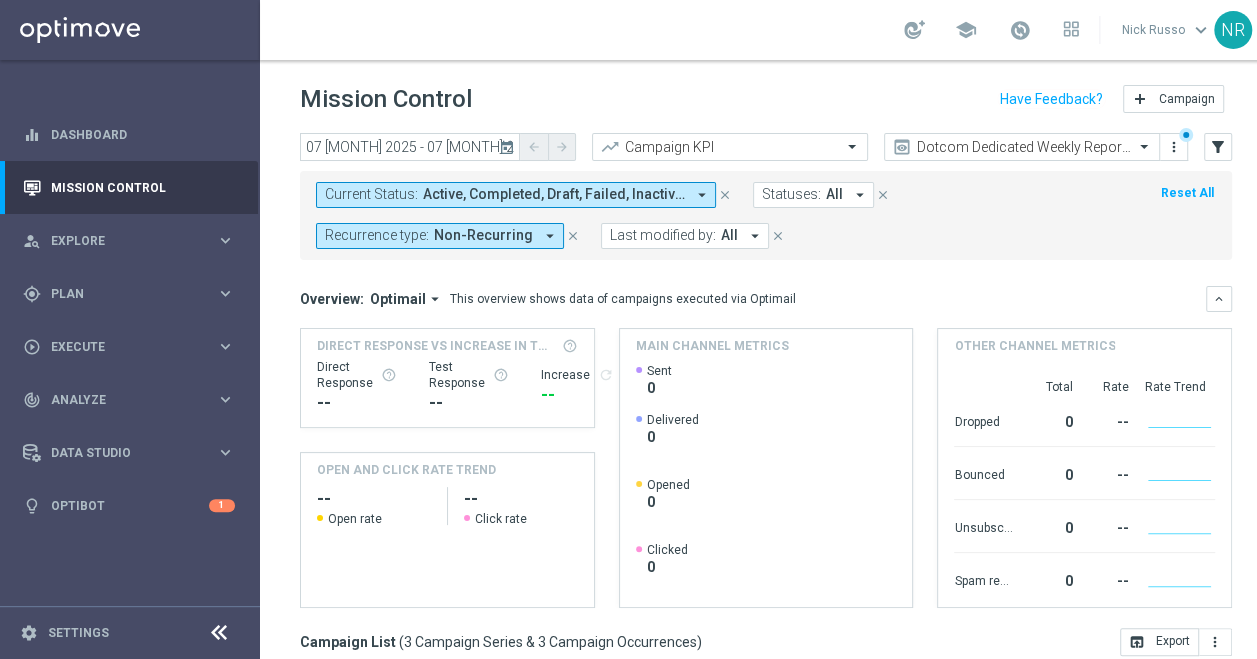 scroll, scrollTop: 364, scrollLeft: 0, axis: vertical 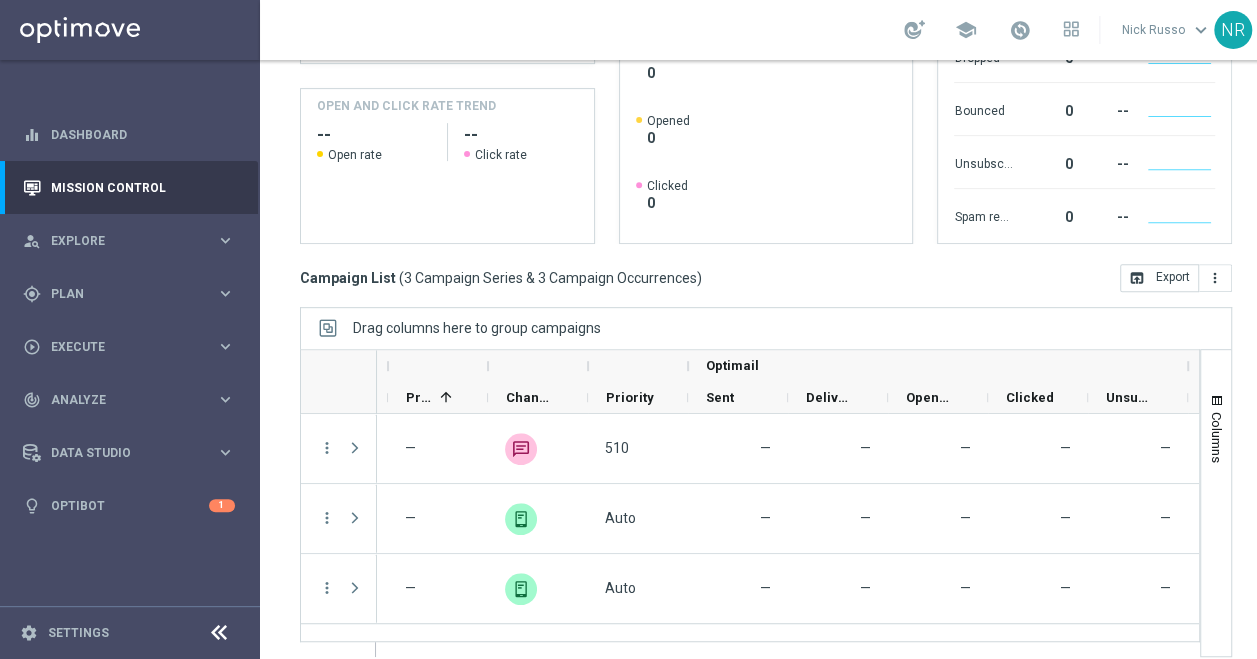 click on "Drag columns here to group campaigns" at bounding box center [766, 328] 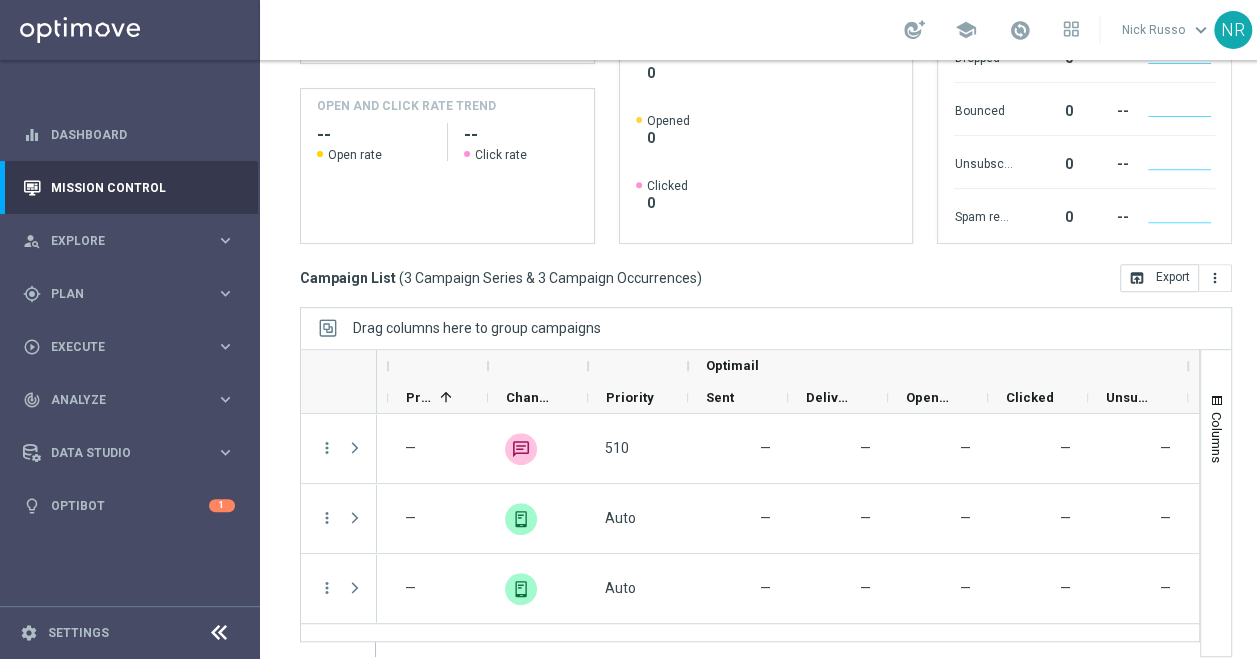 click on "Mission Control
add
Campaign
[DATE]
07 [MONTH] 2025 - 07 [MONTH] 2025
arrow_back
arrow_forward
Campaign KPI  trending_up
Dotcom Dedicated Weekly Reporting  preview
more_vert
filter_alt
Current Status:
Active, Completed, Draft, Failed, Inactive, No Customers, Not Run, Partially Failed, Processing, Running, Scheduled
arrow_drop_down
close" 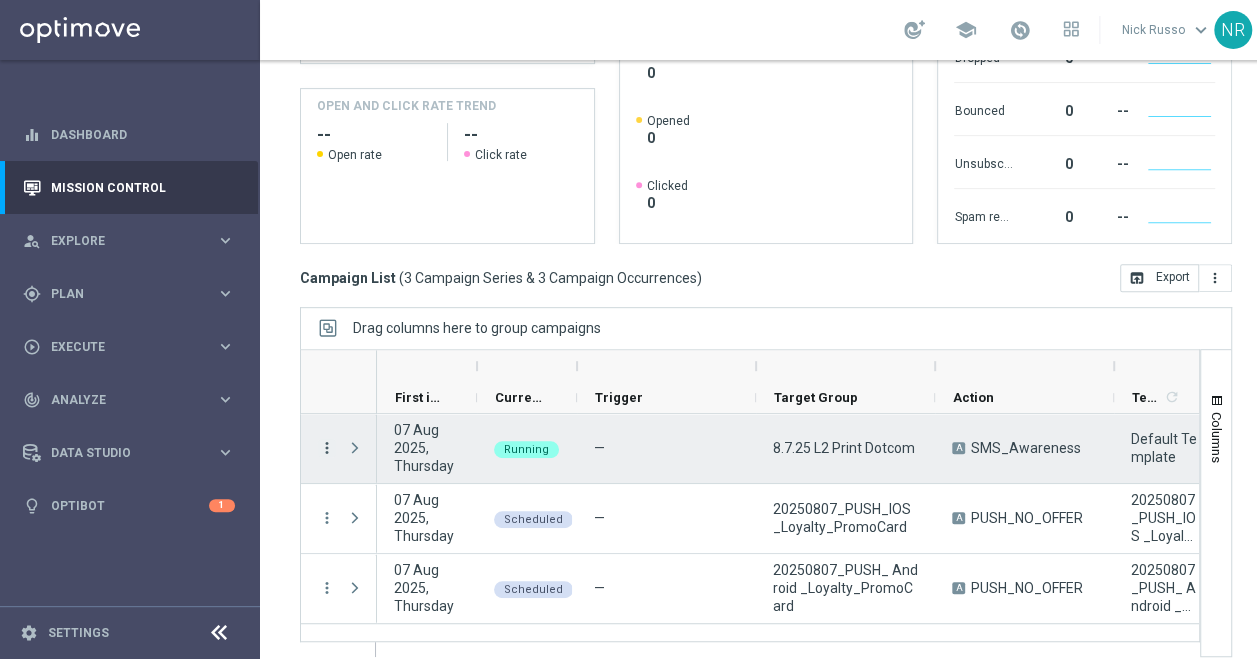 click on "more_vert" at bounding box center (327, 448) 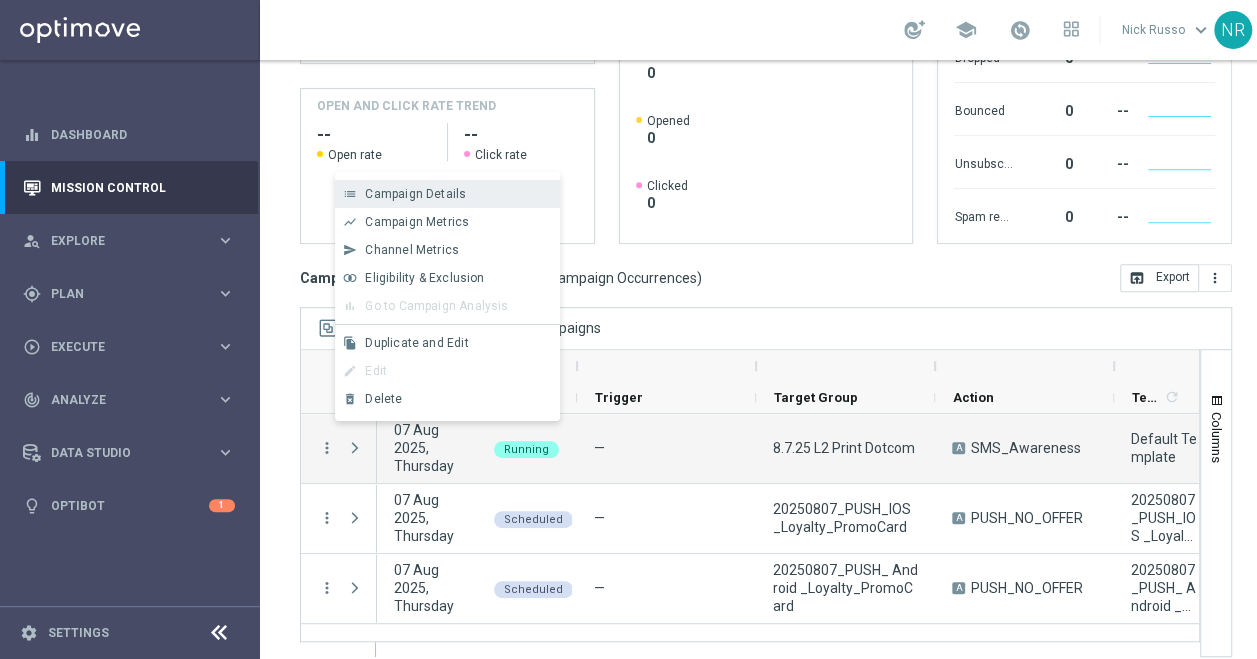 click on "Campaign Details" at bounding box center (415, 194) 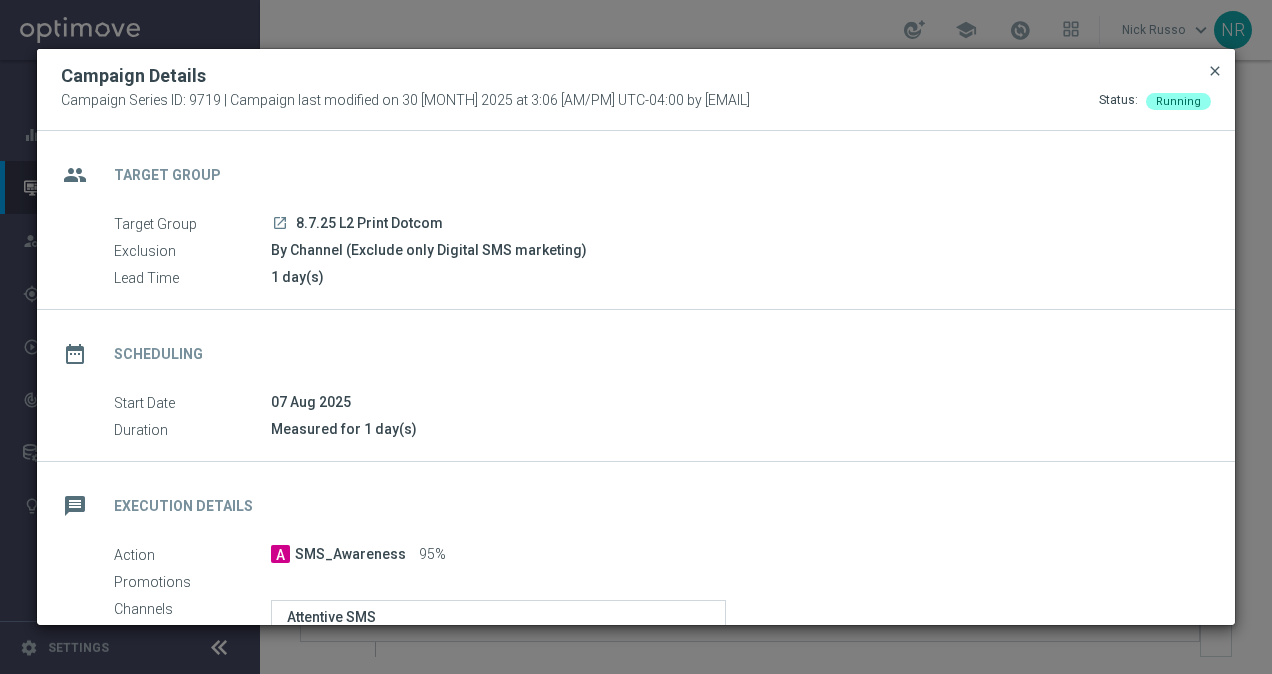 click on "close" 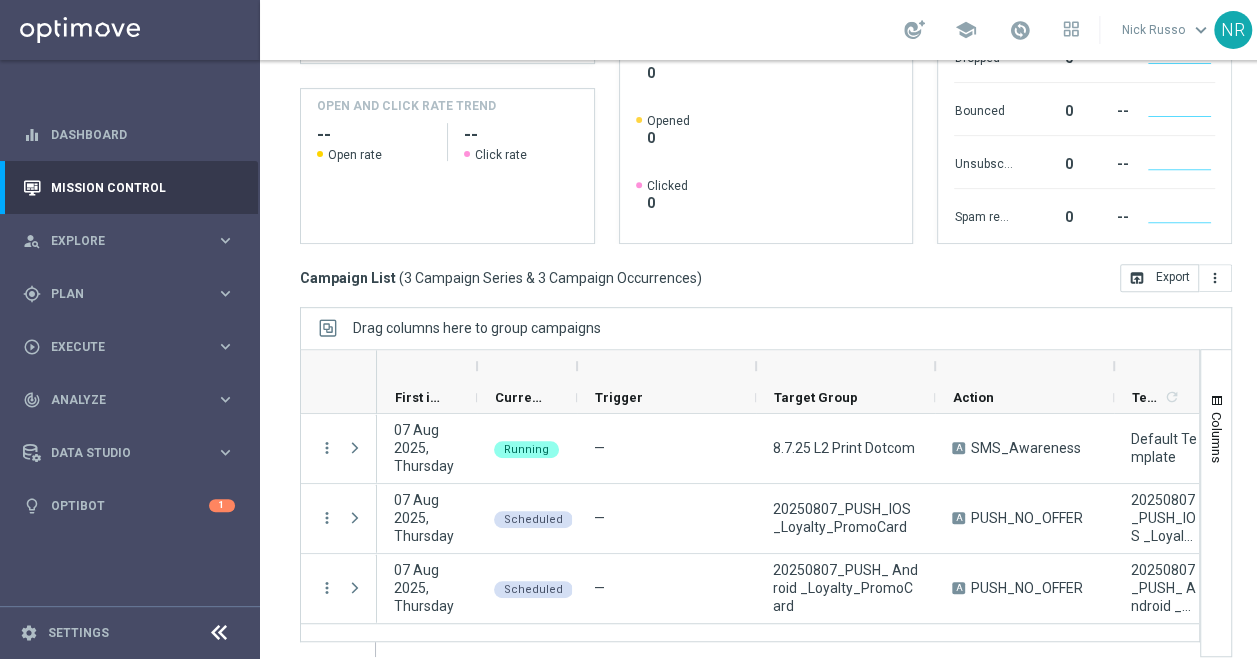 click on "Campaign List
(
3 Campaign Series & 3 Campaign Occurrences
)
open_in_browser
Export
more_vert" 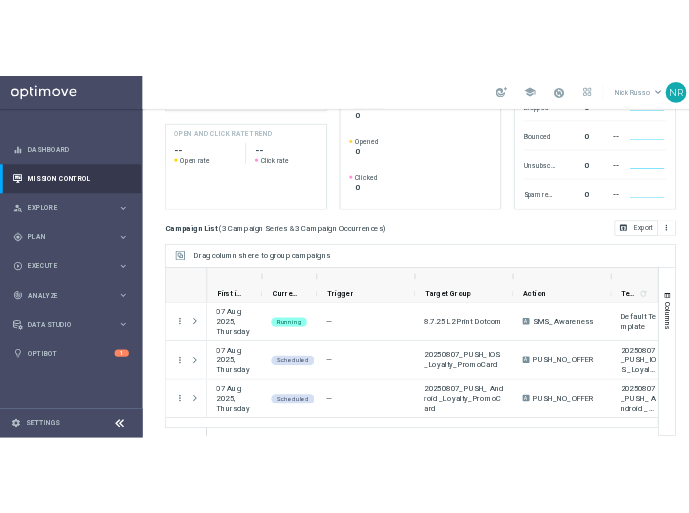 scroll, scrollTop: 15, scrollLeft: 0, axis: vertical 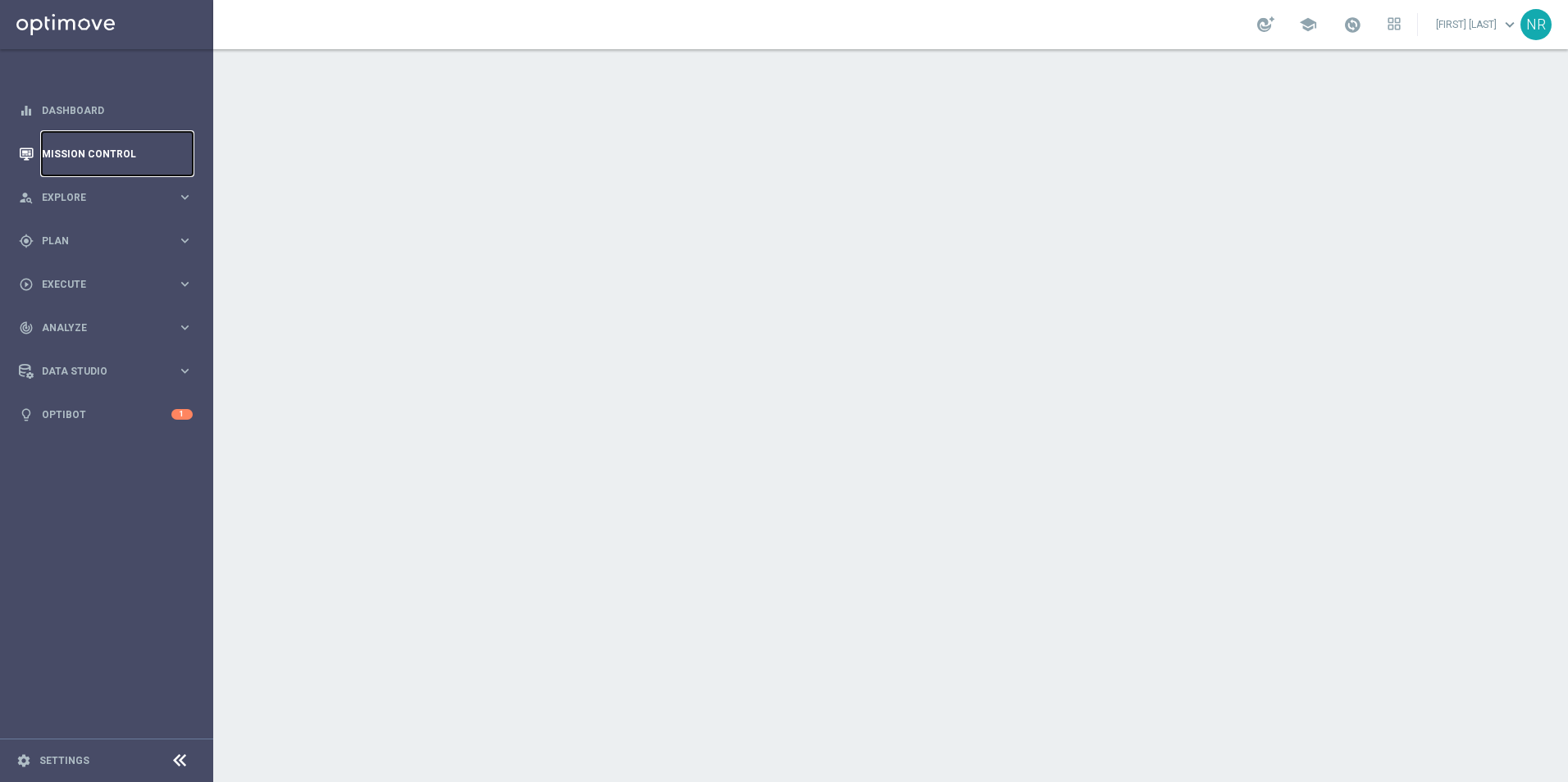 click on "Mission Control" at bounding box center [117, 153] 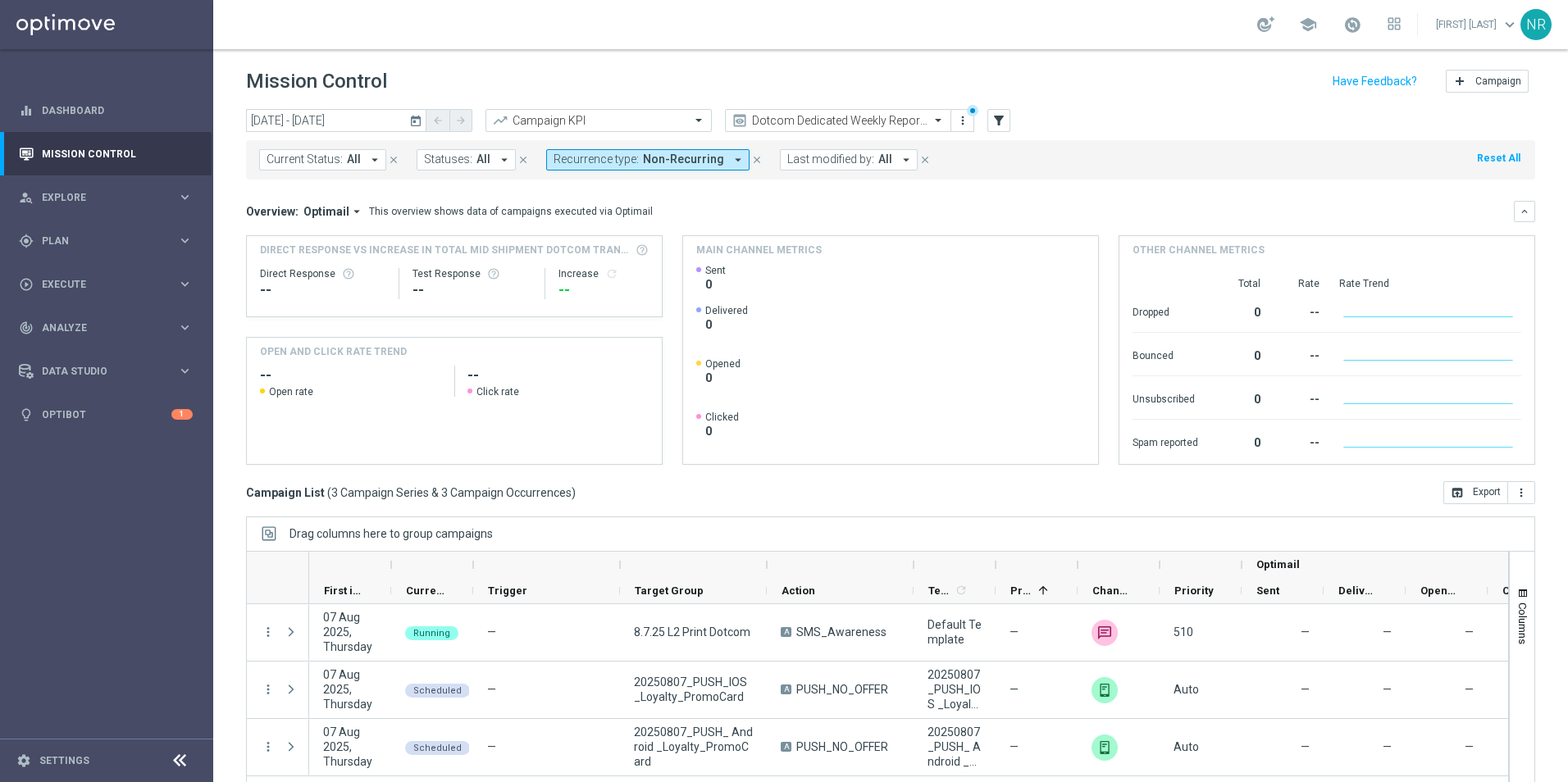 click on "Recurrence type:
Non-Recurring
arrow_drop_down" at bounding box center (648, 160) 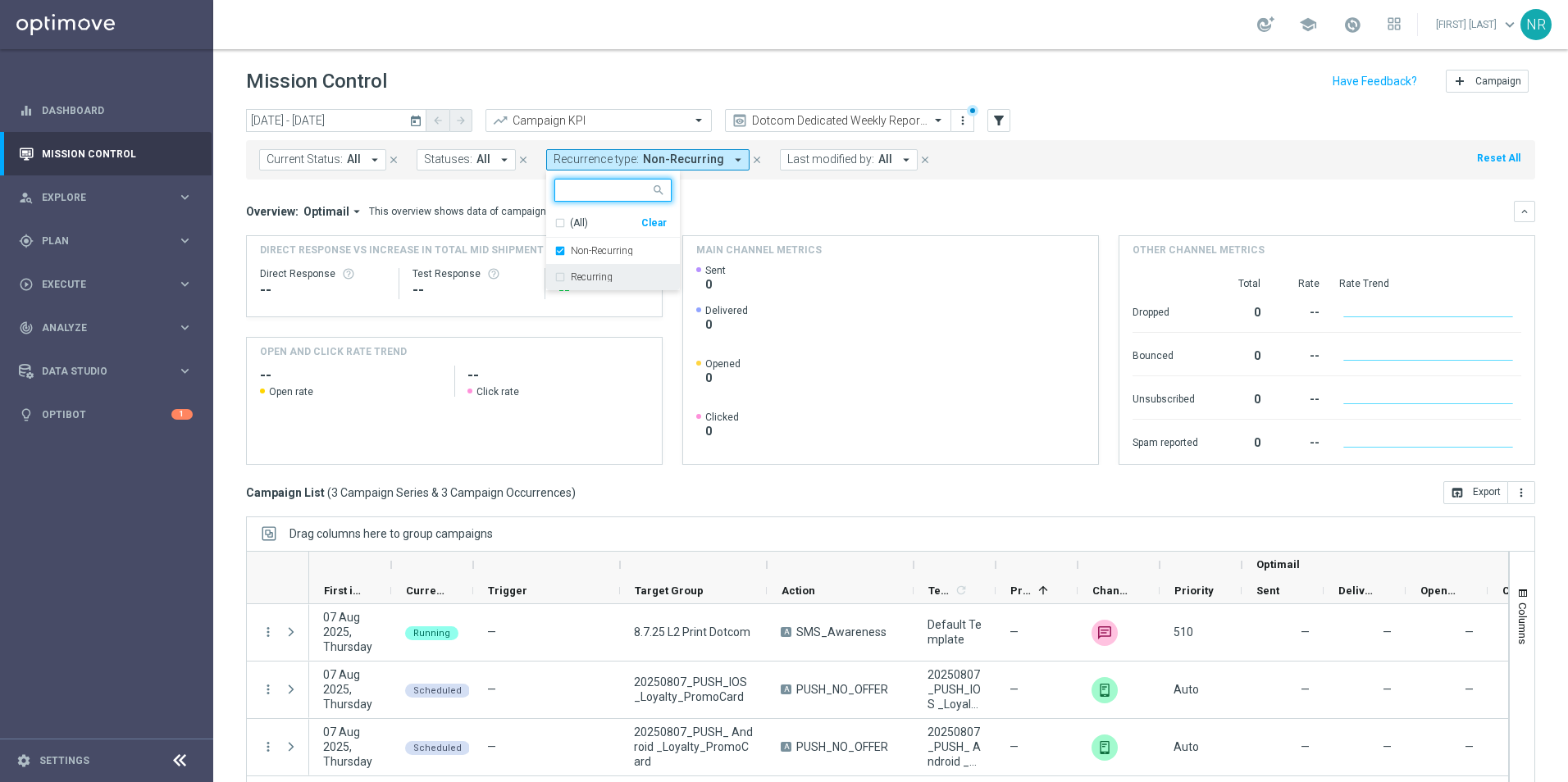 click on "Recurring" at bounding box center [591, 277] 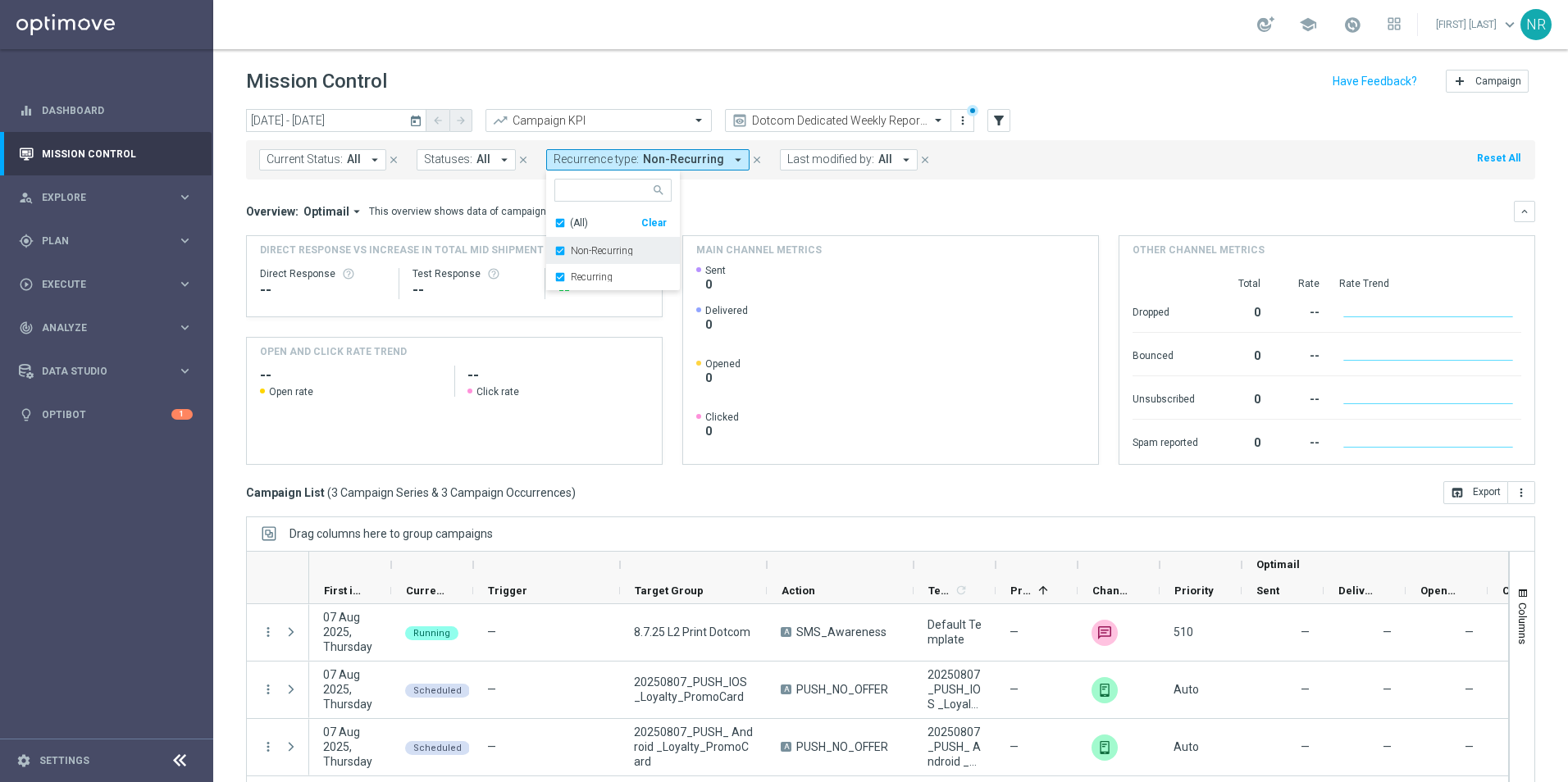 click on "Non-Recurring" at bounding box center [613, 251] 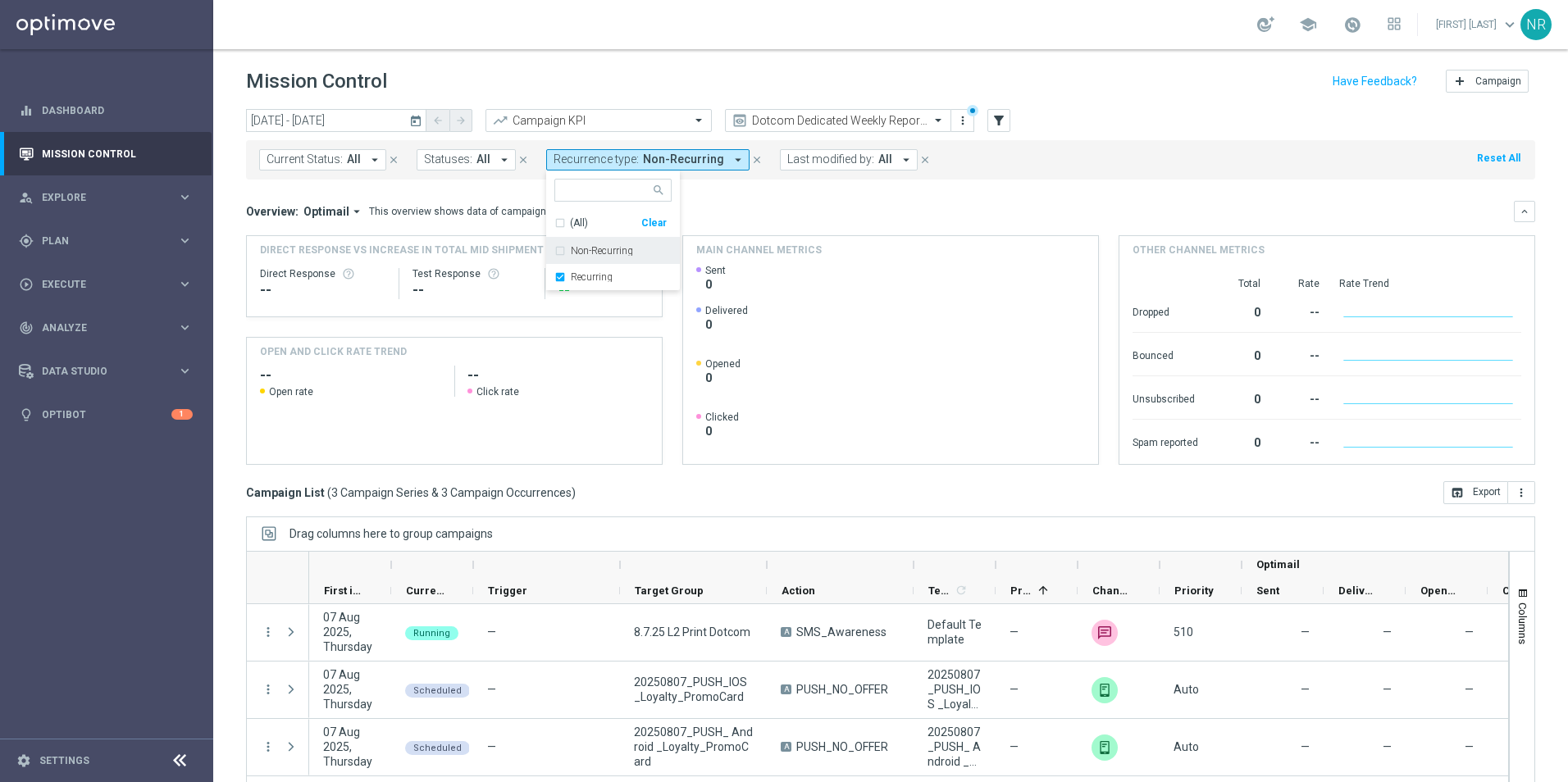click on "Overview:
Optimail
arrow_drop_down
This overview shows data of campaigns executed via Optimail
keyboard_arrow_down" 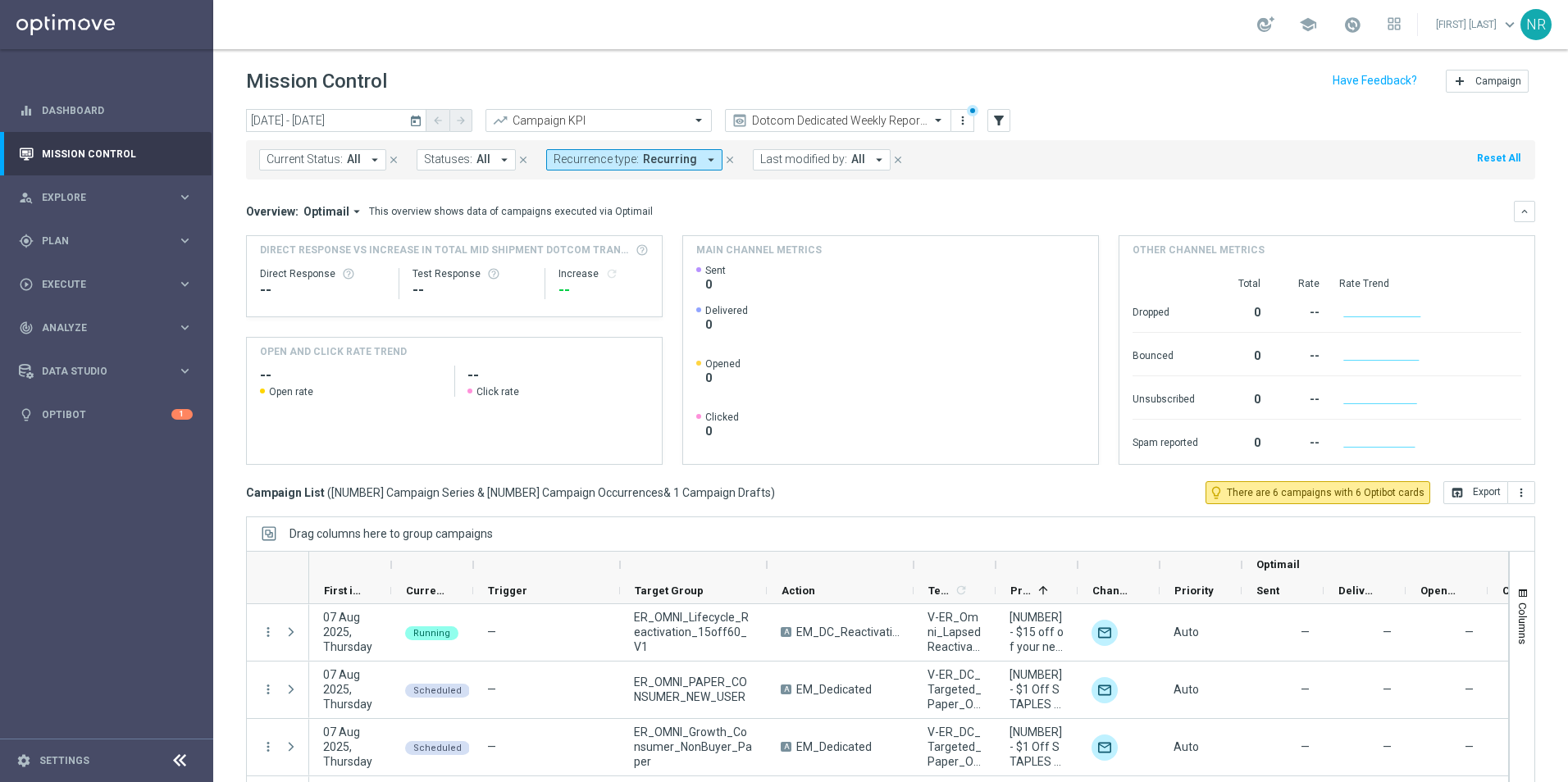 scroll, scrollTop: 38, scrollLeft: 0, axis: vertical 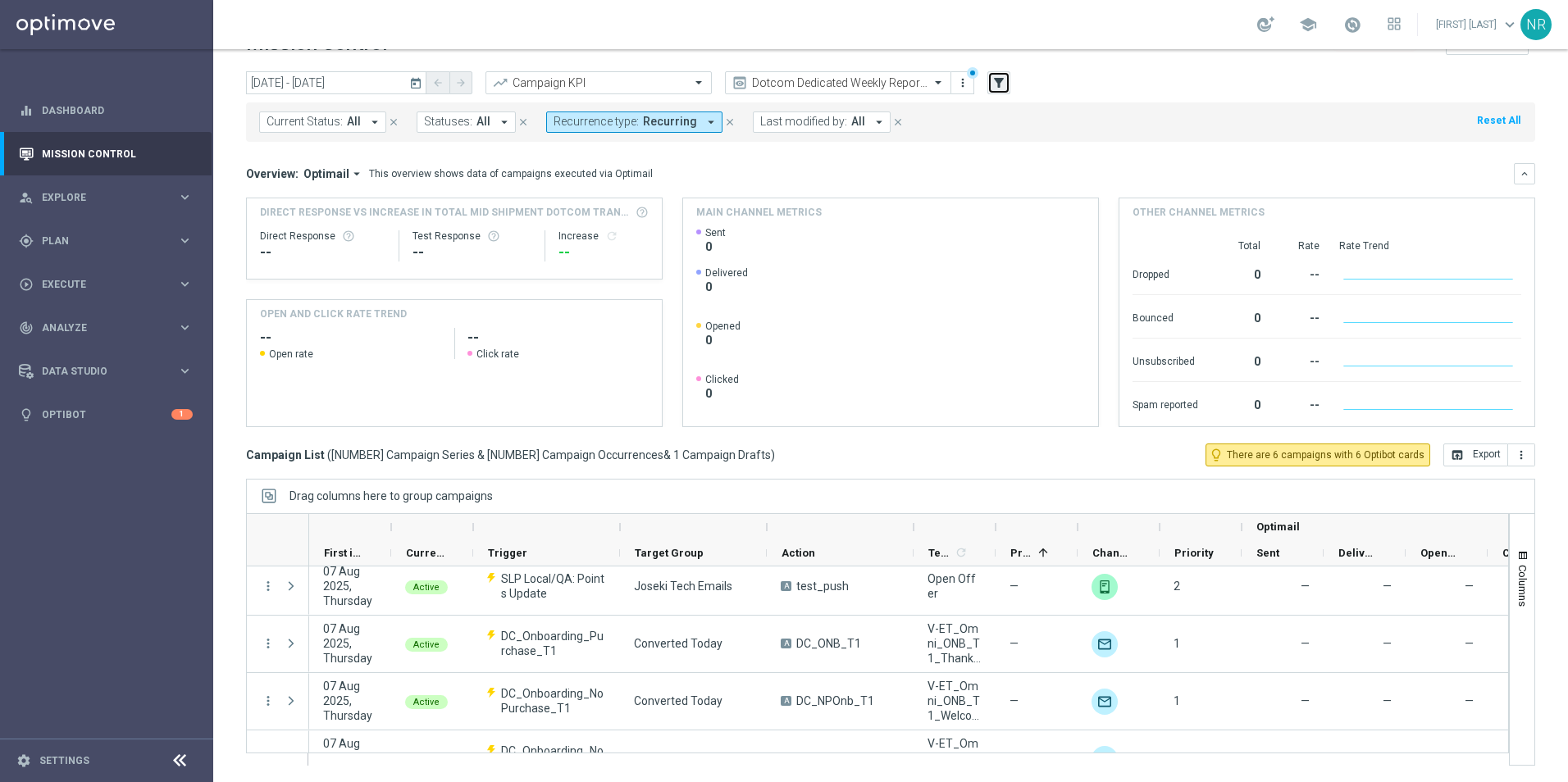click on "filter_alt" at bounding box center [999, 83] 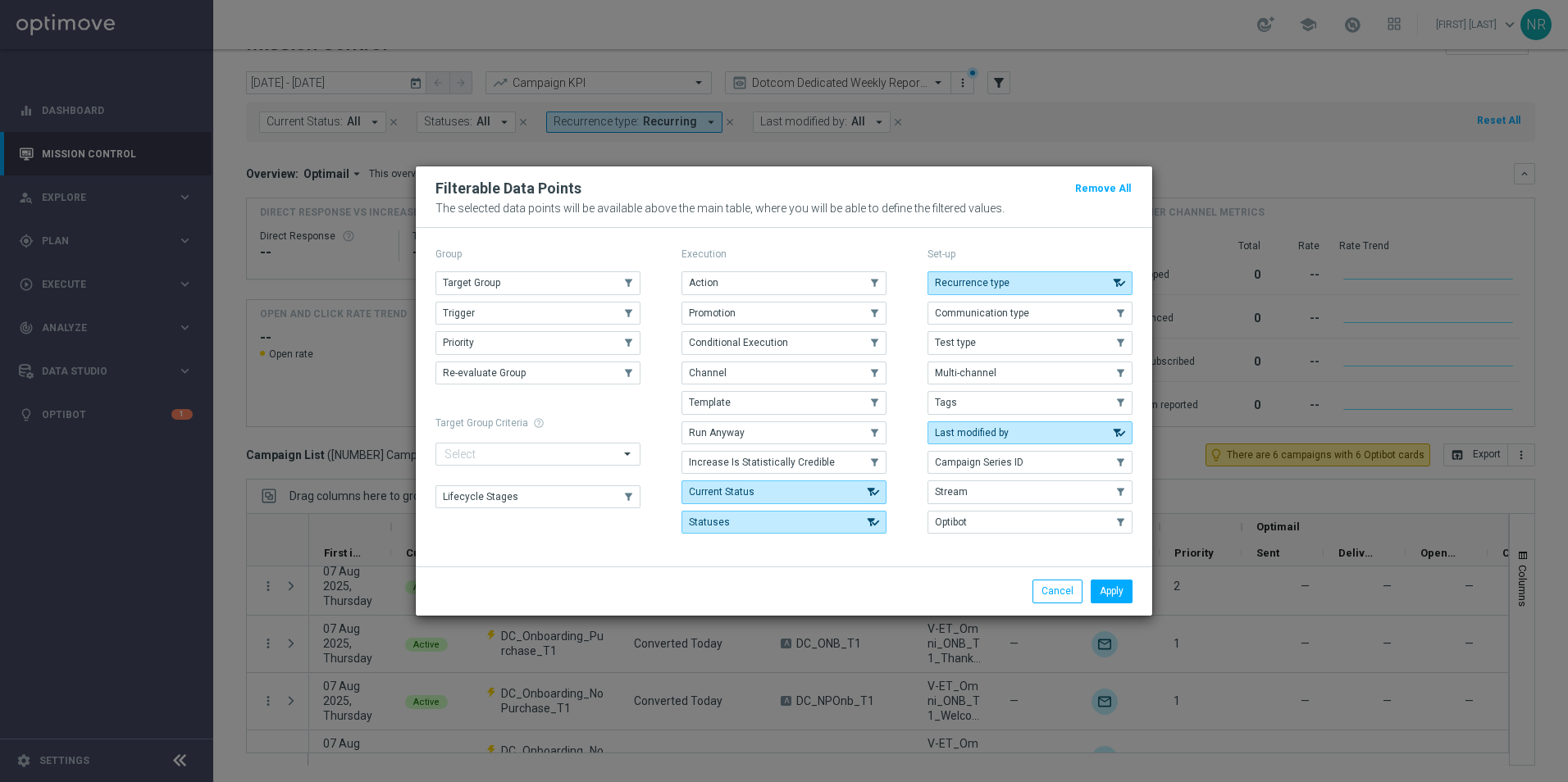 click on "Filterable Data Points
Remove All
The selected data points will be available above the main table, where you will be able to define the filtered values.
Group
Target Group
.cls-1{fill:none;}
.cls-1{fill:none;}
Trigger
.cls-1{fill:none;}
.cls-1{fill:none;}
Priority
.cls-1{fill:none;}" 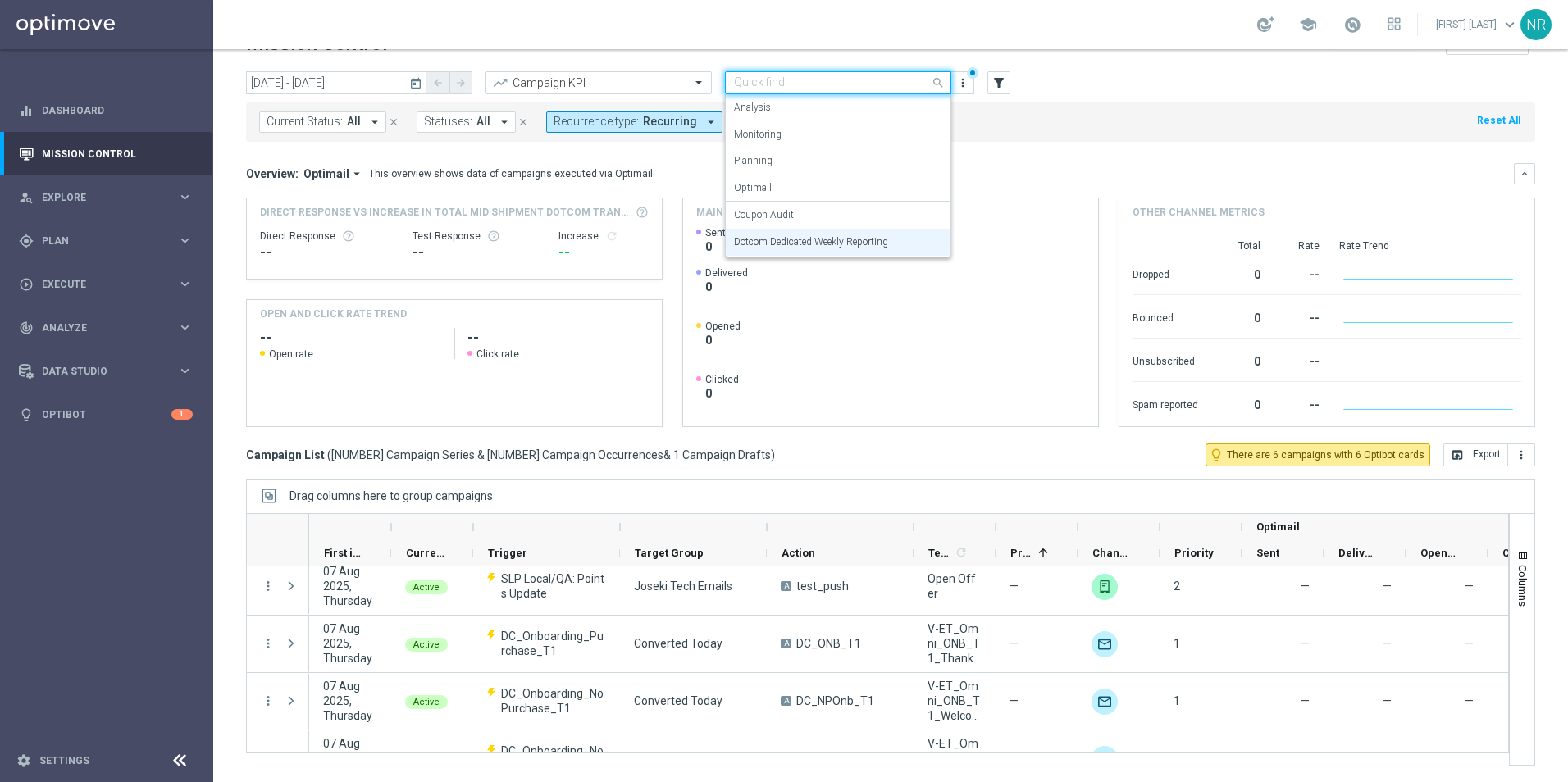 click 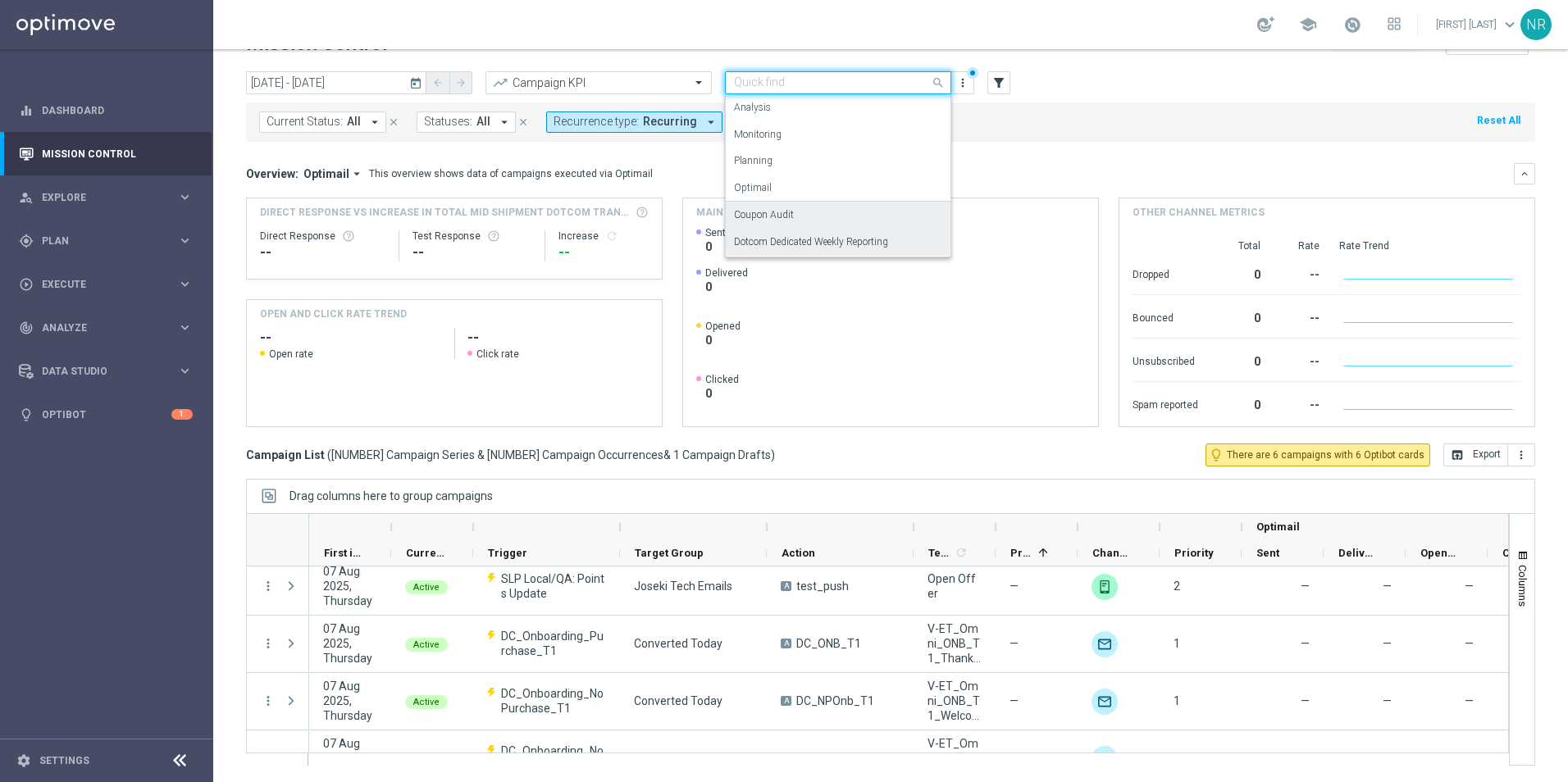 click on "Coupon Audit" at bounding box center (838, 215) 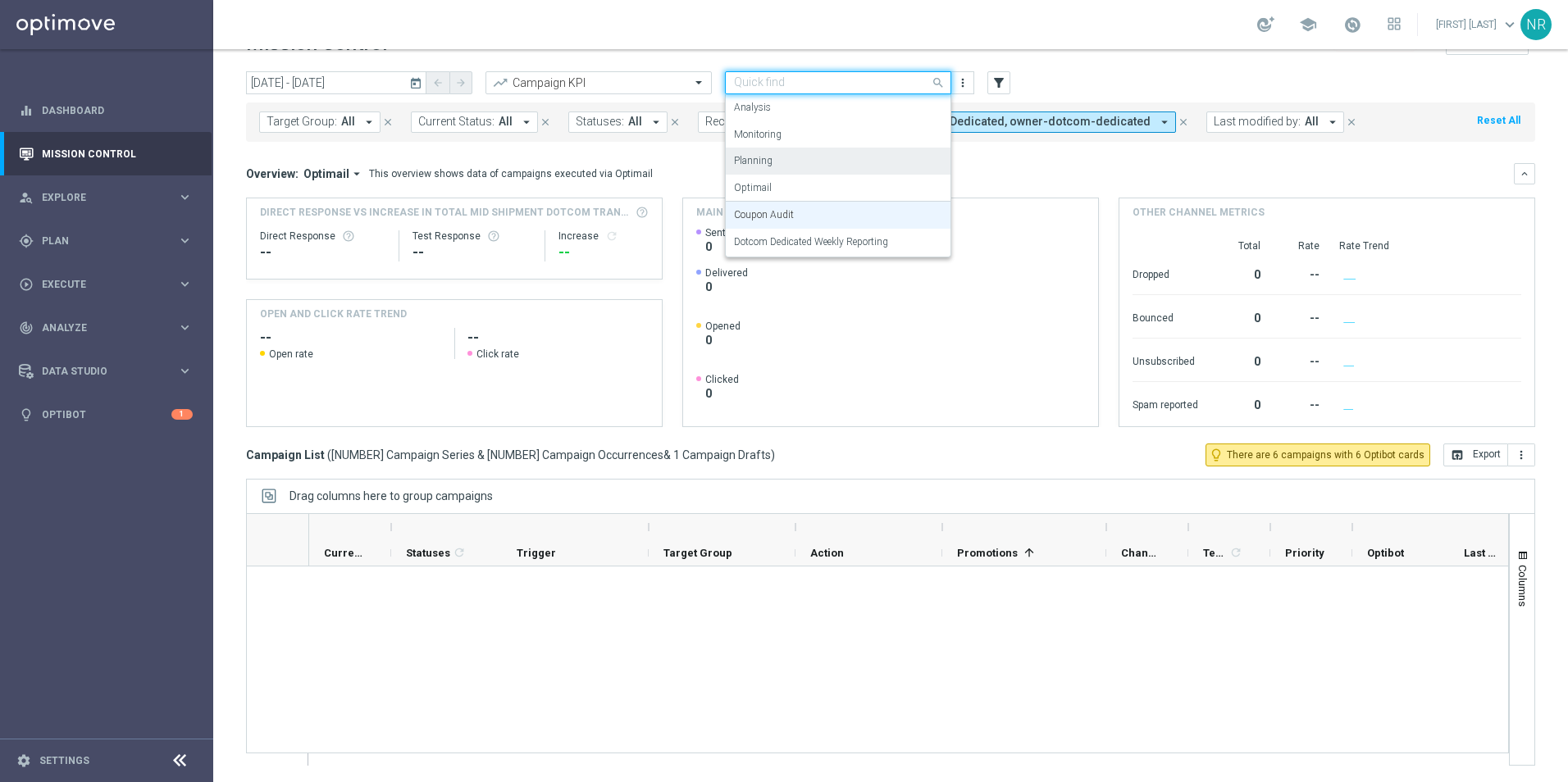 drag, startPoint x: 832, startPoint y: 80, endPoint x: 833, endPoint y: 152, distance: 72.00694 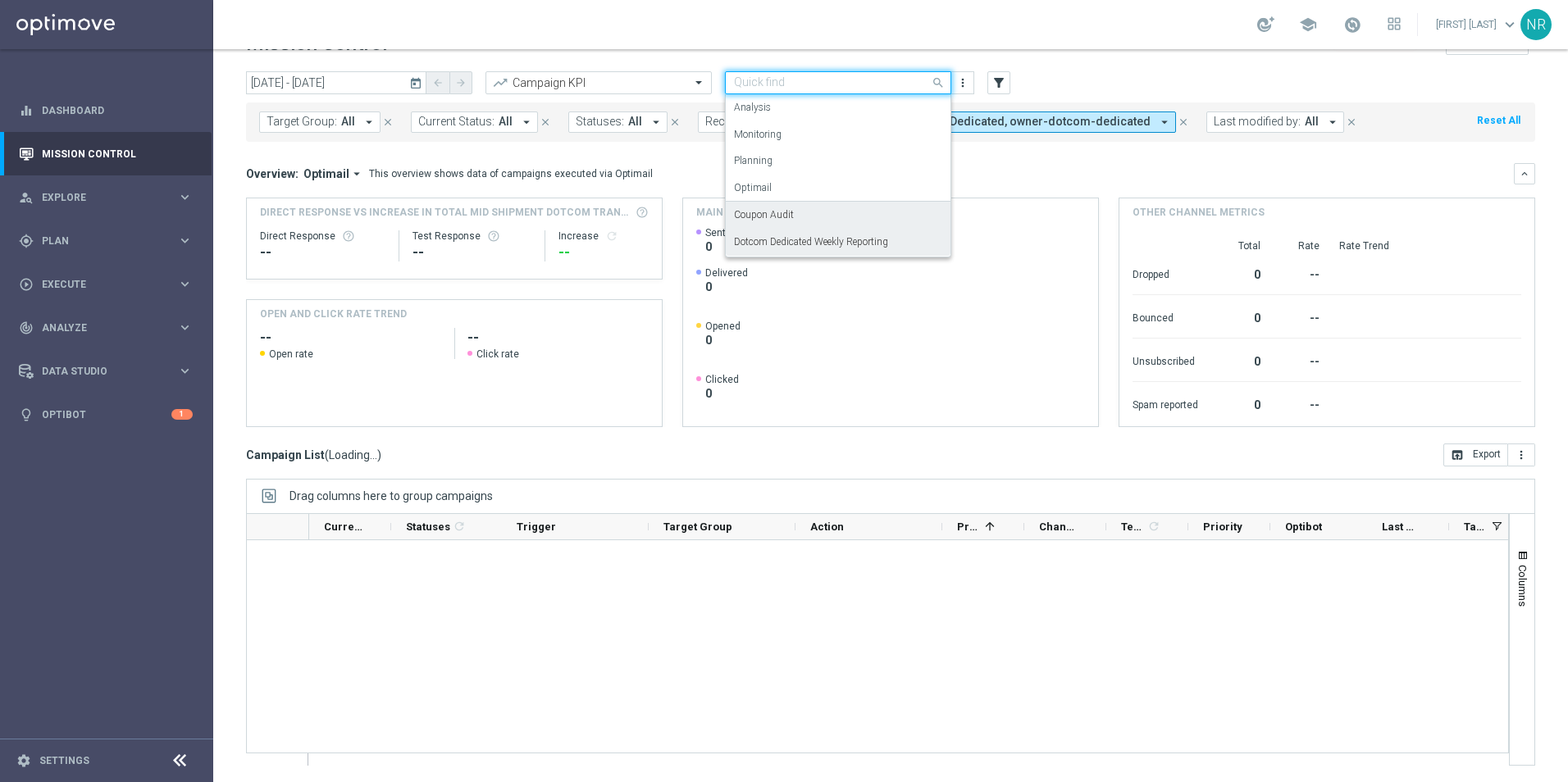 click on "Dotcom Dedicated Weekly Reporting" at bounding box center (811, 242) 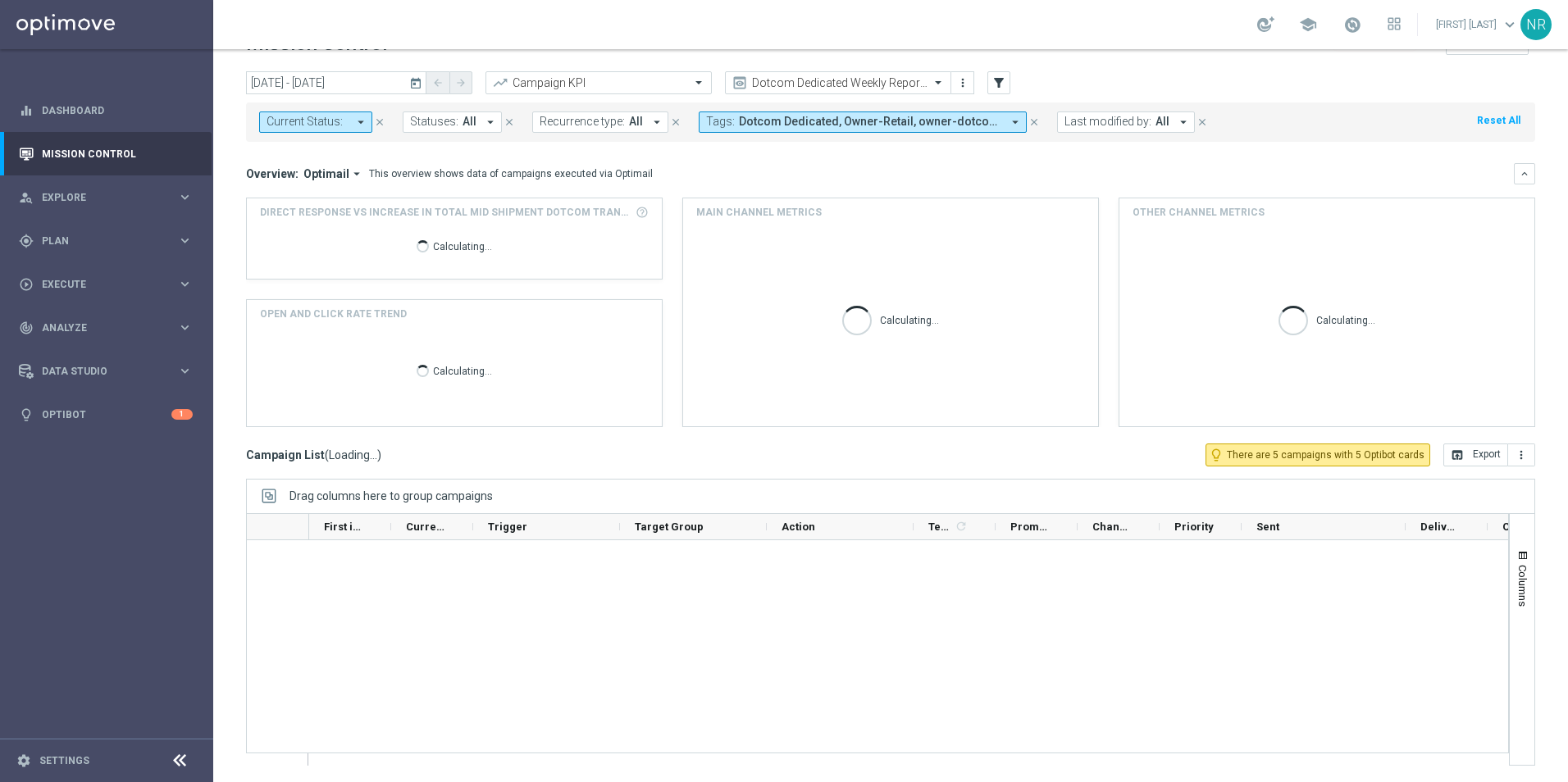 scroll, scrollTop: 0, scrollLeft: 0, axis: both 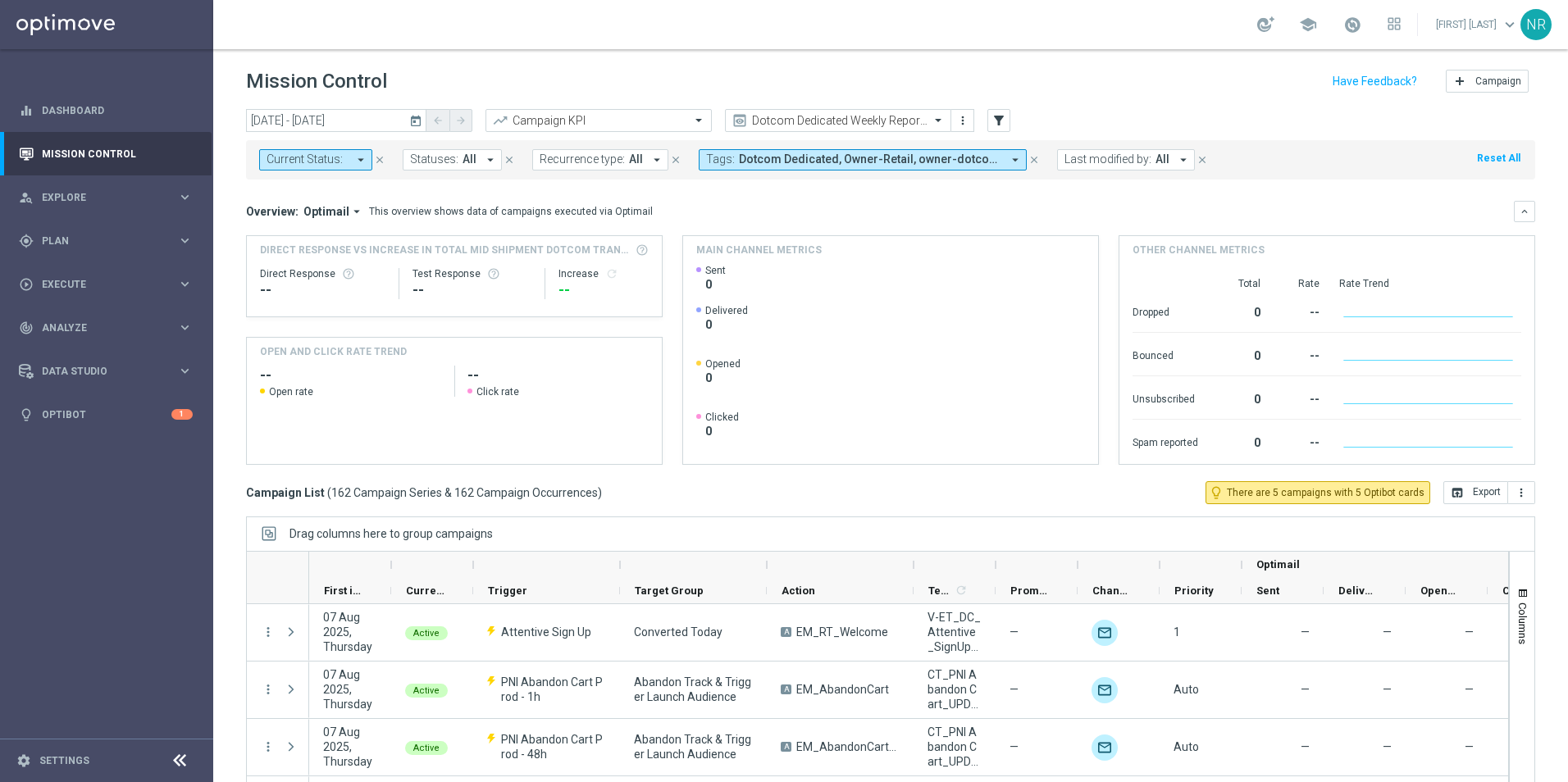click on "Overview:
Optimail
arrow_drop_down
This overview shows data of campaigns executed via Optimail
keyboard_arrow_down
Direct Response VS Increase In Total Mid Shipment Dotcom Transaction Amount
Direct Response
--
Test Response" 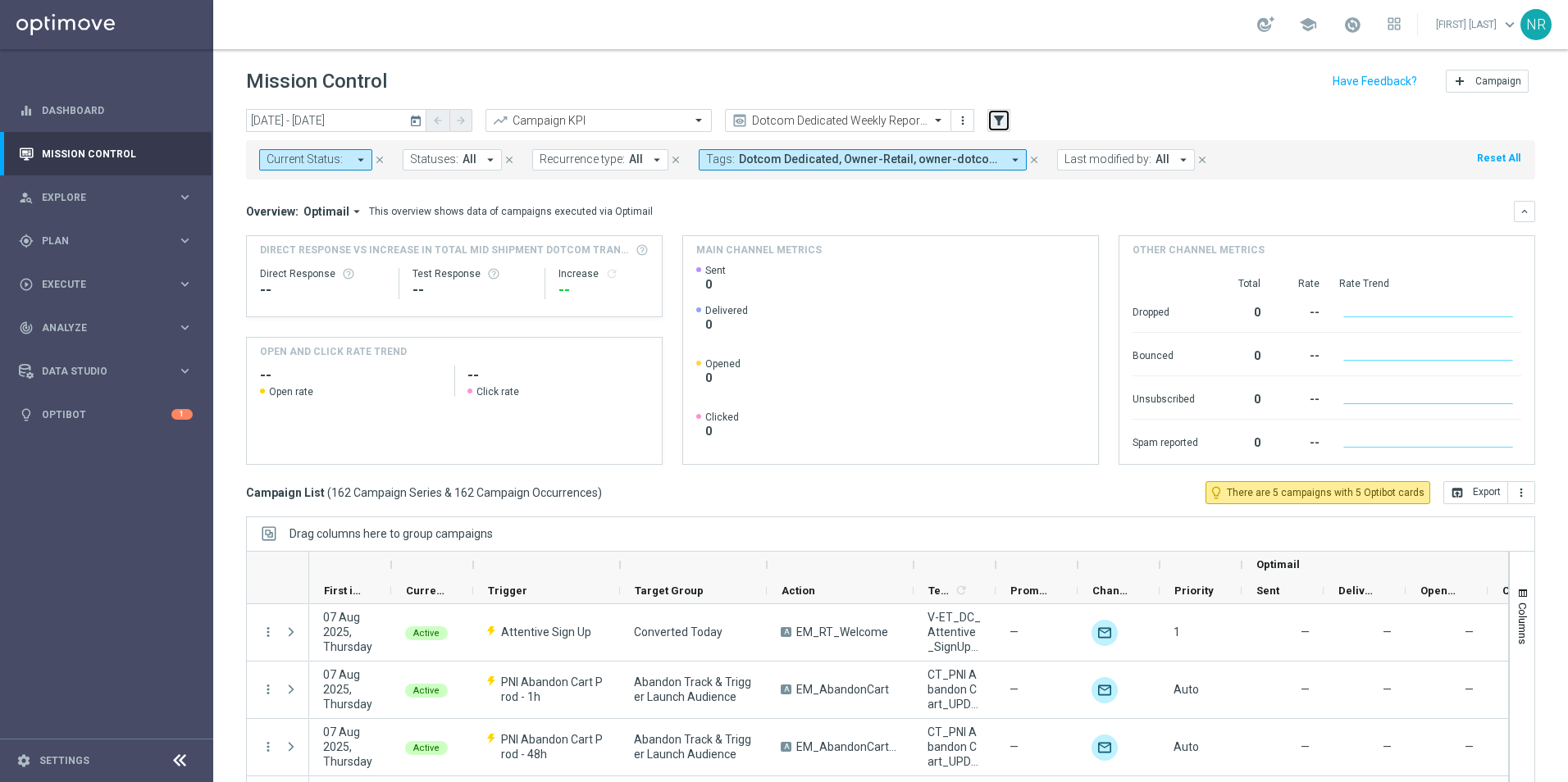 click on "filter_alt" at bounding box center [999, 120] 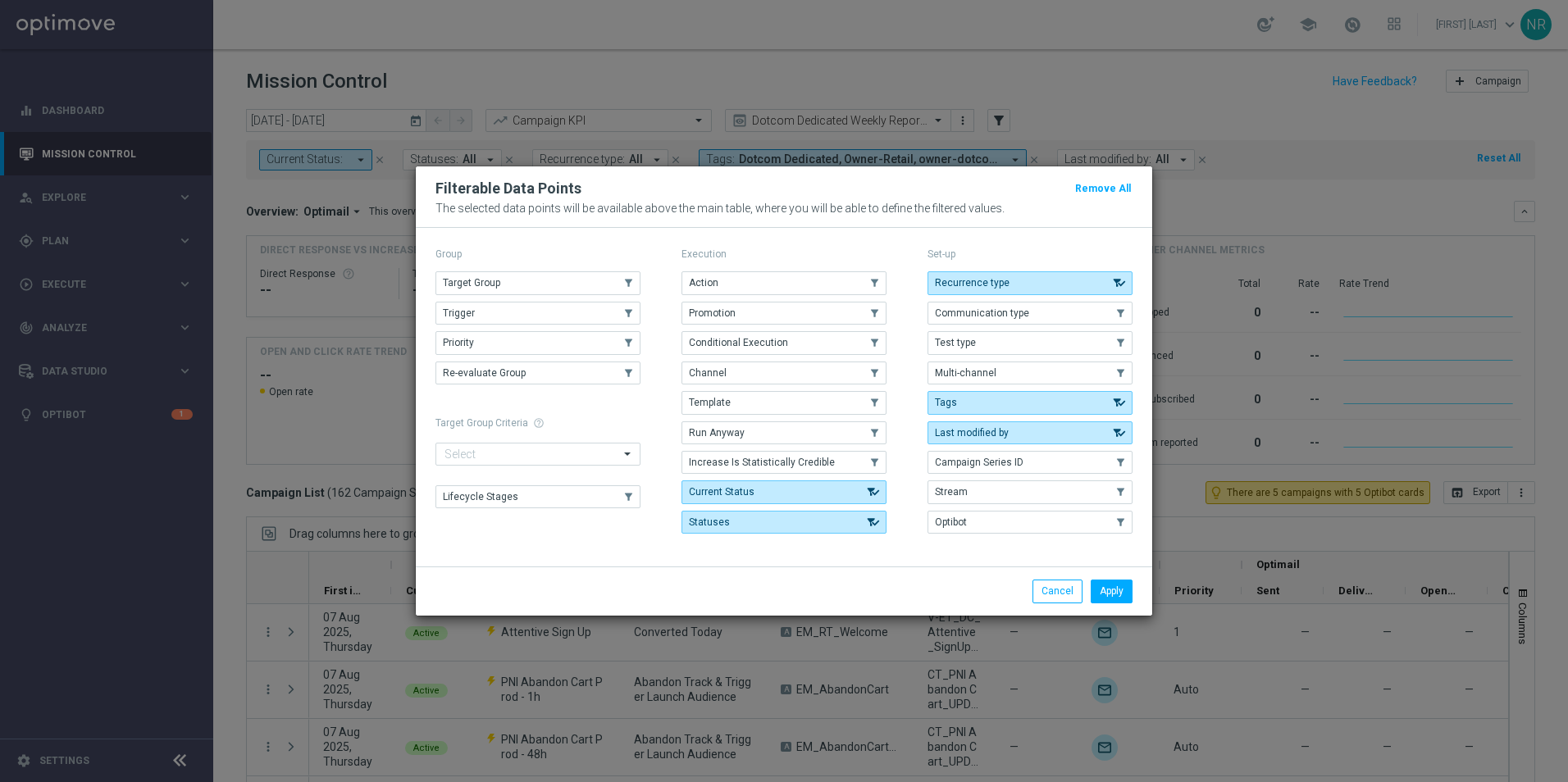 click on "Filterable Data Points
Remove All
The selected data points will be available above the main table, where you will be able to define the filtered values.
Group
Target Group
.cls-1{fill:none;}
.cls-1{fill:none;}
Trigger
.cls-1{fill:none;}
.cls-1{fill:none;}
Priority
.cls-1{fill:none;}" 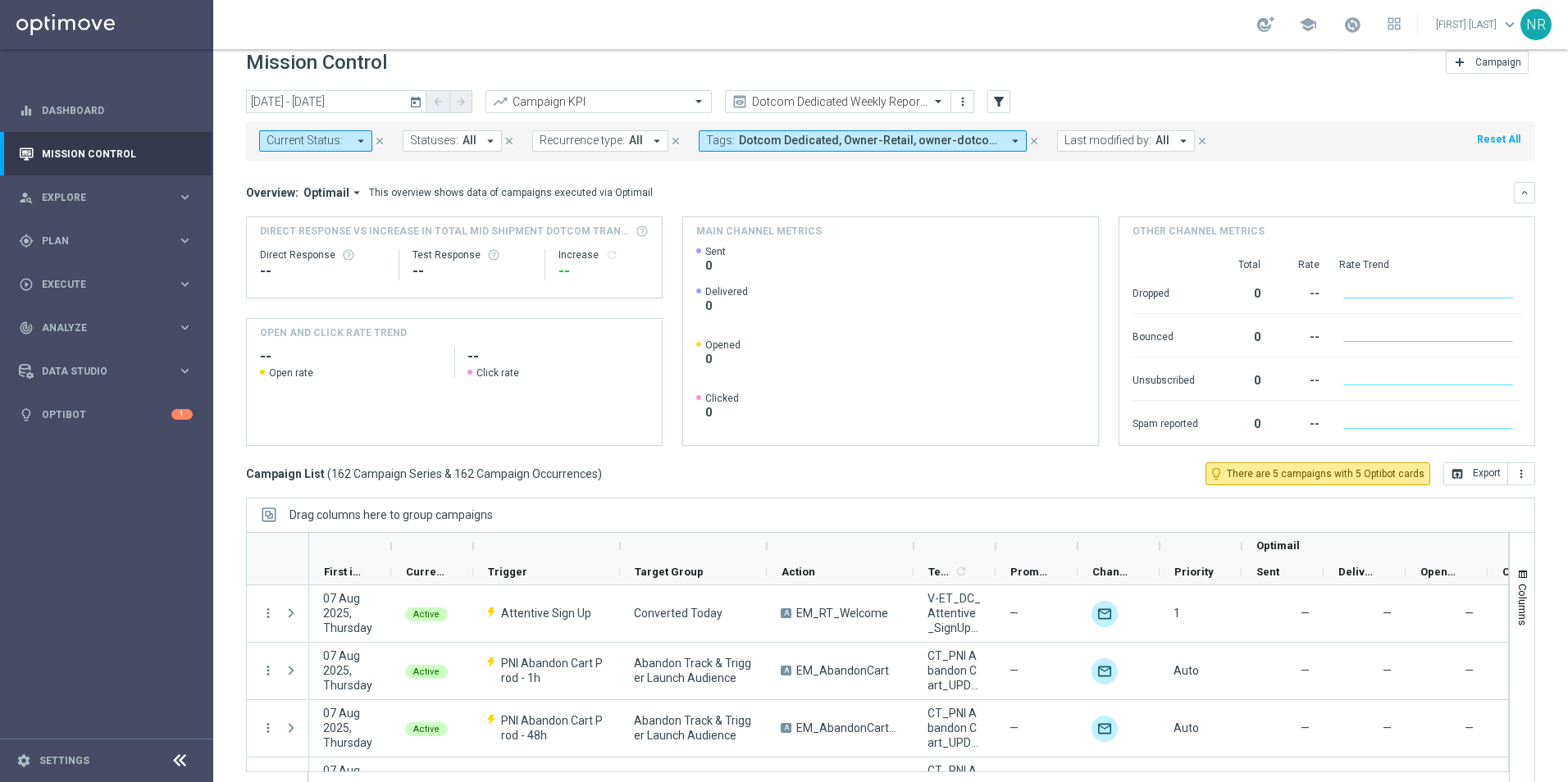 scroll, scrollTop: 38, scrollLeft: 0, axis: vertical 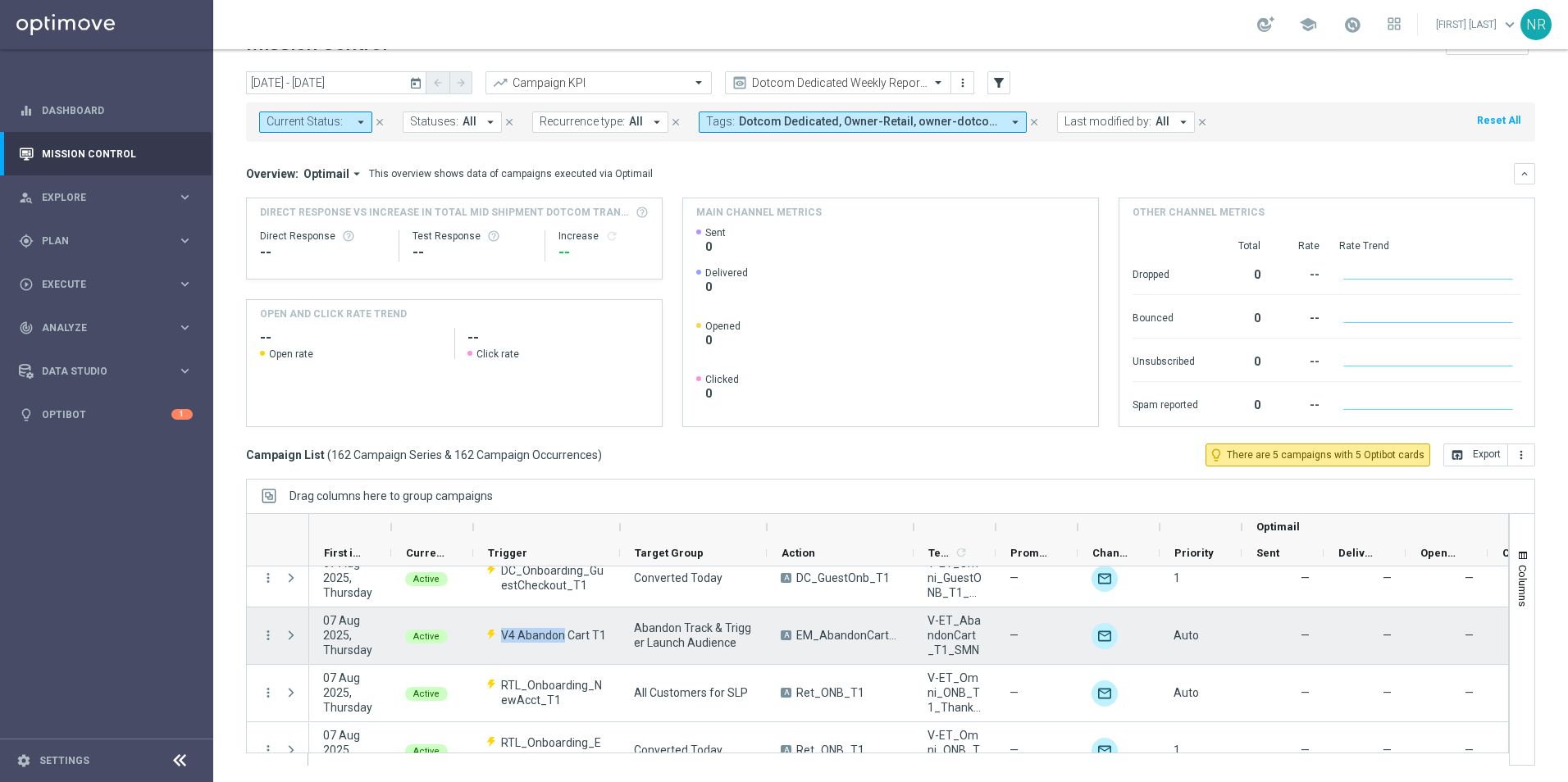 drag, startPoint x: 501, startPoint y: 633, endPoint x: 561, endPoint y: 634, distance: 60.00833 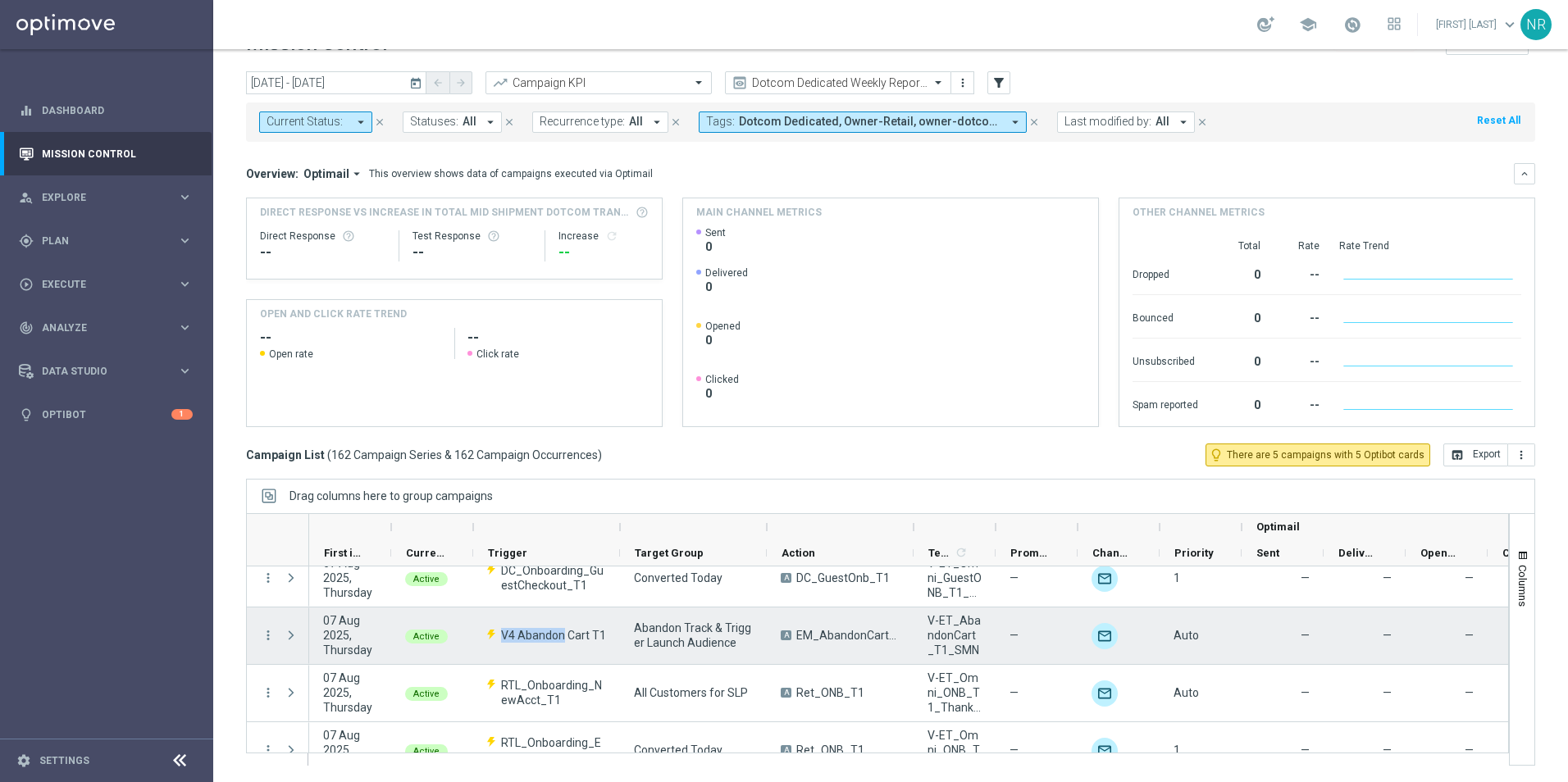click on "V4 Abandon Cart T1" at bounding box center [554, 635] 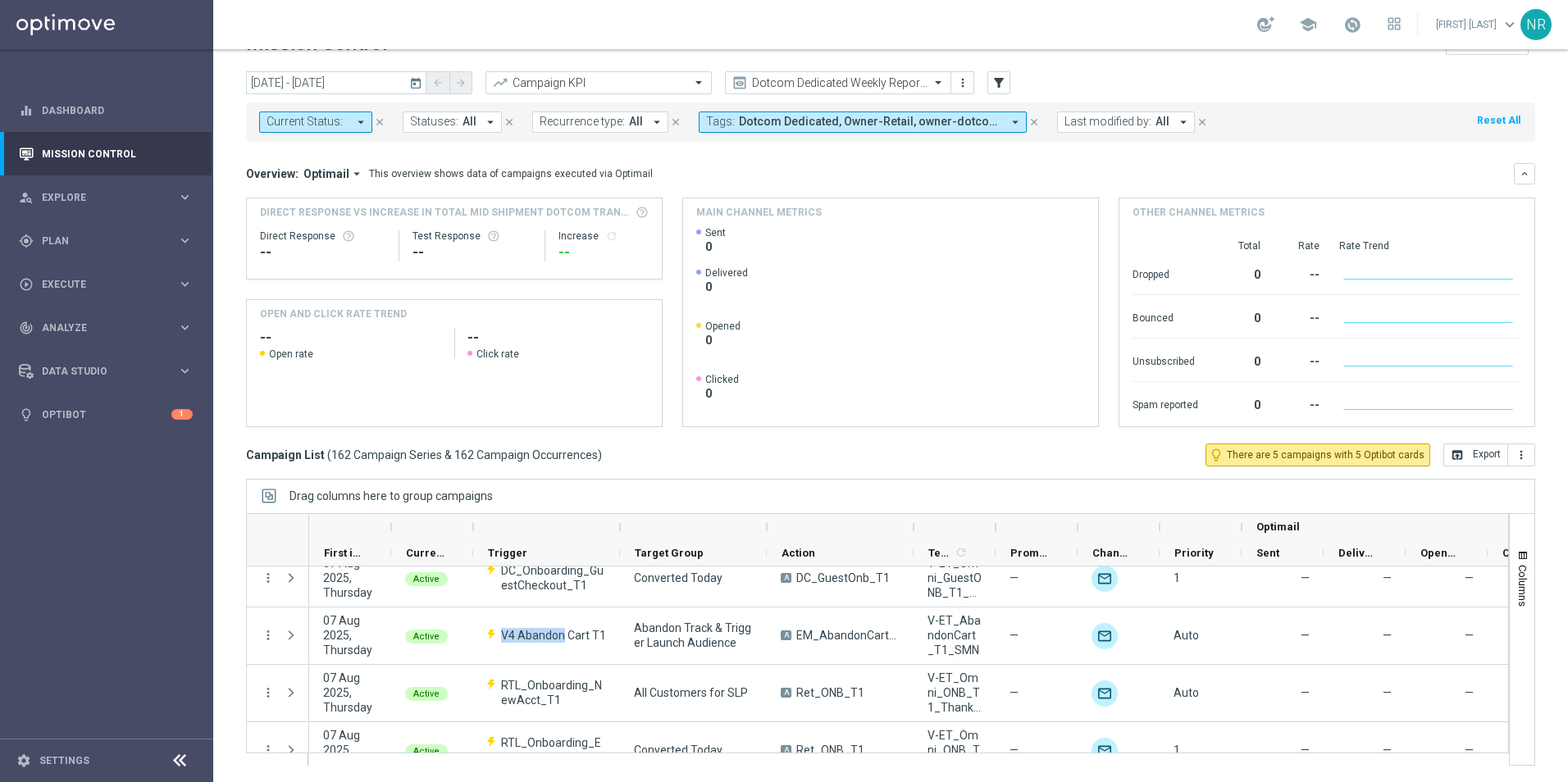 drag, startPoint x: 561, startPoint y: 634, endPoint x: 553, endPoint y: 634, distance: 8 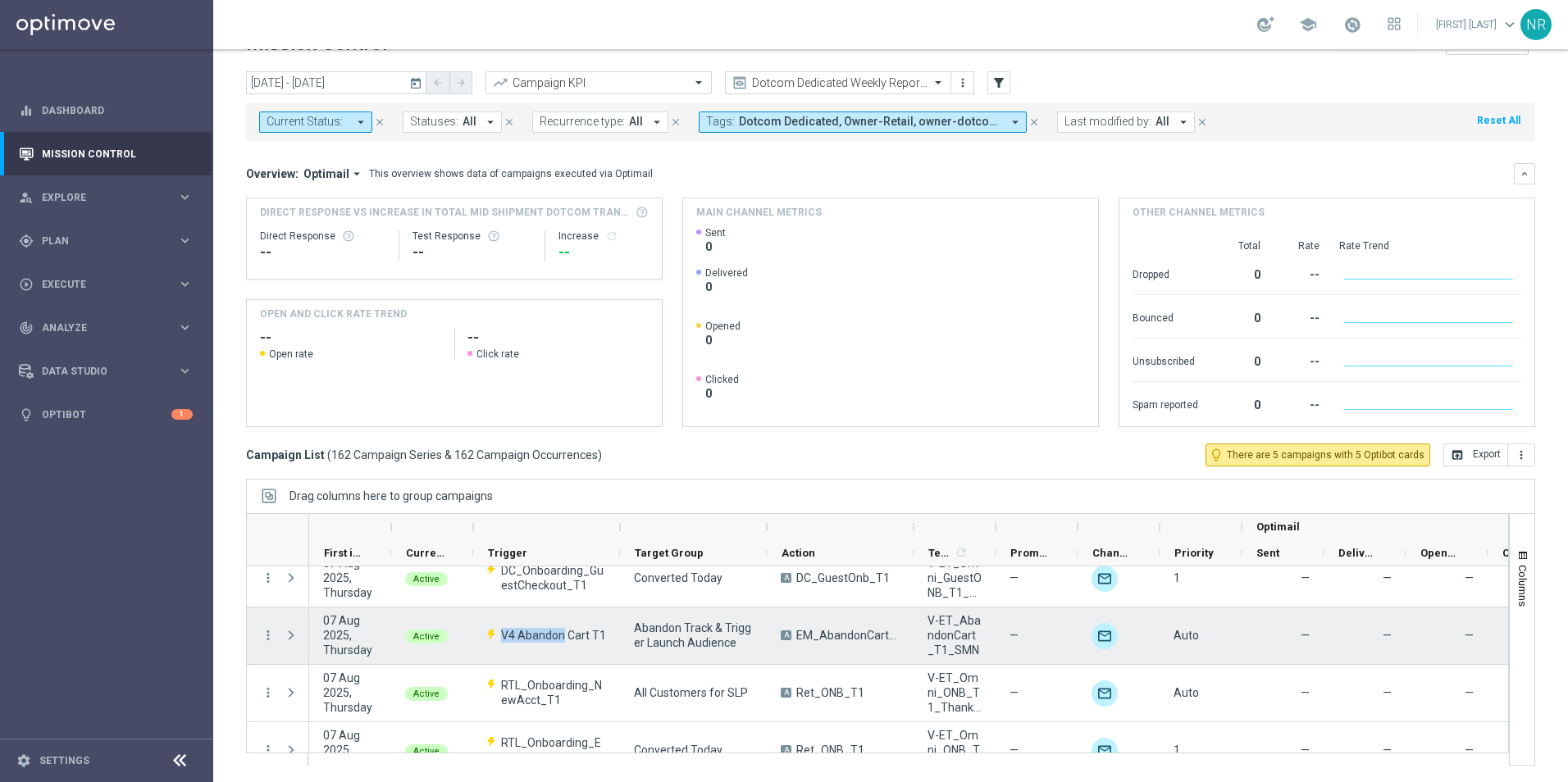 copy on "V4 Abandon" 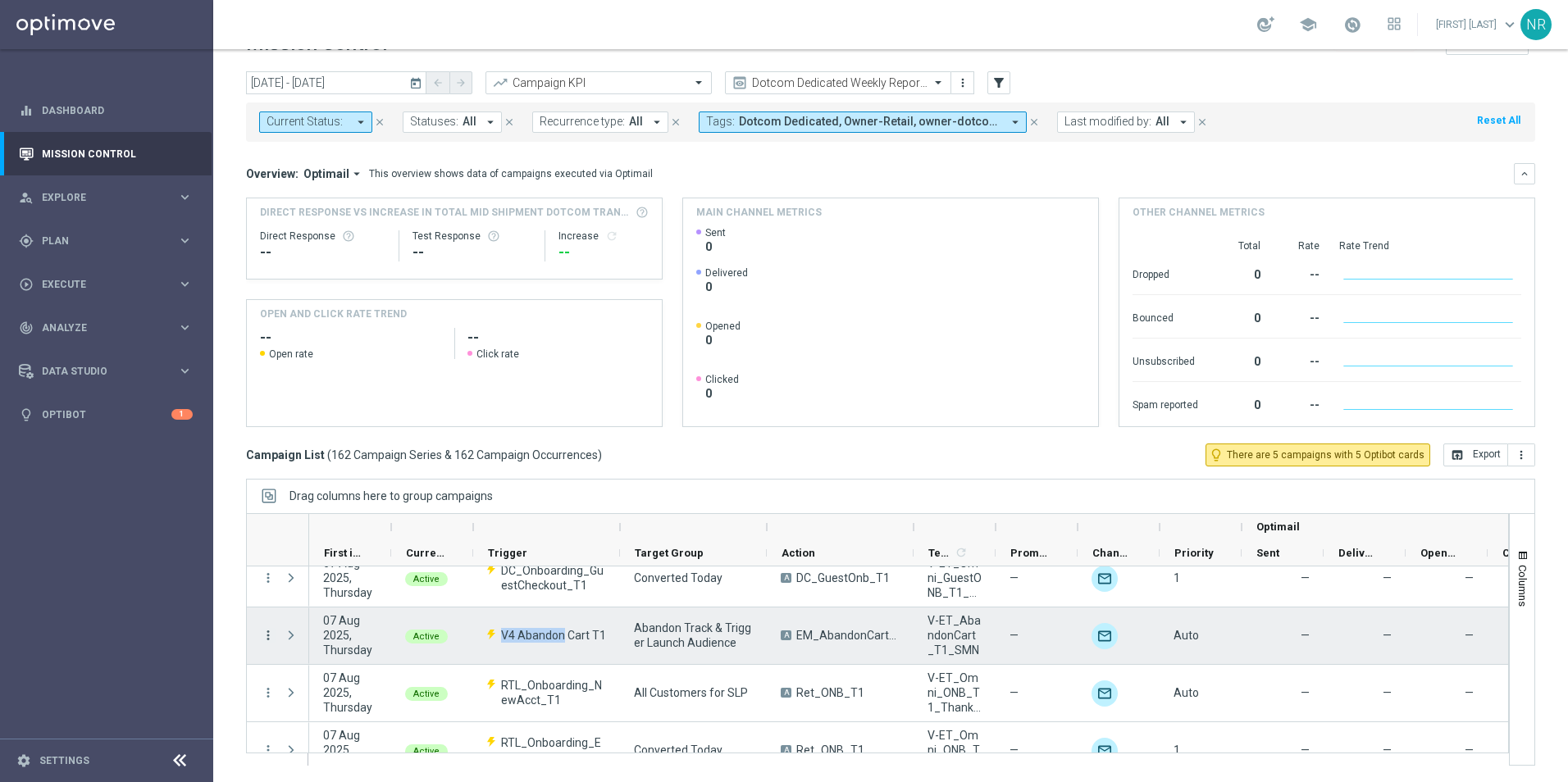 click on "more_vert" at bounding box center (268, 635) 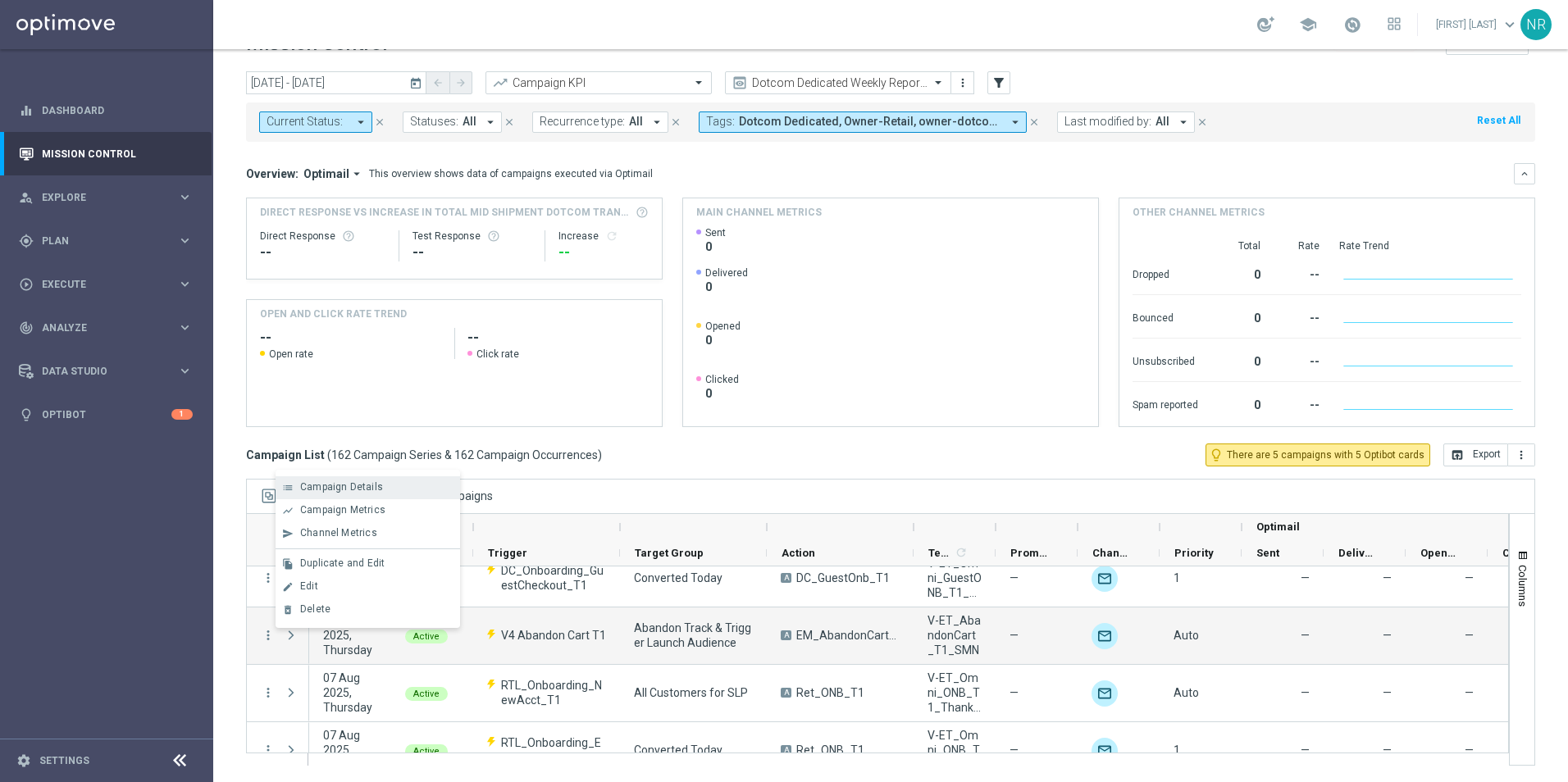 click on "Campaign Details" at bounding box center [341, 487] 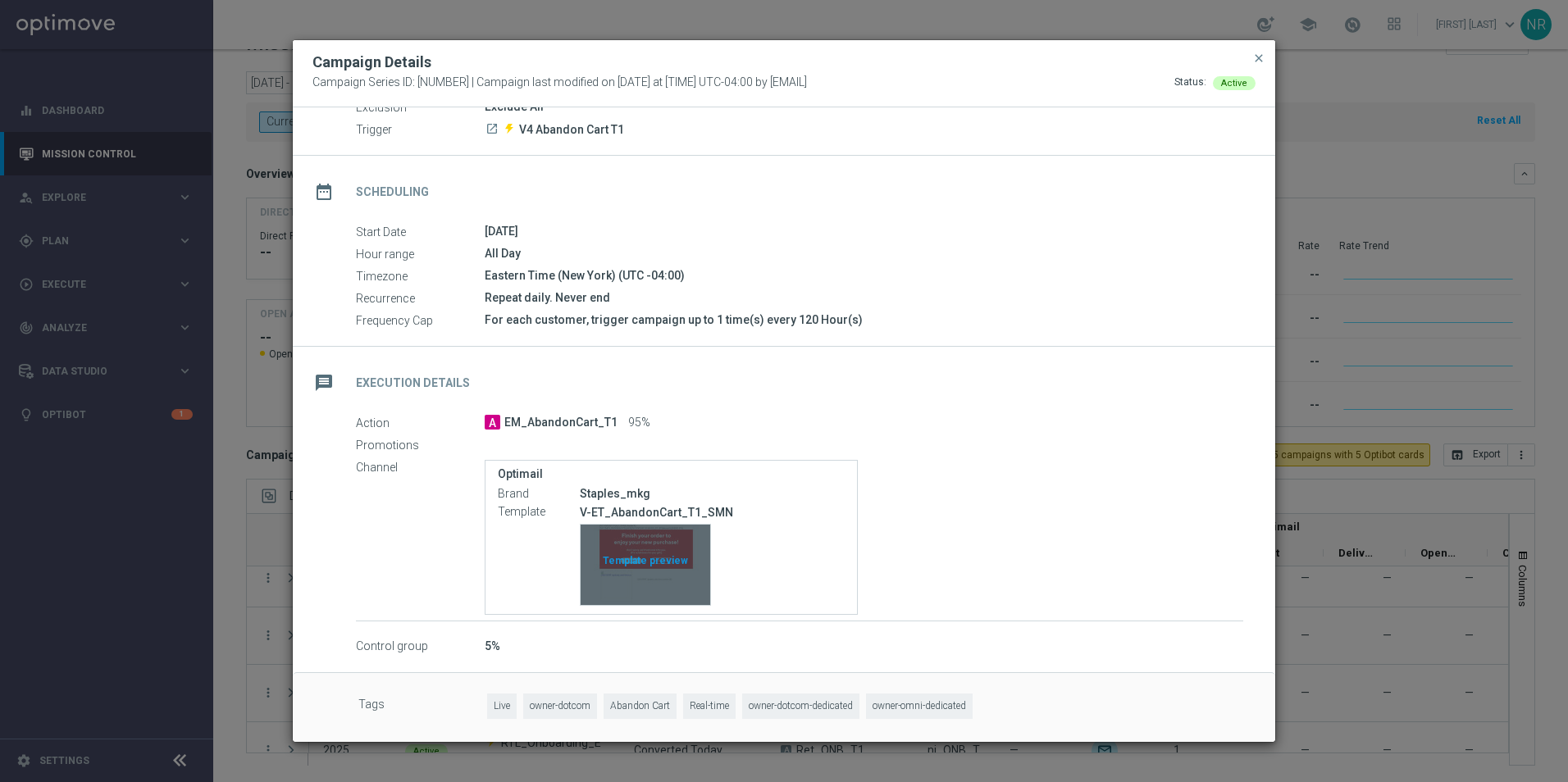 scroll, scrollTop: 99, scrollLeft: 0, axis: vertical 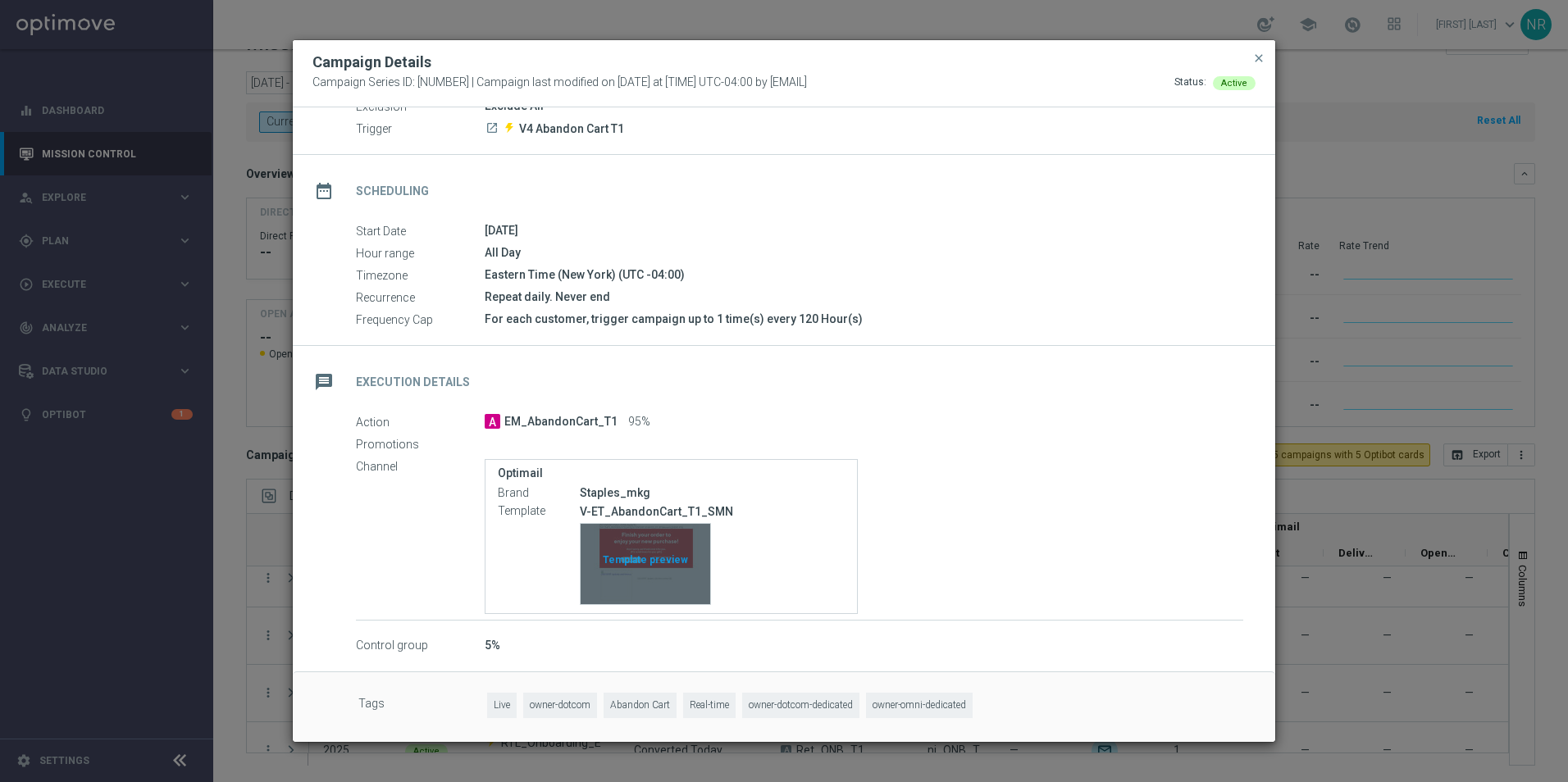 click on "Template preview" 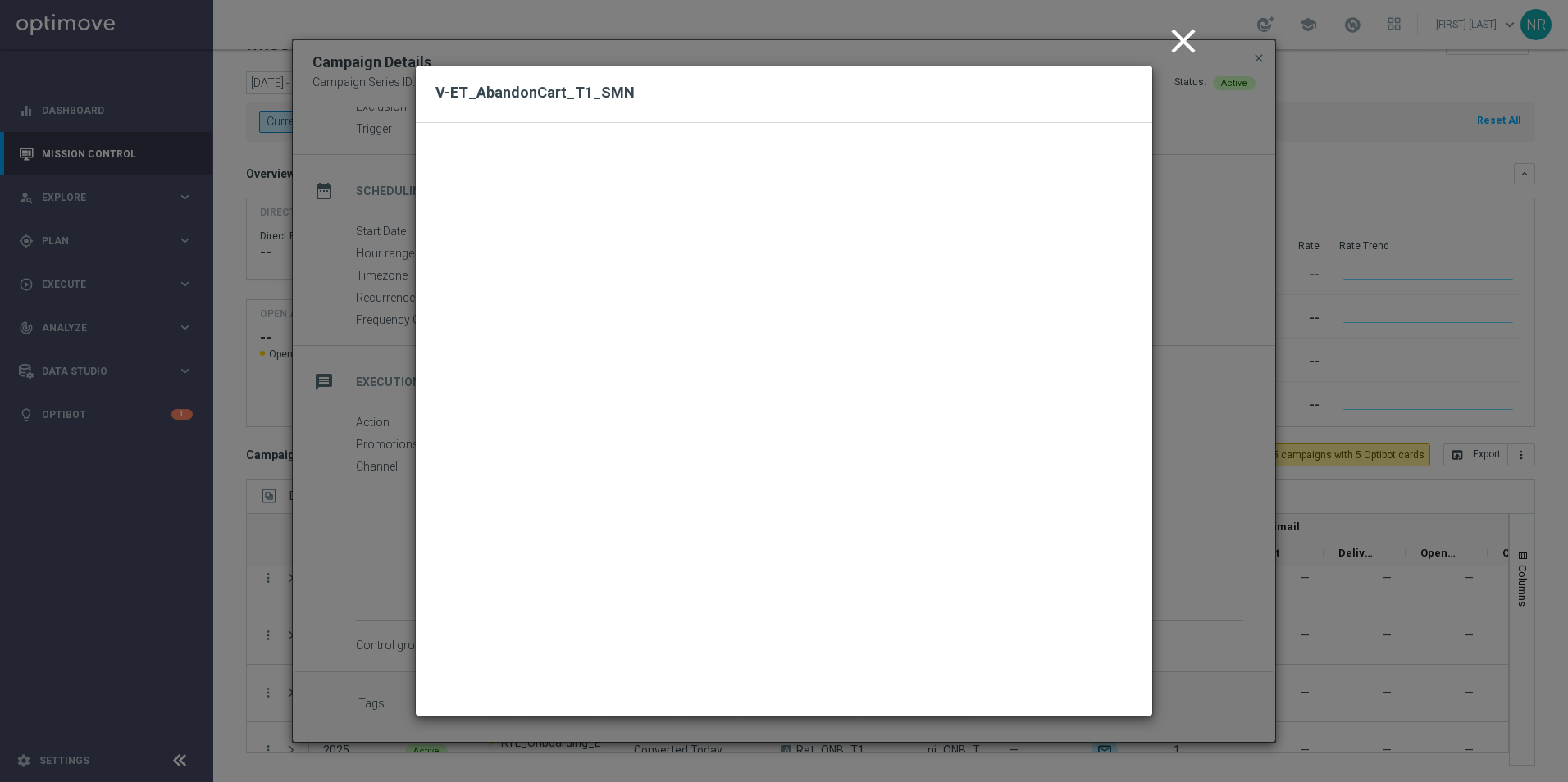 click on "close" 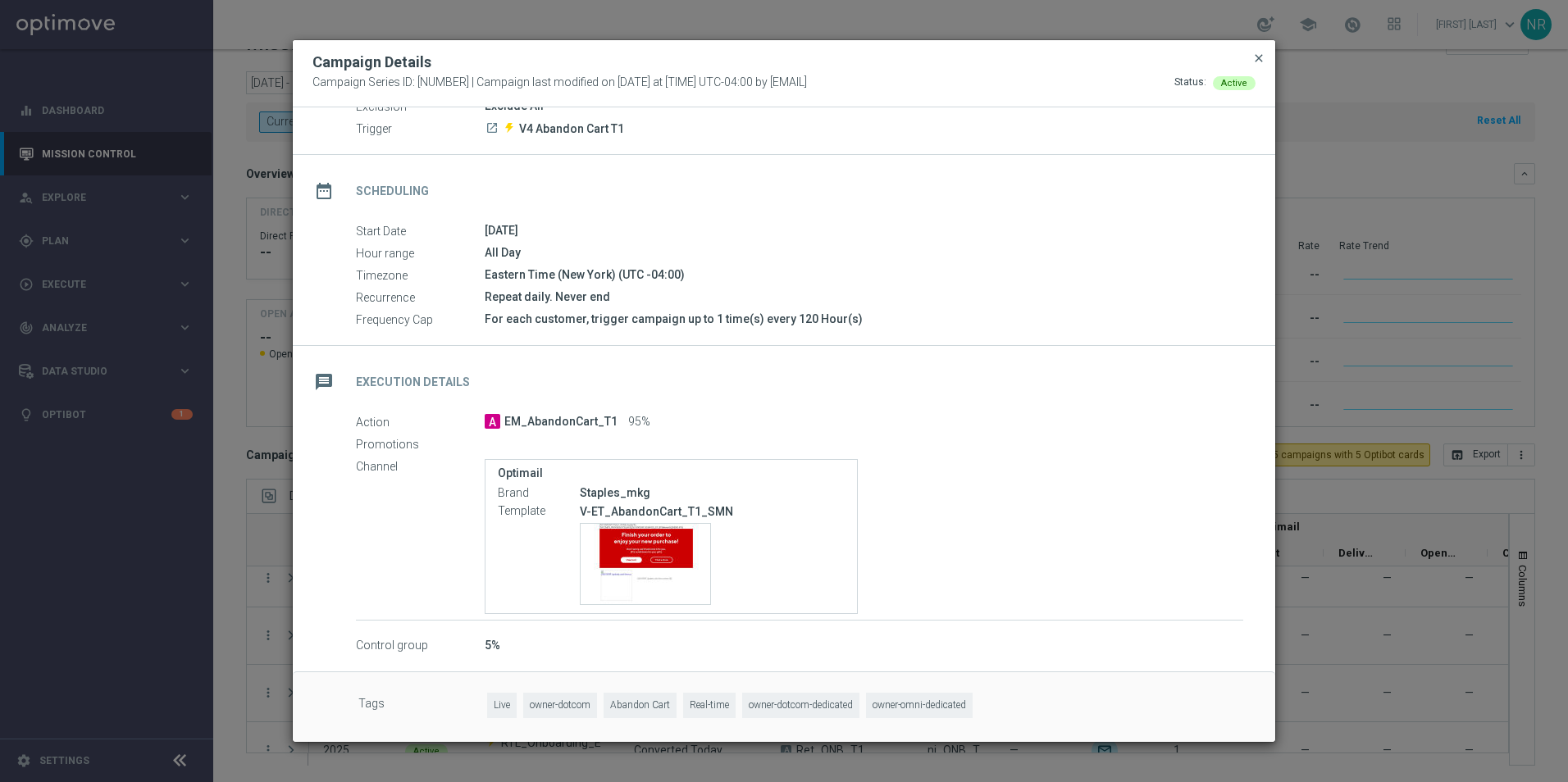 click on "close" 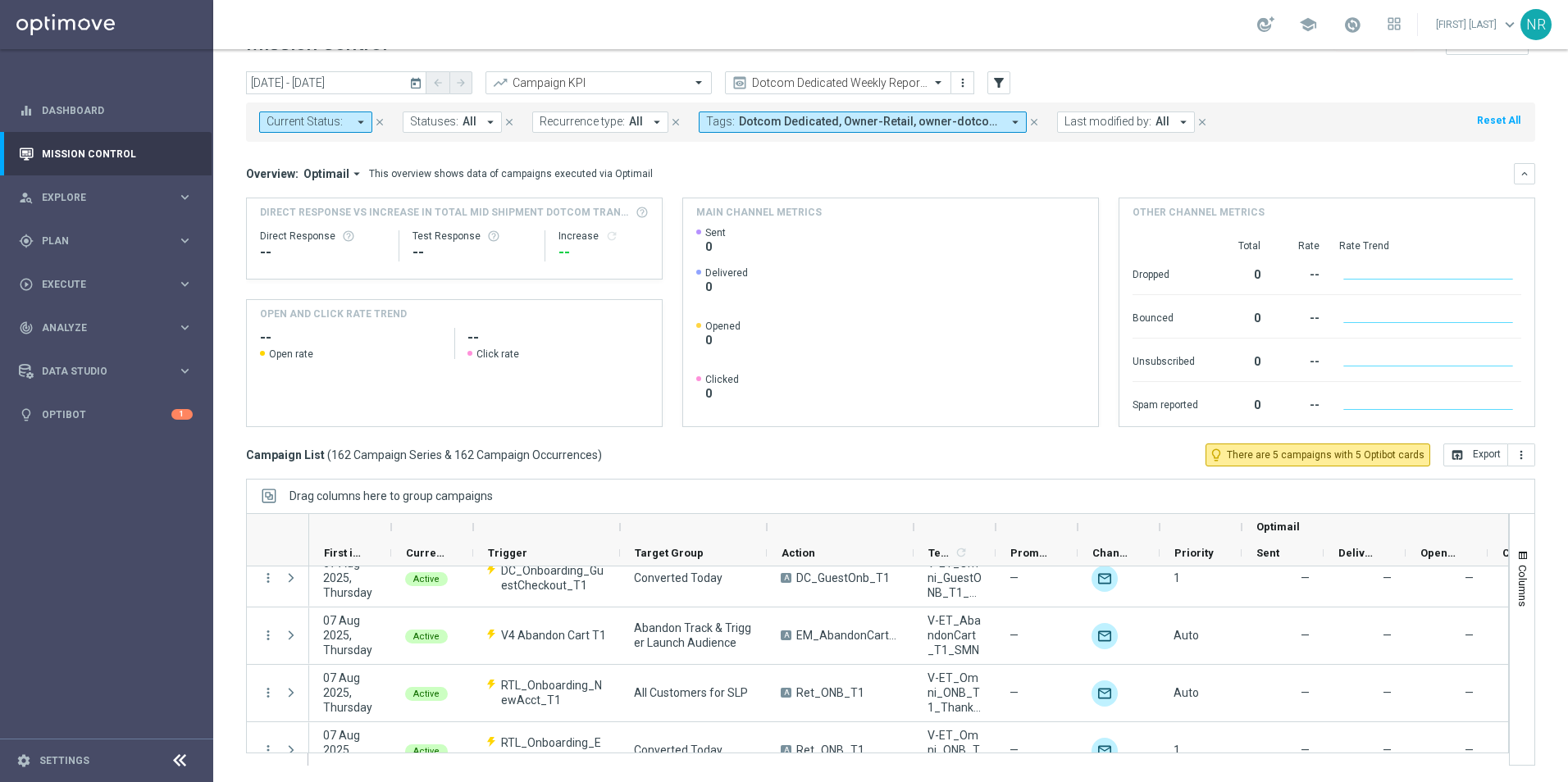 click on "Campaign List
(
162 Campaign Series & 162 Campaign Occurrences
)
lightbulb_outline
There are 5 campaigns with 5 Optibot cards
open_in_browser
Export
more_vert" 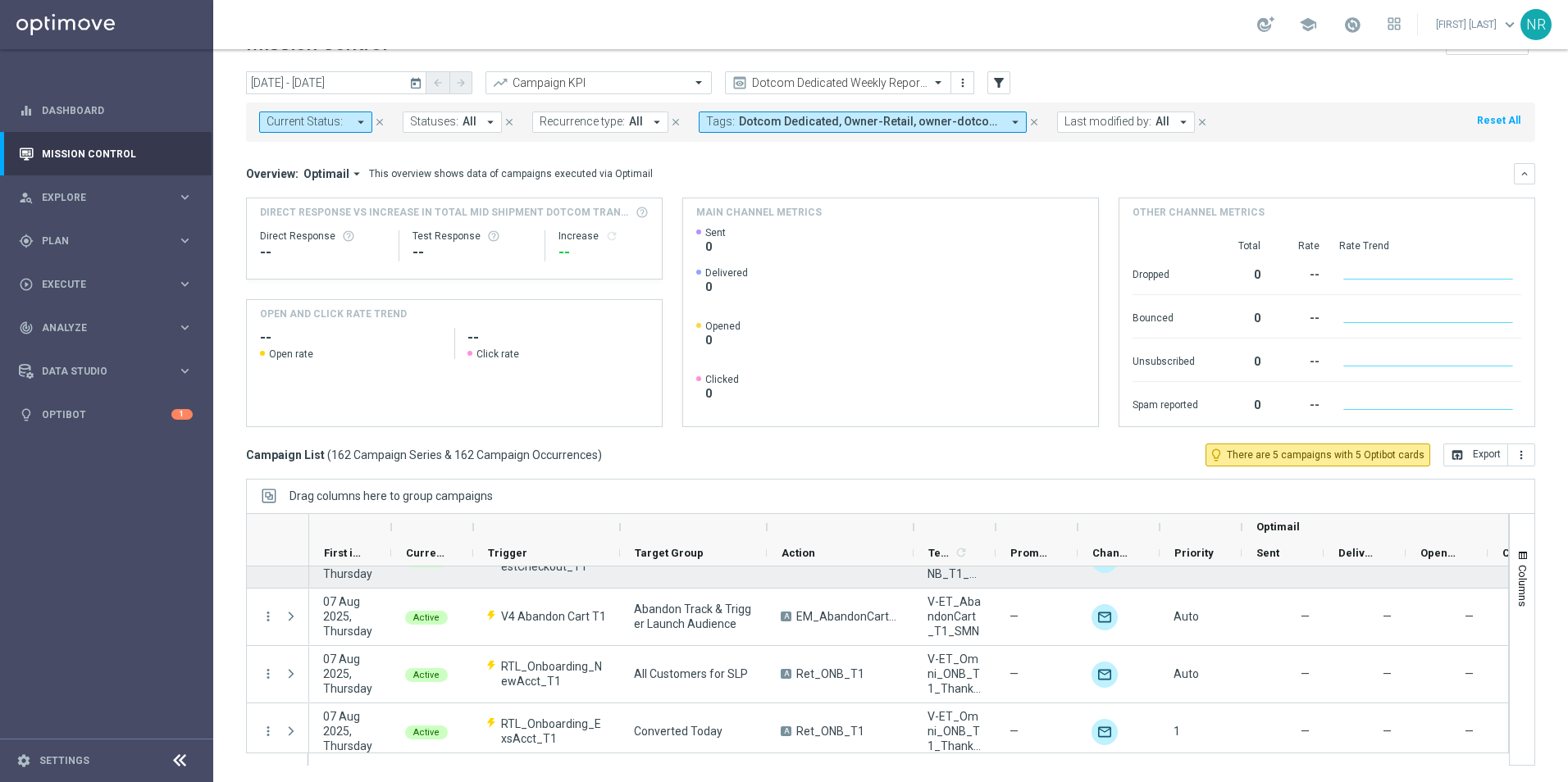scroll, scrollTop: 1394, scrollLeft: 0, axis: vertical 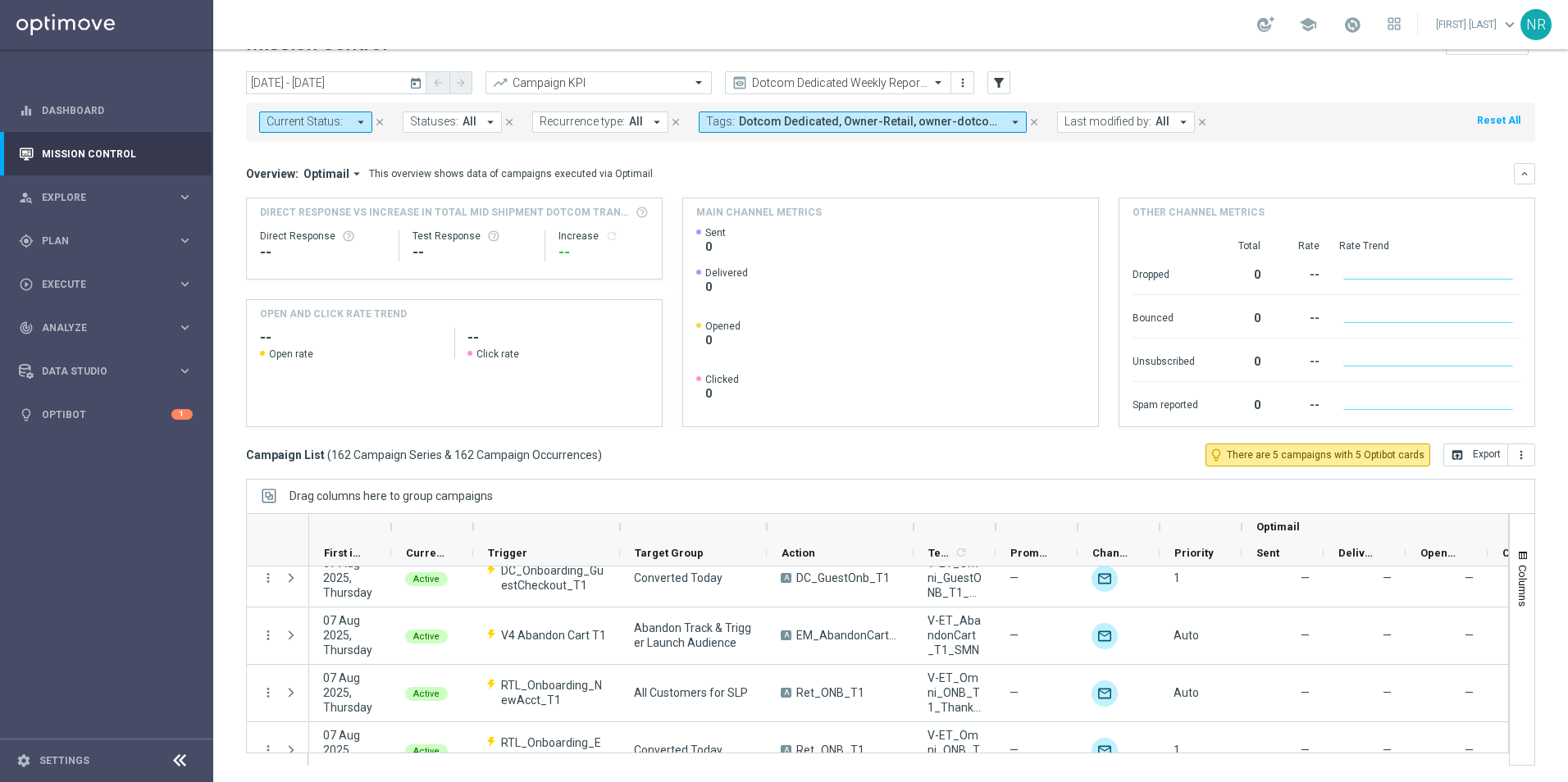 click on "Overview:
Optimail
arrow_drop_down
This overview shows data of campaigns executed via Optimail
keyboard_arrow_down
Direct Response VS Increase In Total Mid Shipment Dotcom Transaction Amount
Direct Response
--
Test Response" 